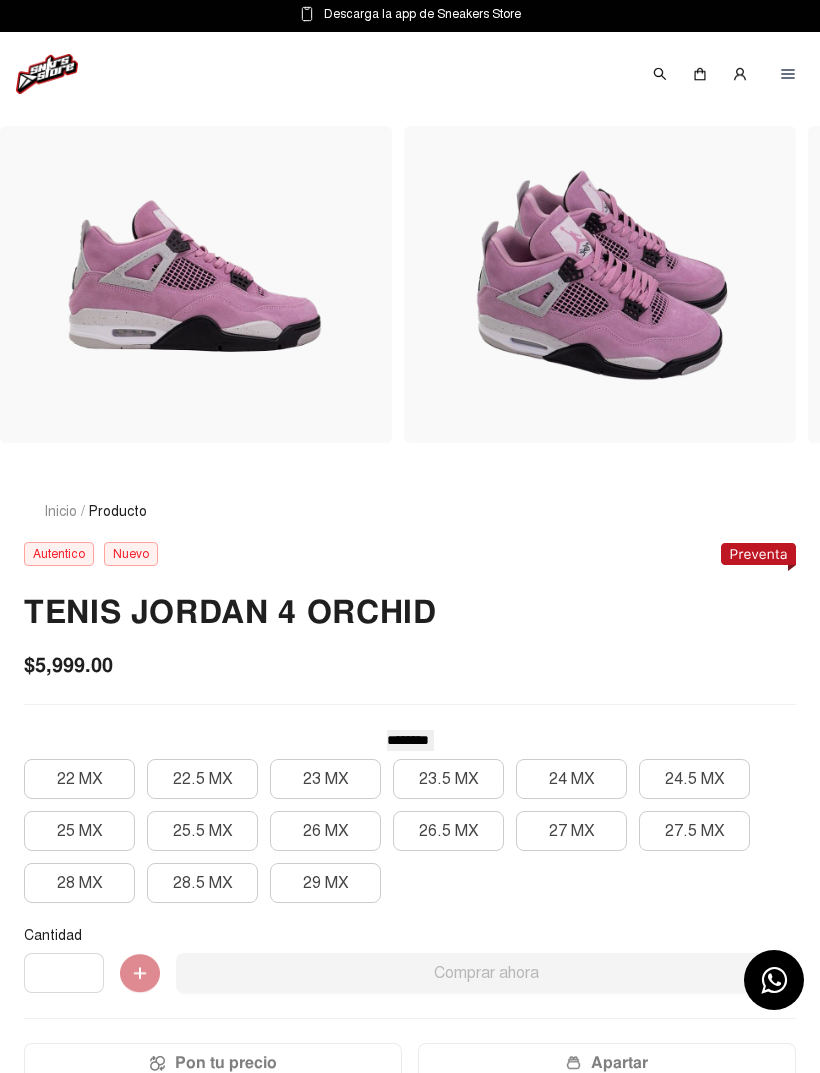 scroll, scrollTop: 0, scrollLeft: 0, axis: both 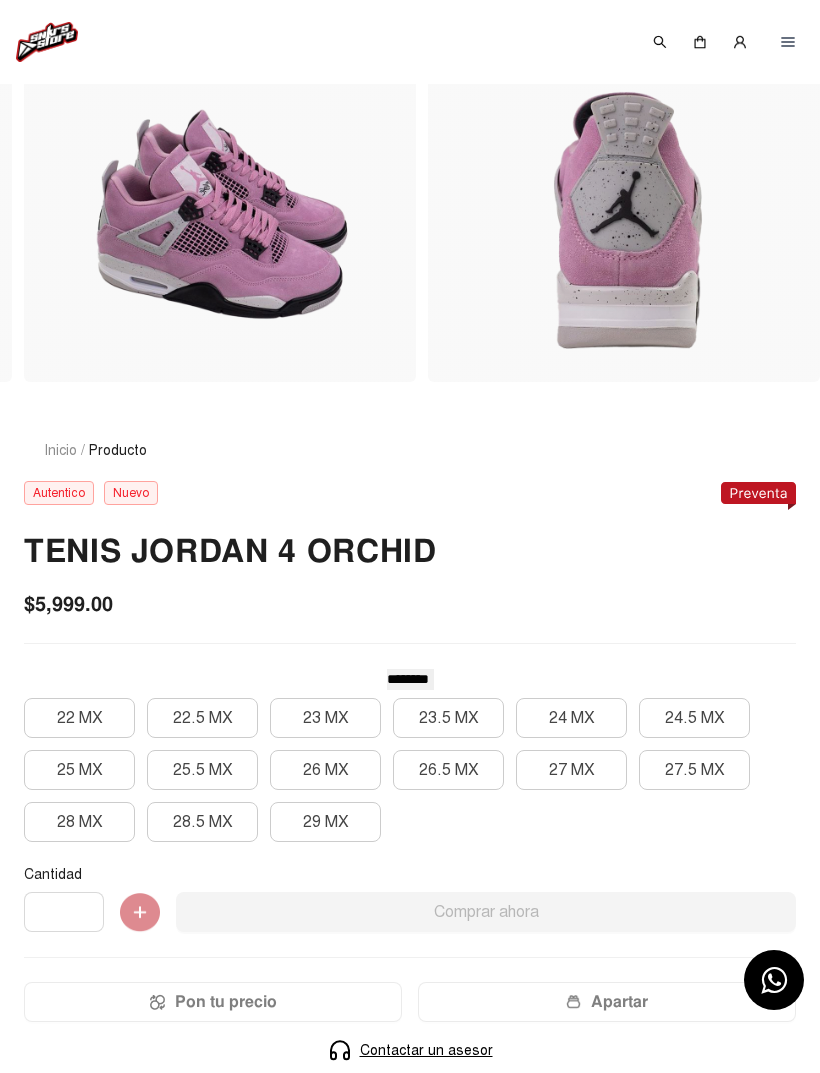 click on "25.5 MX" 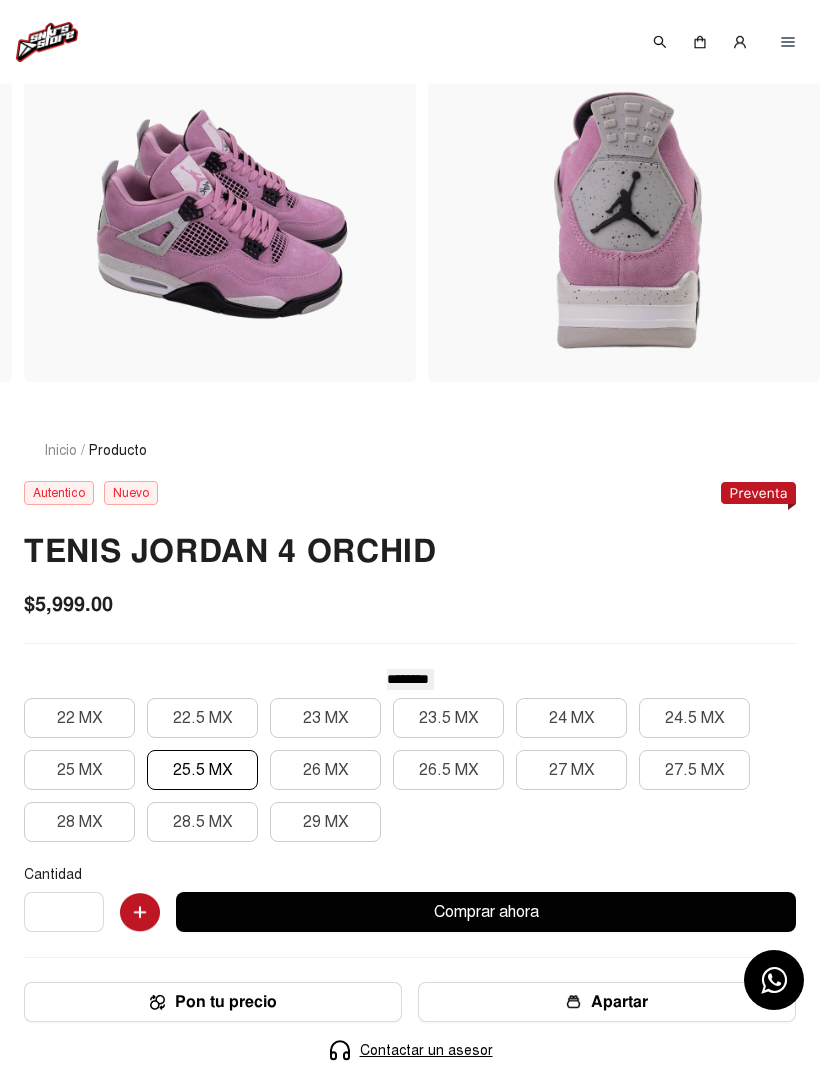 click on "26 MX" 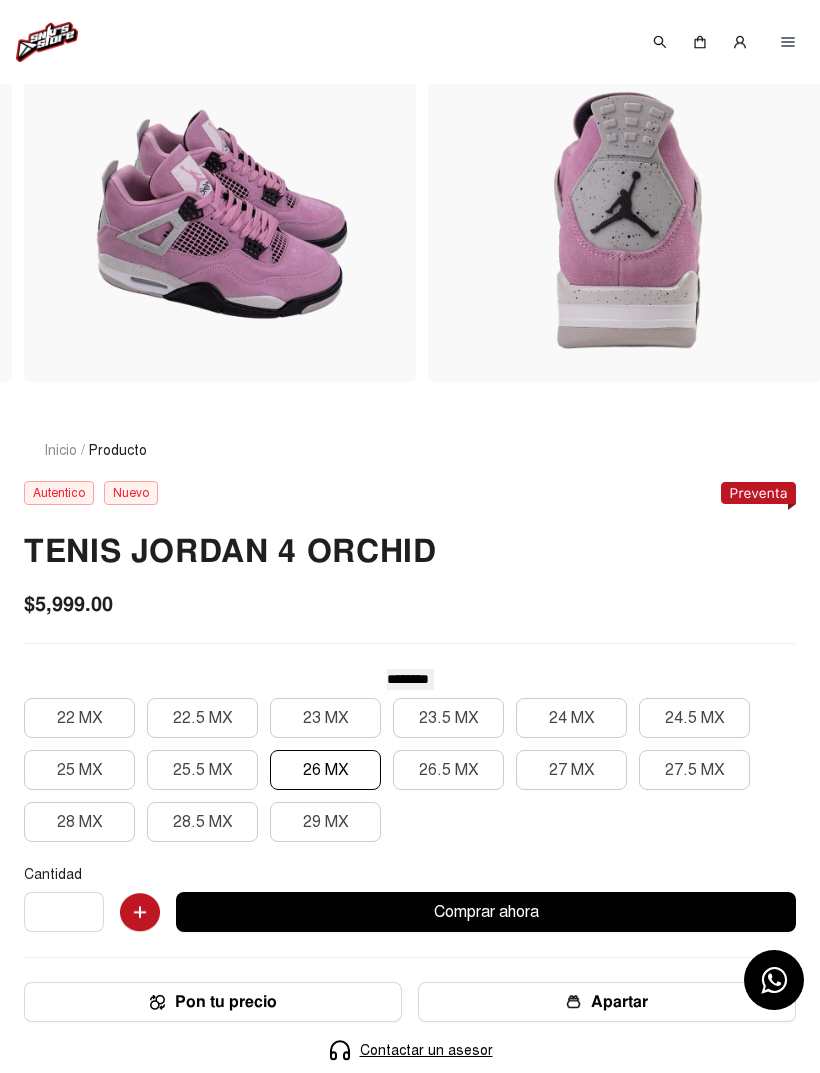 click on "26.5 MX" 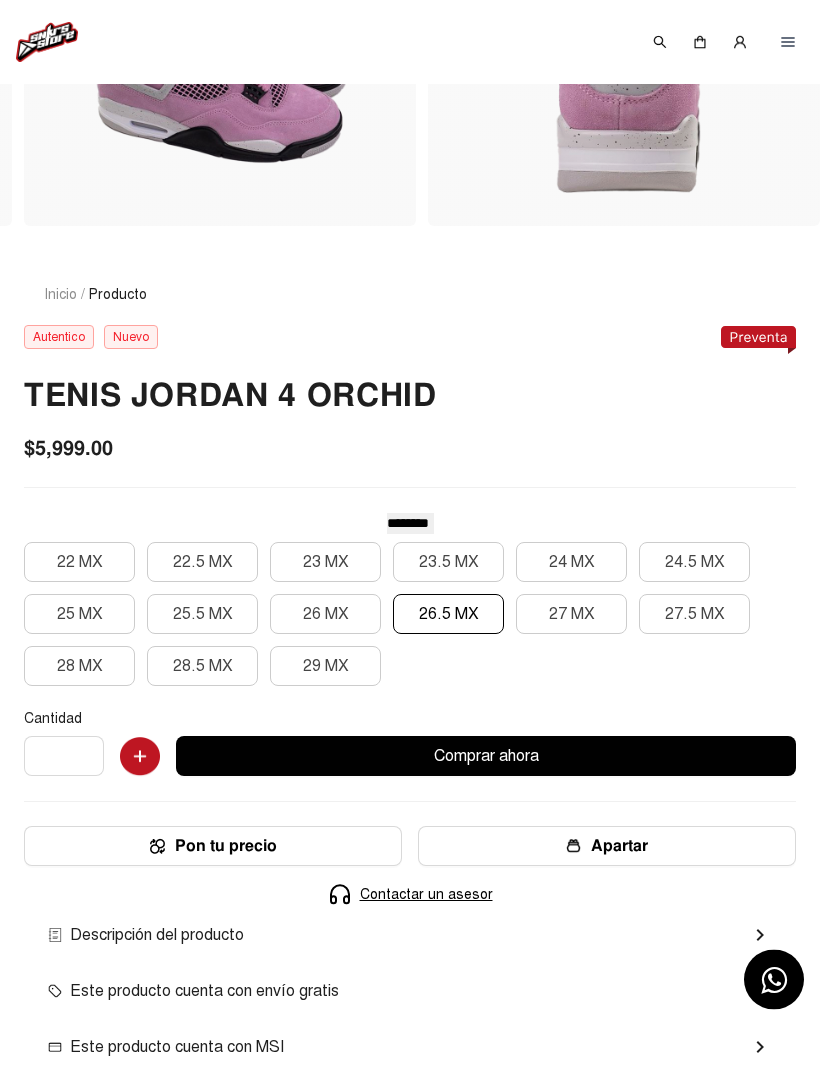scroll, scrollTop: 283, scrollLeft: 0, axis: vertical 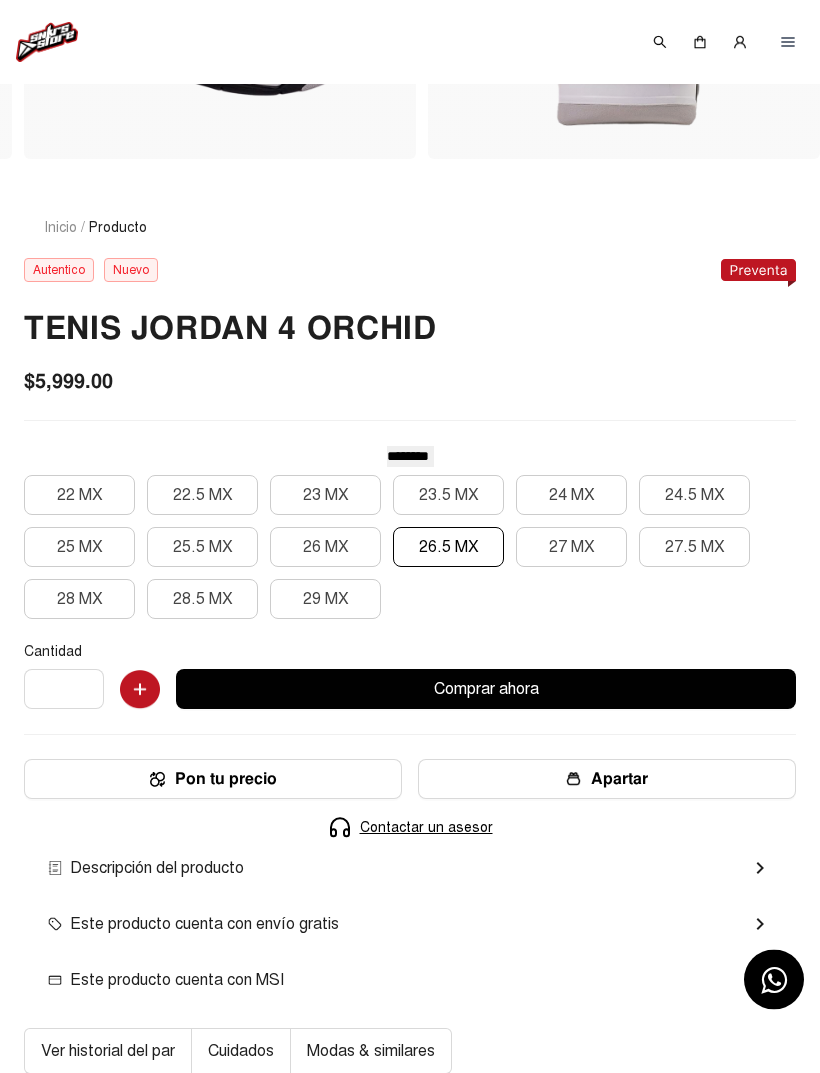 click on "Pon tu precio" 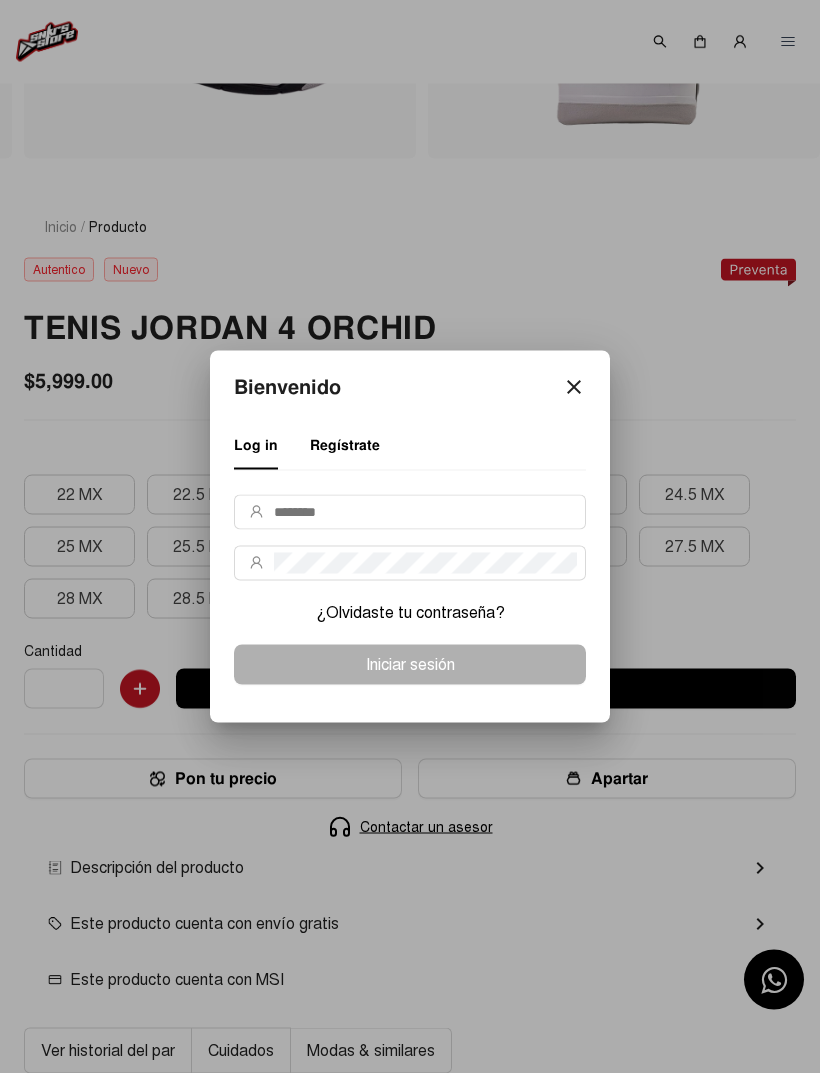 scroll, scrollTop: 0, scrollLeft: 0, axis: both 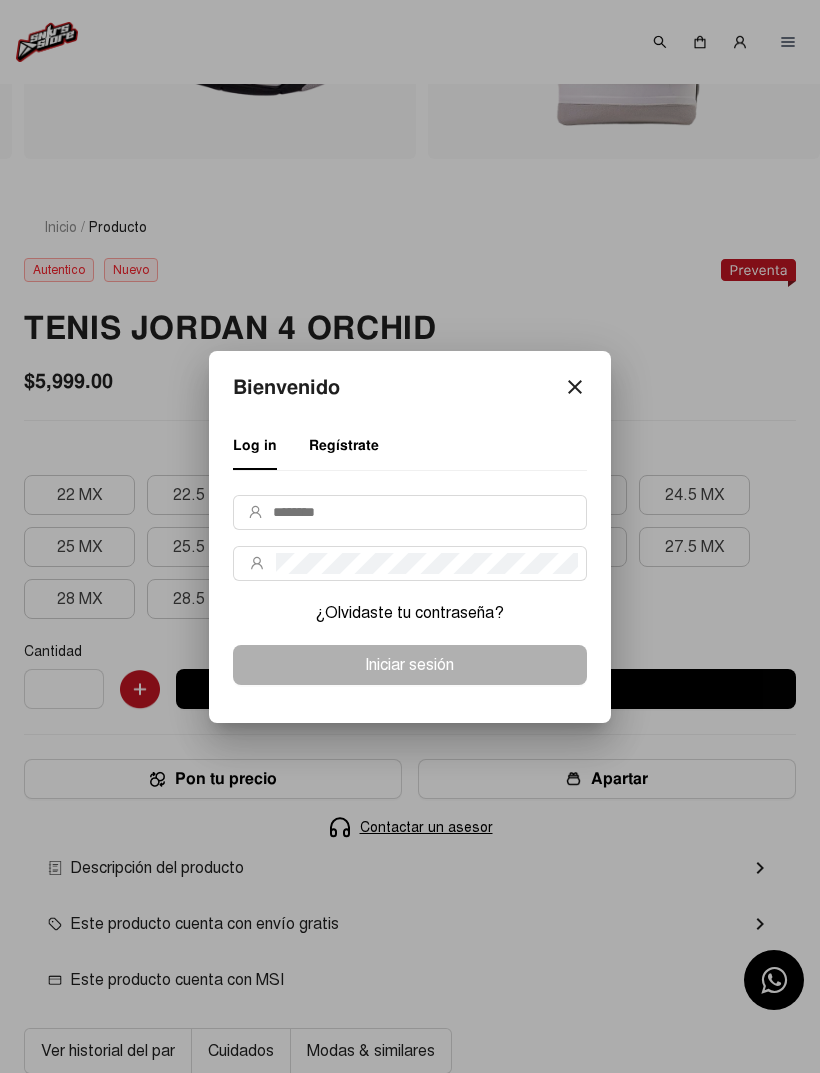 click on "Regístrate" at bounding box center [344, 446] 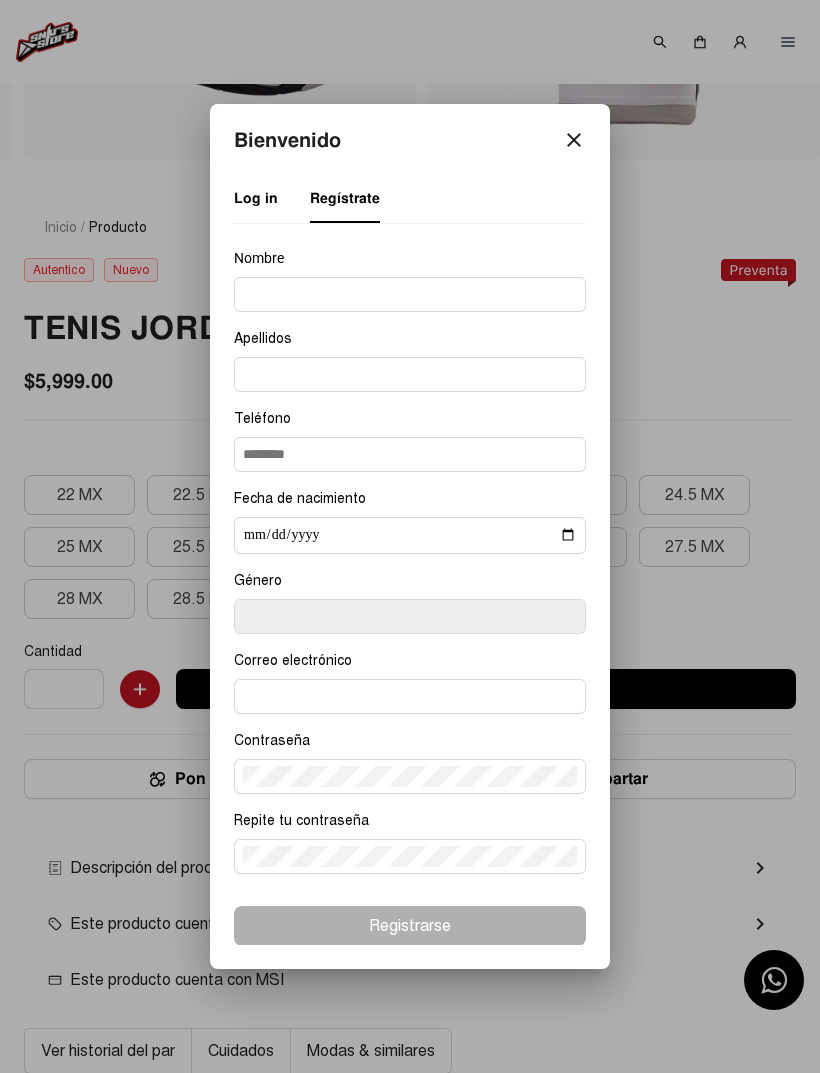 click at bounding box center [410, 454] 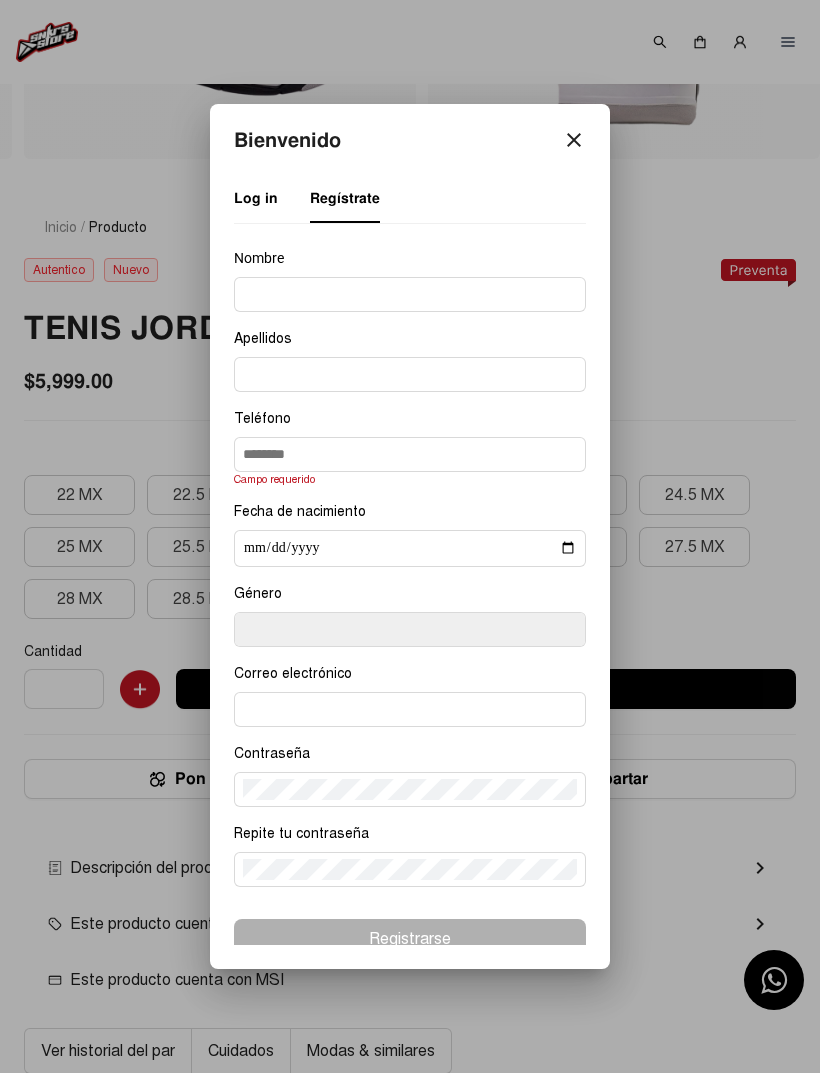 click on "close" at bounding box center [574, 140] 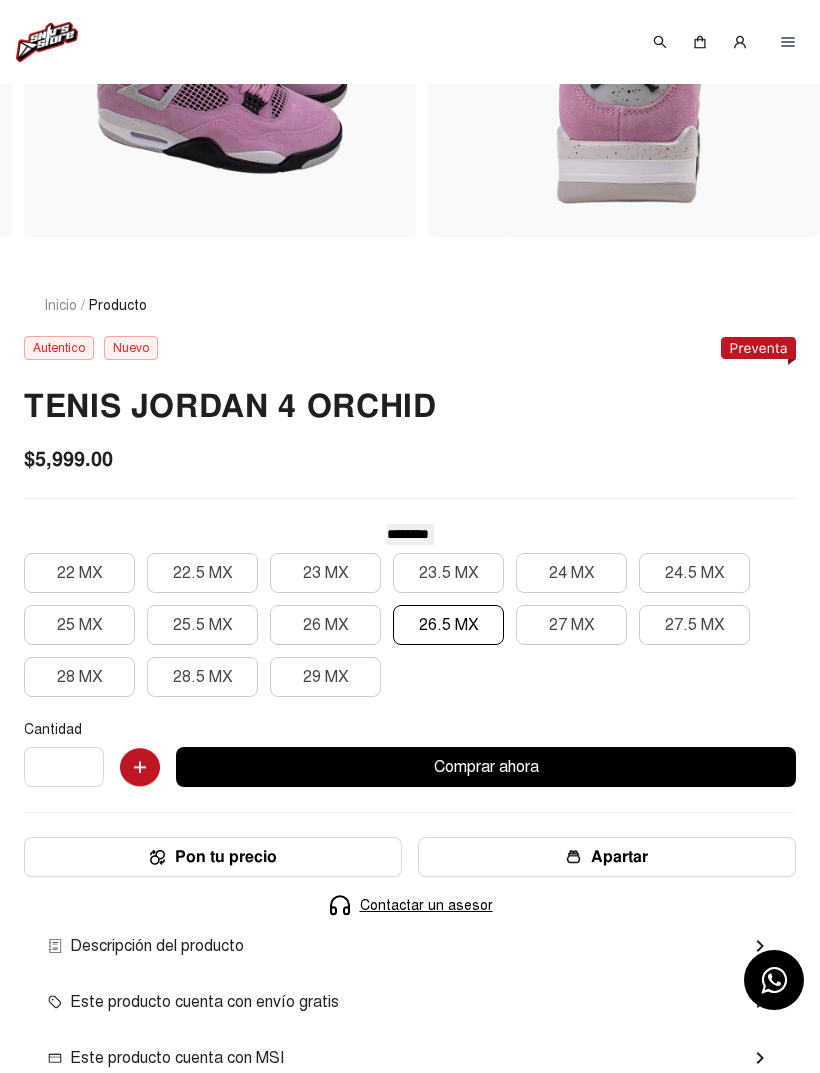 scroll, scrollTop: 284, scrollLeft: 0, axis: vertical 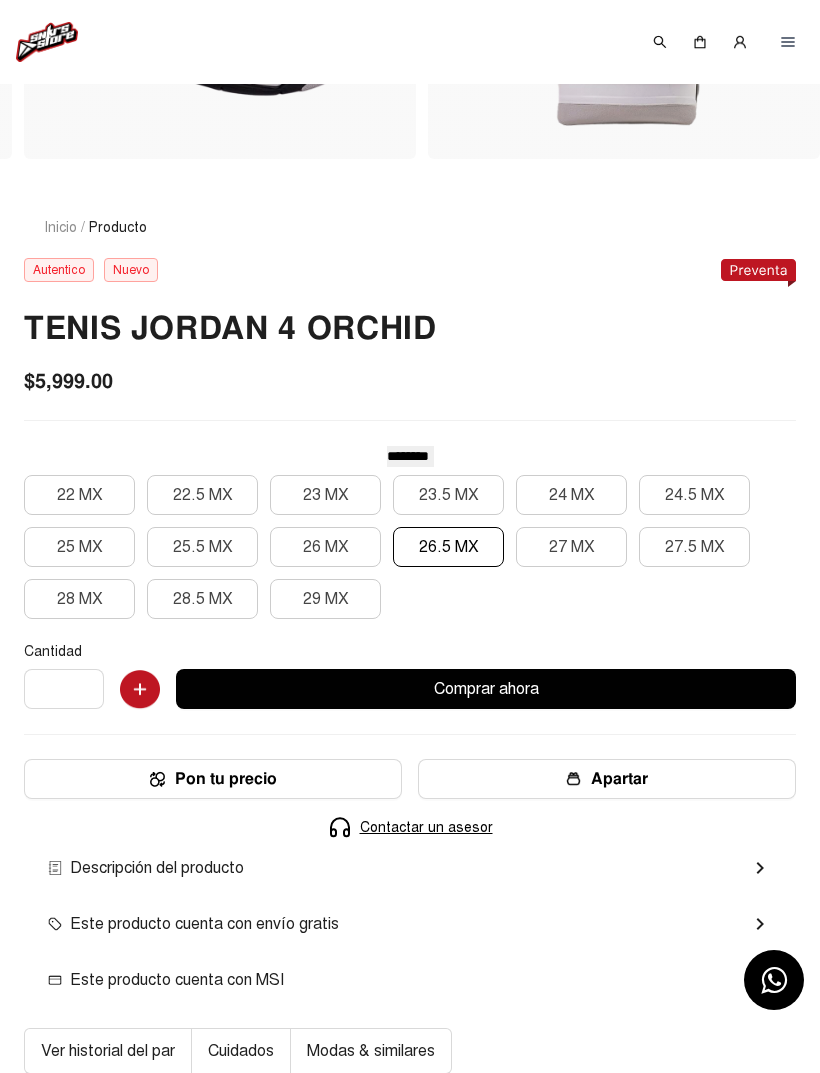 click on "Comprar ahora" 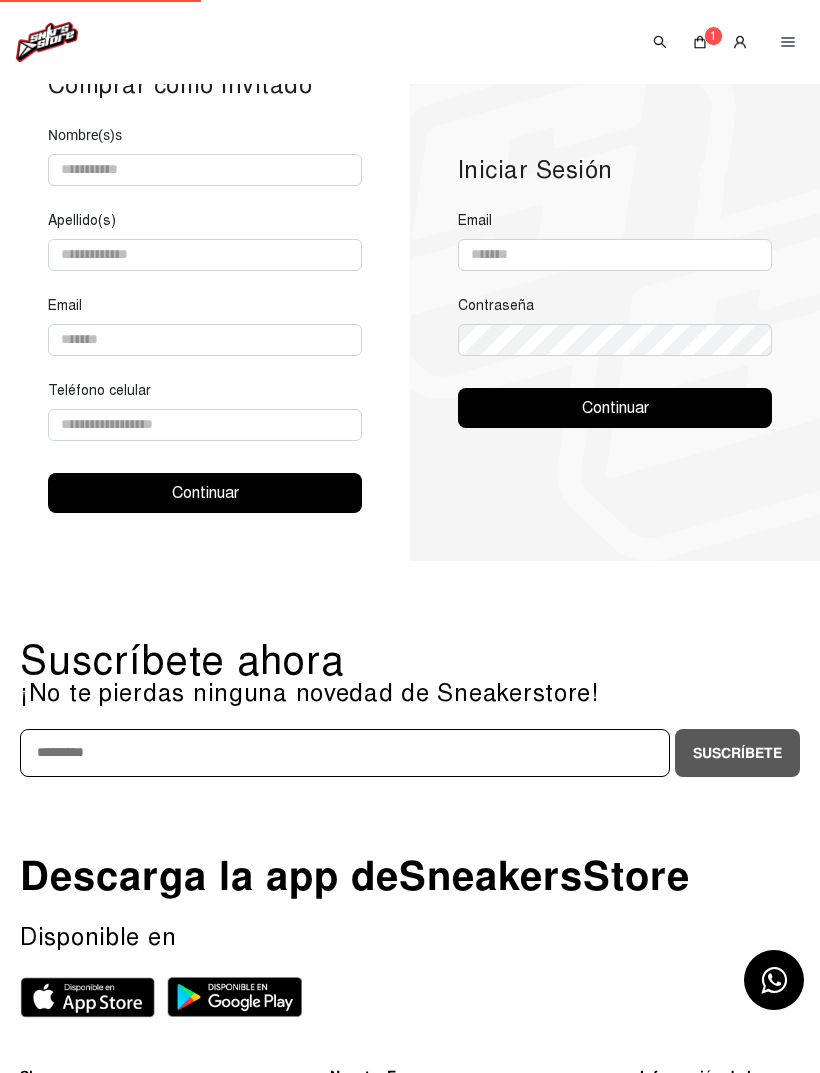 click on "¡No te pierdas ninguna novedad de Sneakerstore!" at bounding box center (410, 693) 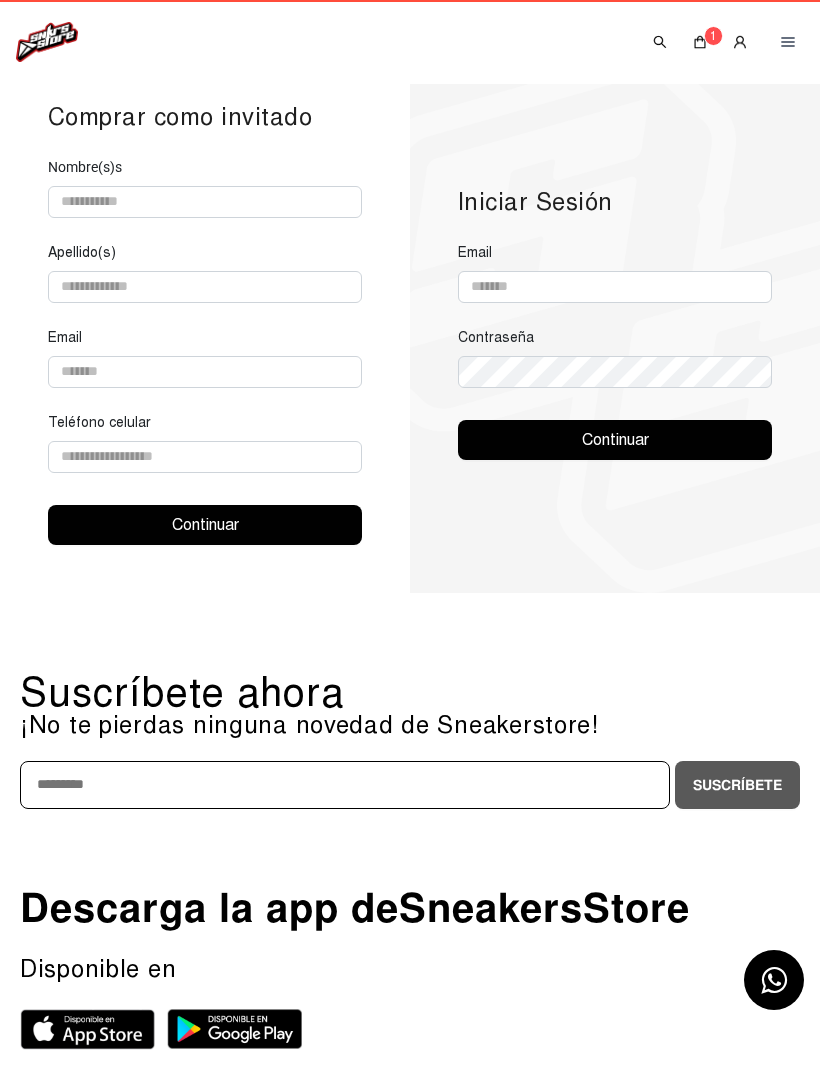 scroll, scrollTop: 62, scrollLeft: 0, axis: vertical 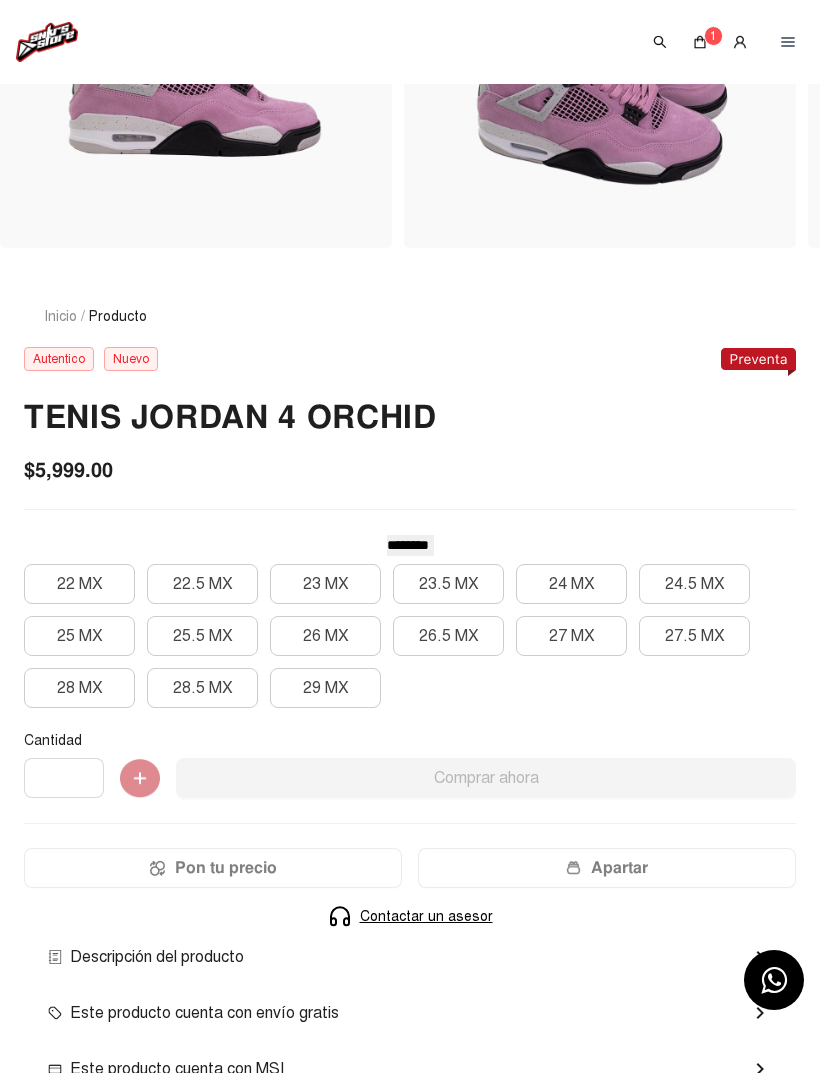 click on "26.5 MX" 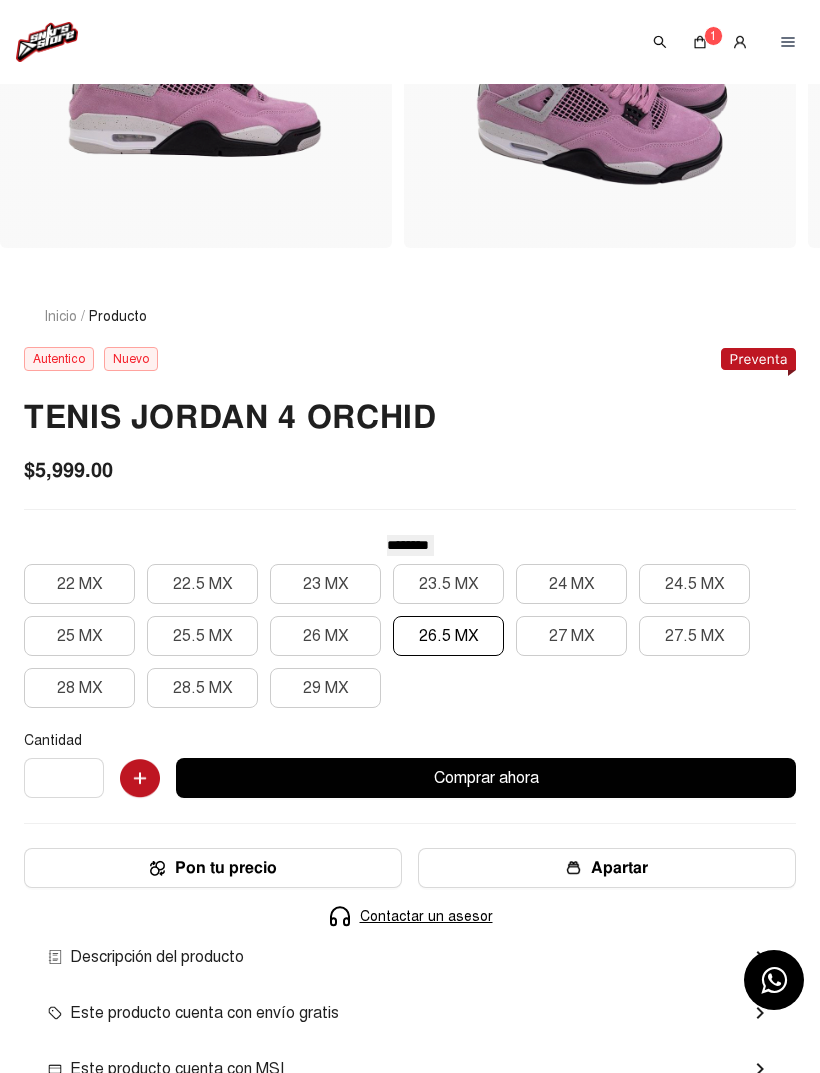 click 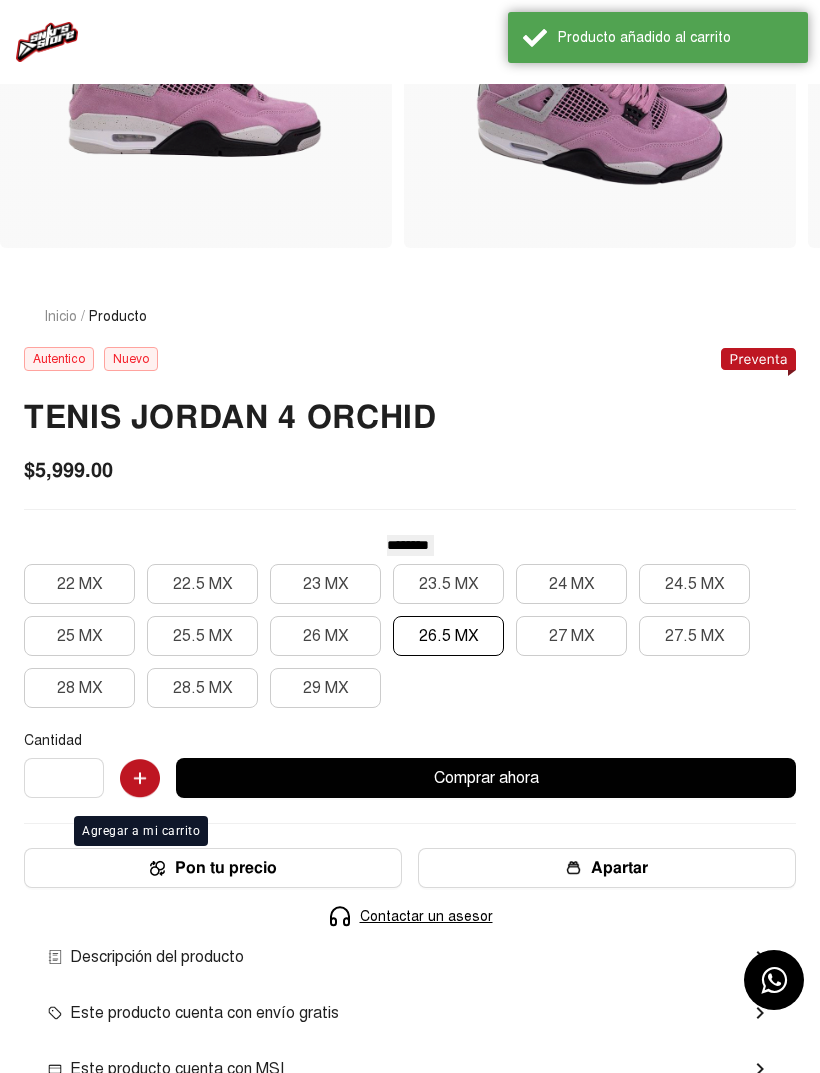 click on "Cantidad *  Comprar ahora  Pon tu precio  Apartar Contactar un asesor Producto Agotado" 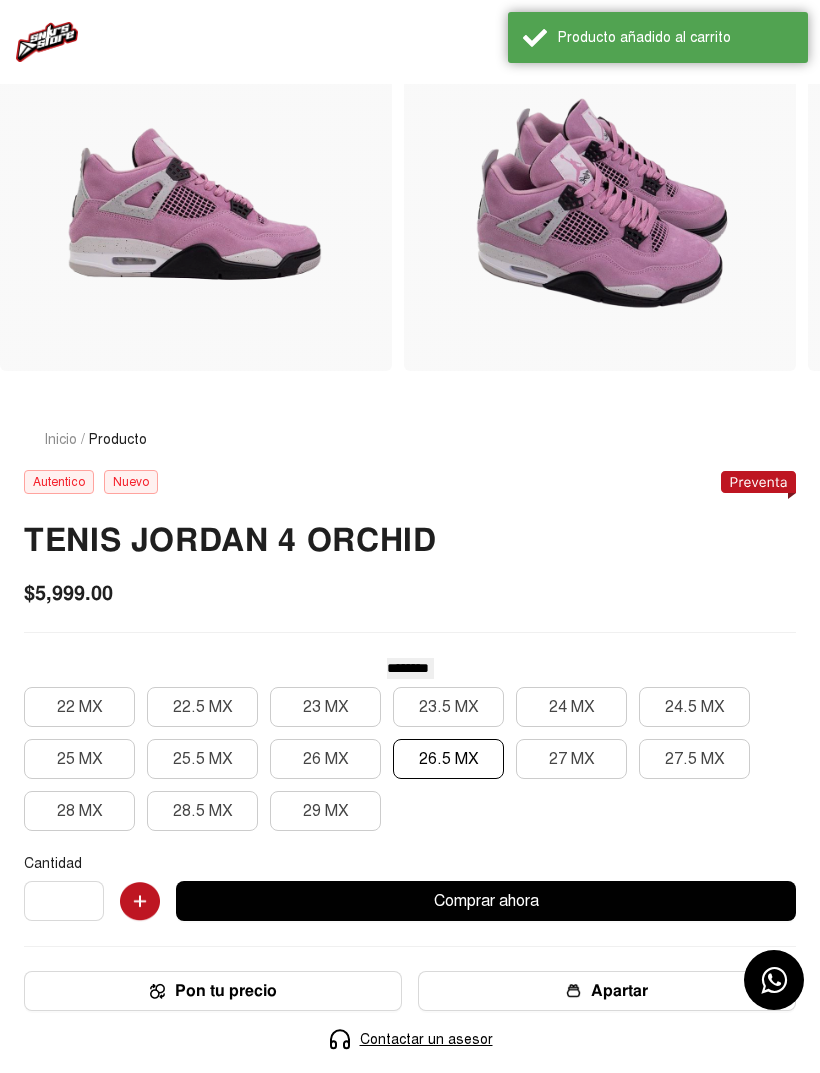 scroll, scrollTop: 0, scrollLeft: 0, axis: both 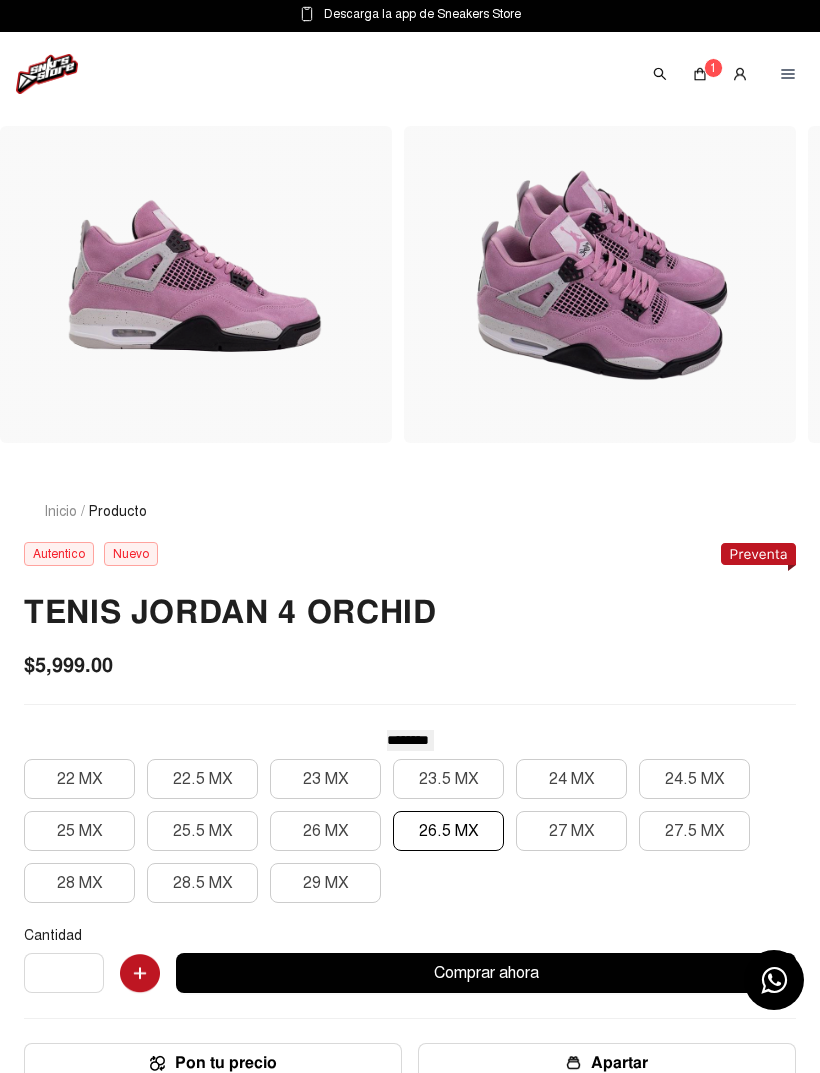 click 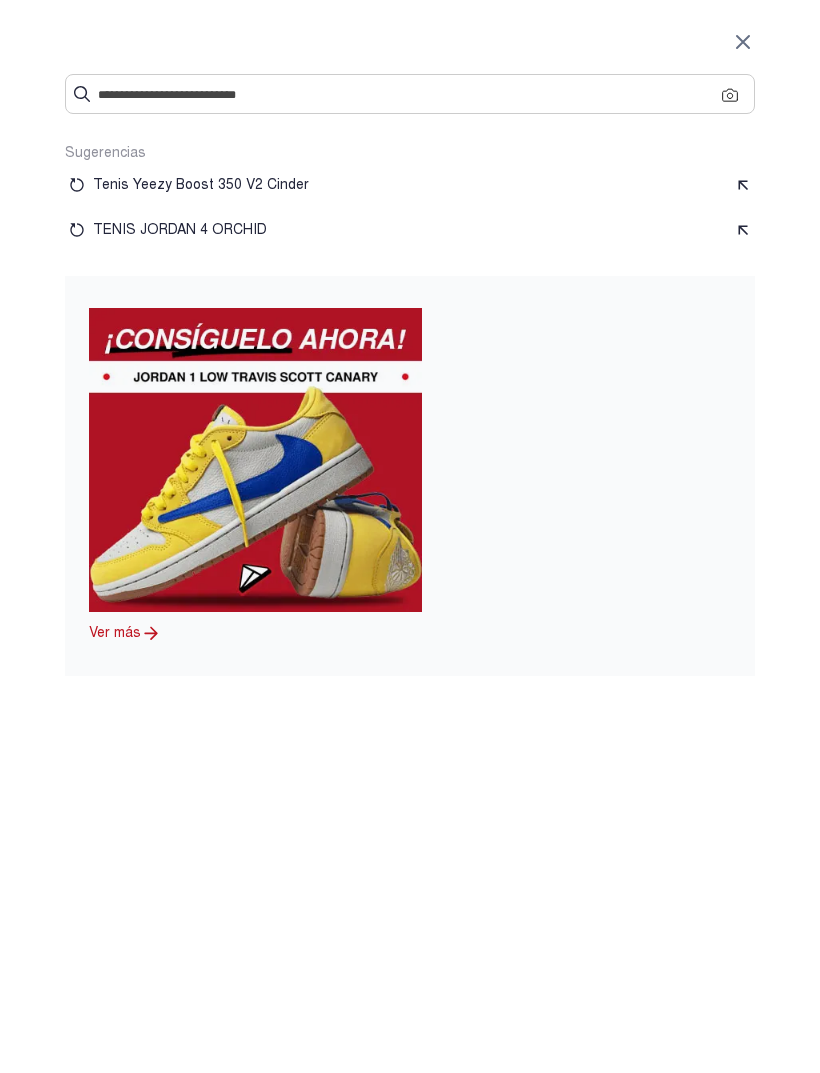 click on "Sugerencias Tenis Yeezy Boost 350 V2 Cinder TENIS JORDAN 4 ORCHID Ver más" at bounding box center [410, 353] 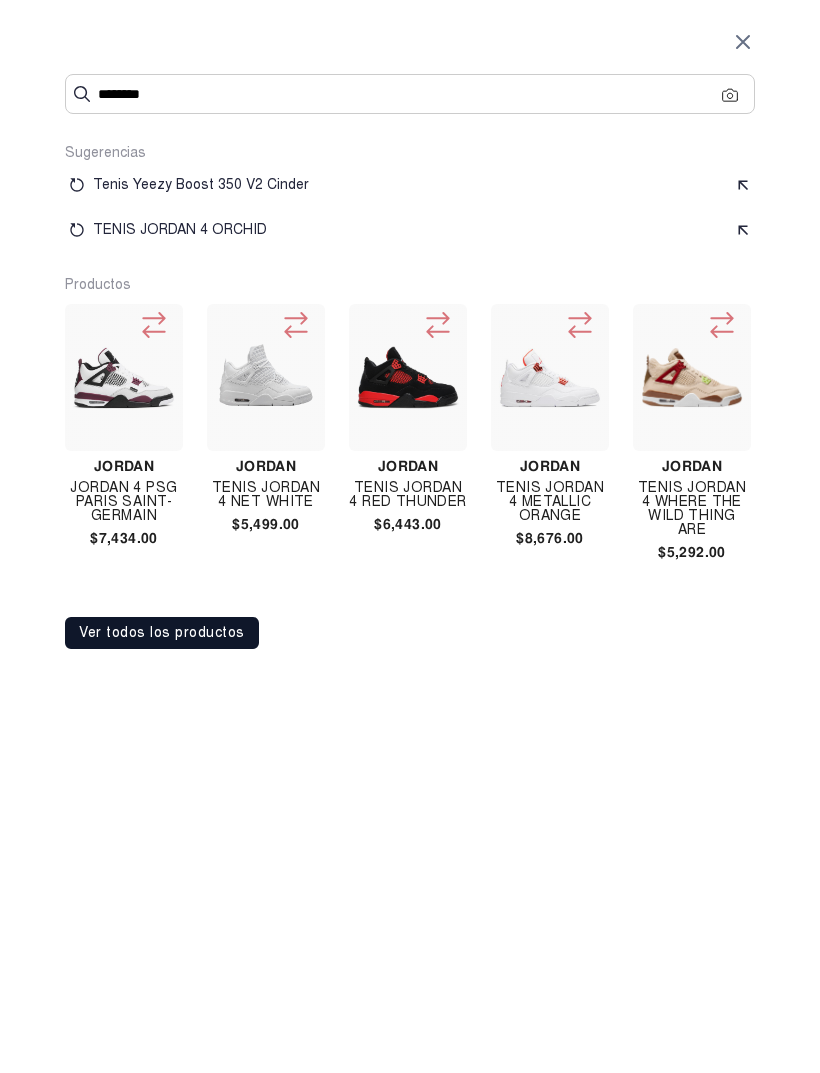 type on "********" 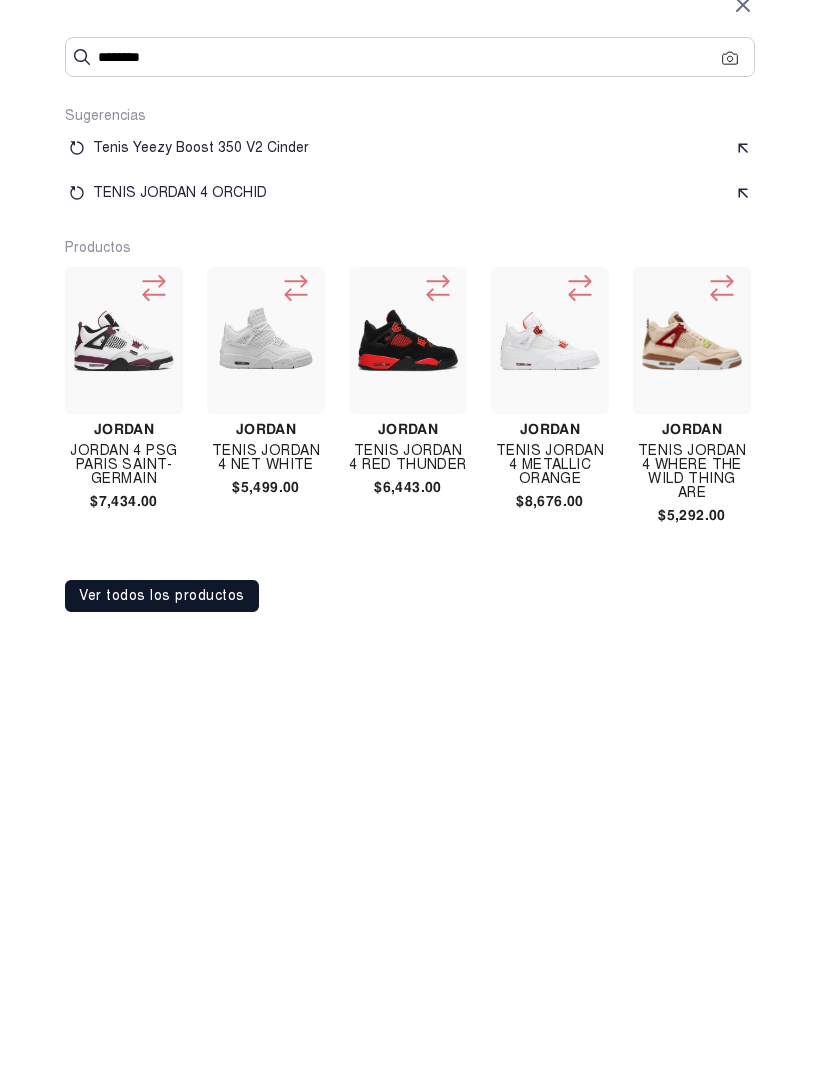 click on "******** Sugerencias Tenis Yeezy Boost 350 V2 Cinder TENIS JORDAN 4 ORCHID Productos Jordan Jordan 4 Psg Paris Saint-germain  $7,434.00  Jordan TENIS JORDAN 4 NET WHITE  $5,499.00  Jordan Tenis Jordan 4 Red Thunder  $6,443.00  Jordan Tenis Jordan 4 Metallic Orange  $8,676.00  Jordan Tenis Jordan 4 Where The Wild Thing Are  $5,292.00  Jordan TENIS JORDAN 4 OG SP A MA MANIERE WHILE YOU WERE SLEEPING  $6,499.00  Jordan Tenis Jordan 4 Taupe Haze  $7,229.00  Jordan Tenis Jordan 4 Pony Hair Black  $12,190.00  Jordan Tenis Jordan 4 Seafoam  $7,550.00  Jordan TENIS JORDAN 4 SB NAVY   $7,000.00  Jordan Tenis Jordan 4 Pure Money   $8,914.00  Jordan TENIS JORDAN 4 RM SP NIGEL SYLVESTER DRIVEWAY GREY  $4,499.00  Jordan Tenis Jordan 4 Motorsports 2017  $11,490.00  Jordan TENIS JORDAN 4 RM BLACK LIGHT BONE  $3,499.00  Jordan Tenis Jordan 4 Alternate 89  $9,958.00  Jordan Tenis Jordan 4 Toro Bravo   $10,778.00  Jordan TENIS JORDAN 4 FEAR 2024  $5,999.00  Jordan Tenis Jordan 4 Midnight Navy  $7,359.00  Jordan  $9,371.00" at bounding box center [410, 339] 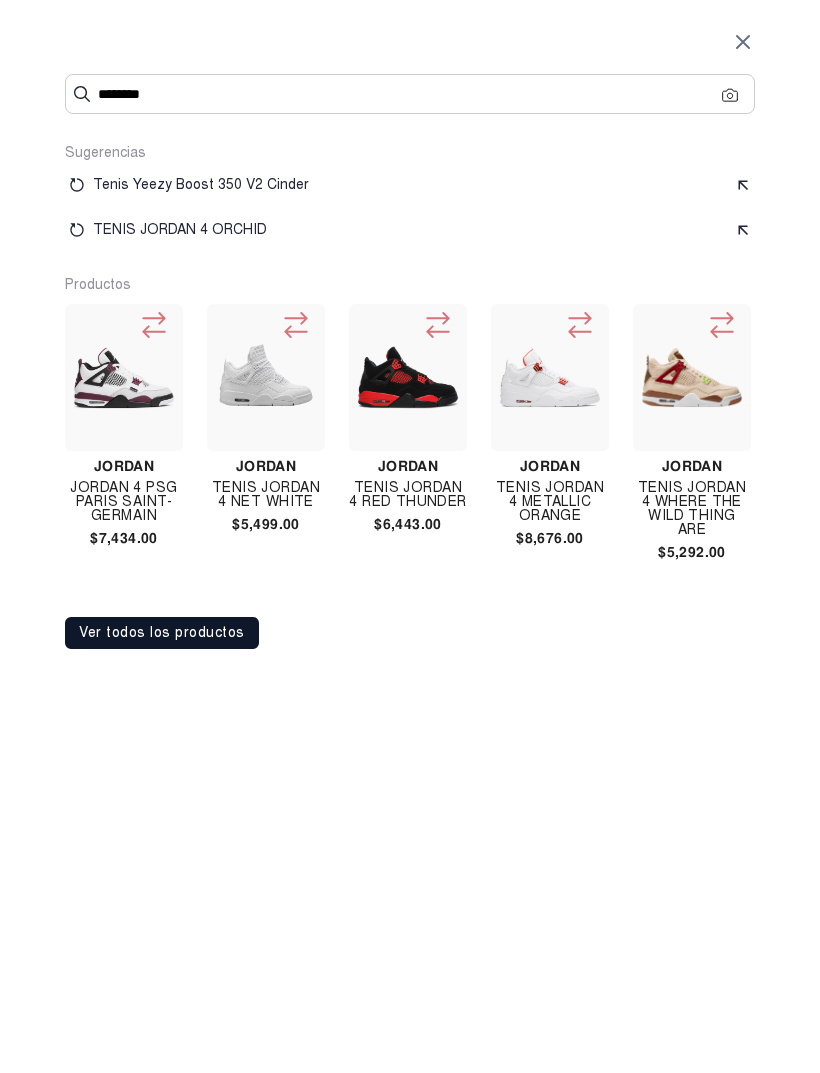 click on "********" at bounding box center [410, 94] 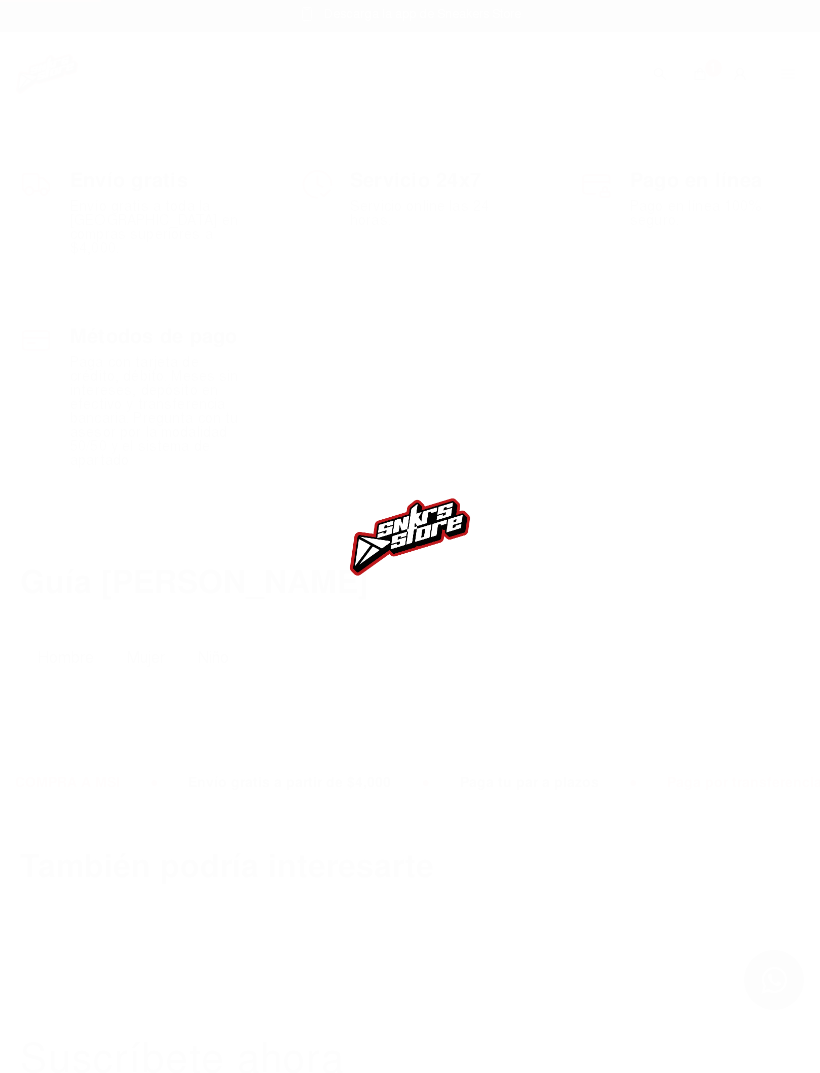 scroll, scrollTop: 0, scrollLeft: 0, axis: both 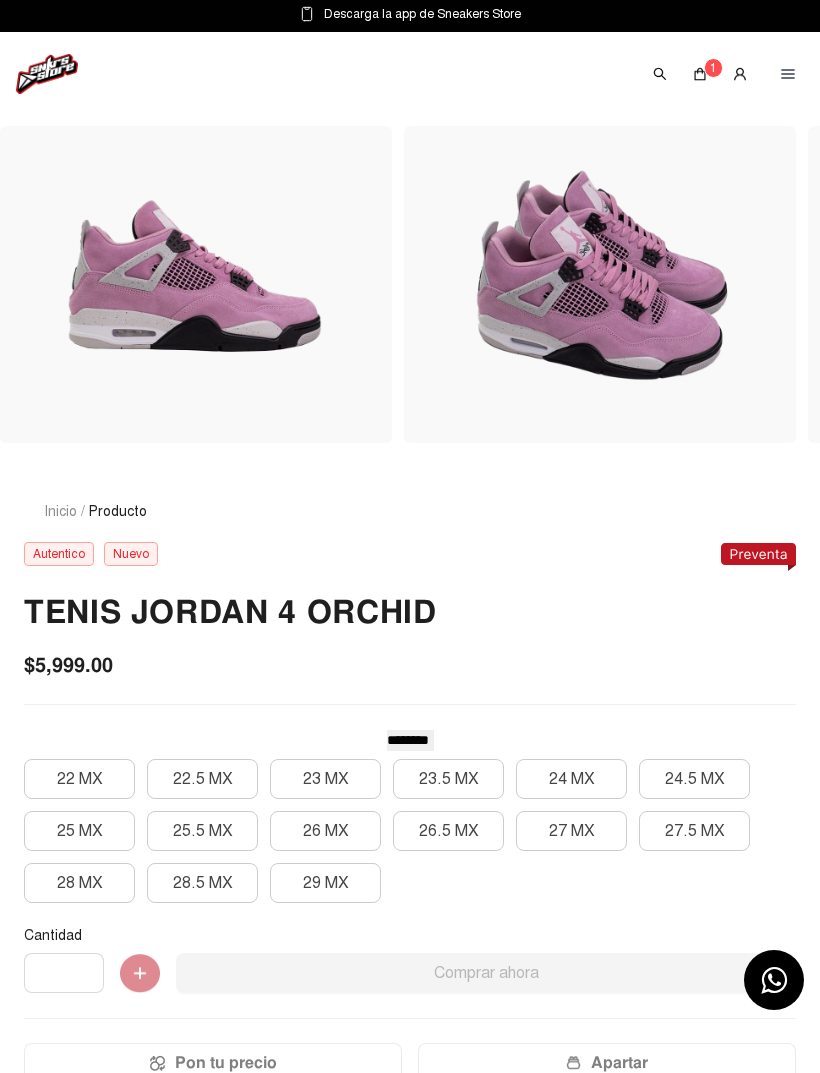click 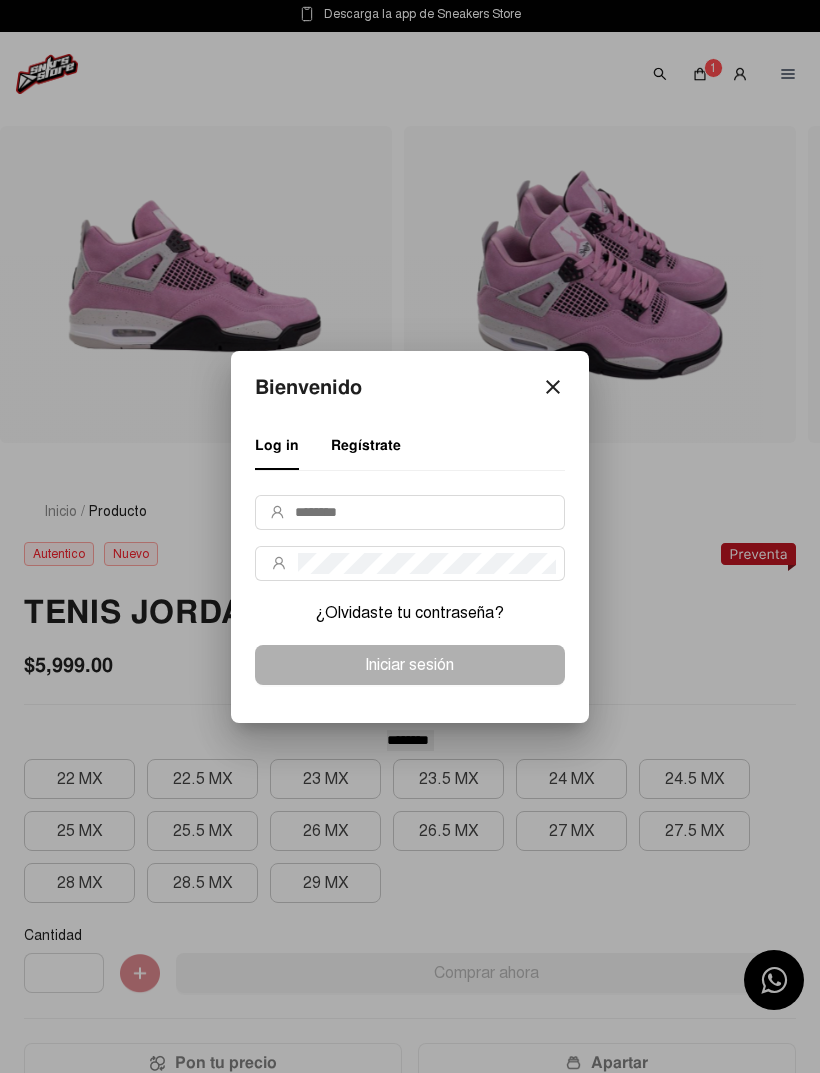 click on "close" at bounding box center (553, 387) 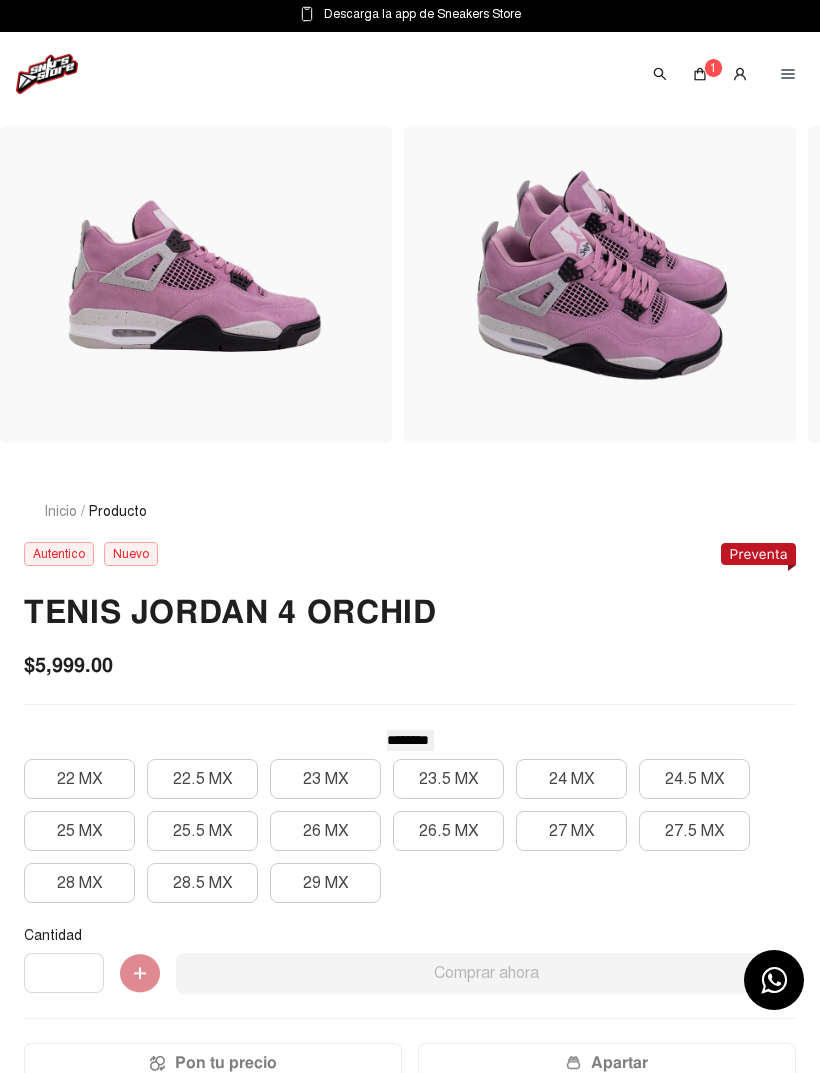 click 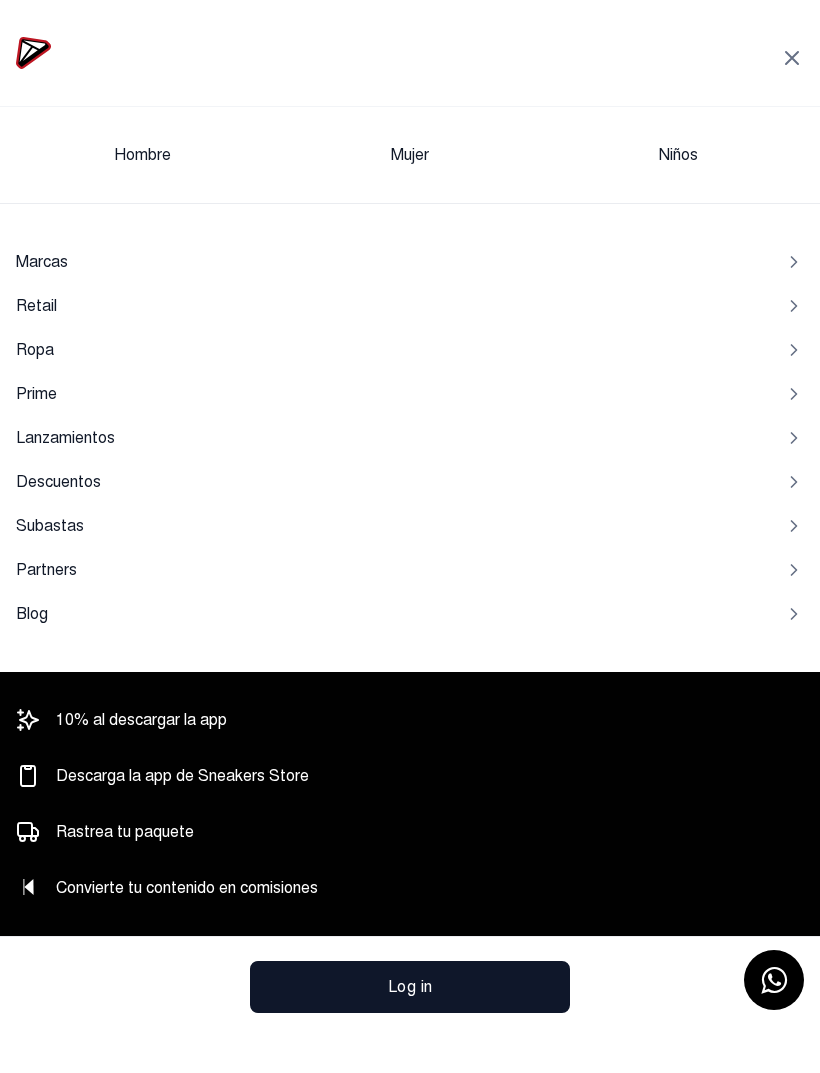 click on "Hombre" 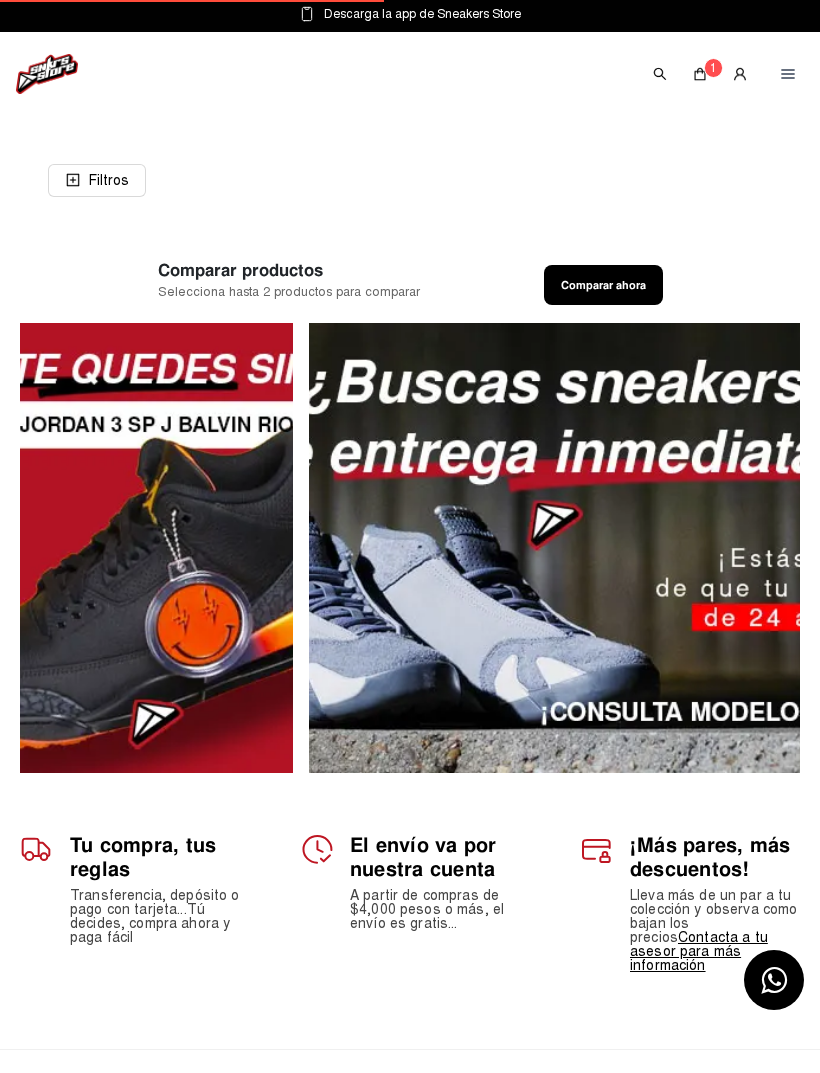 click 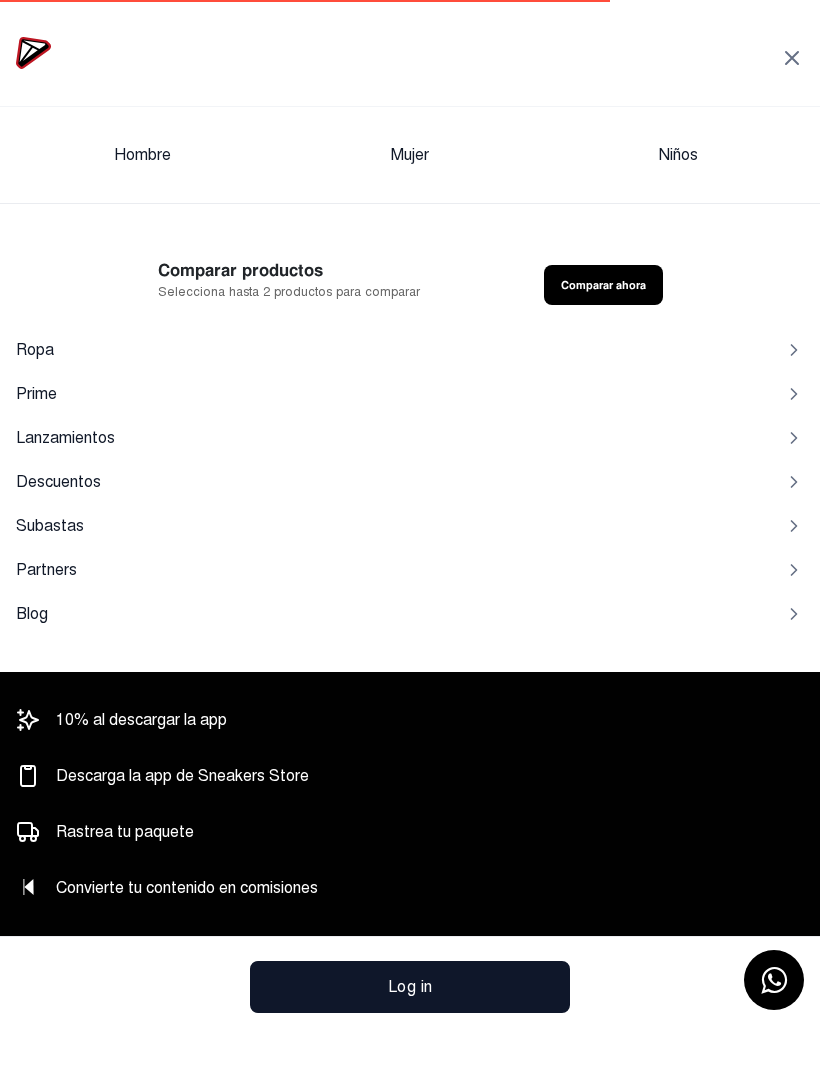 click 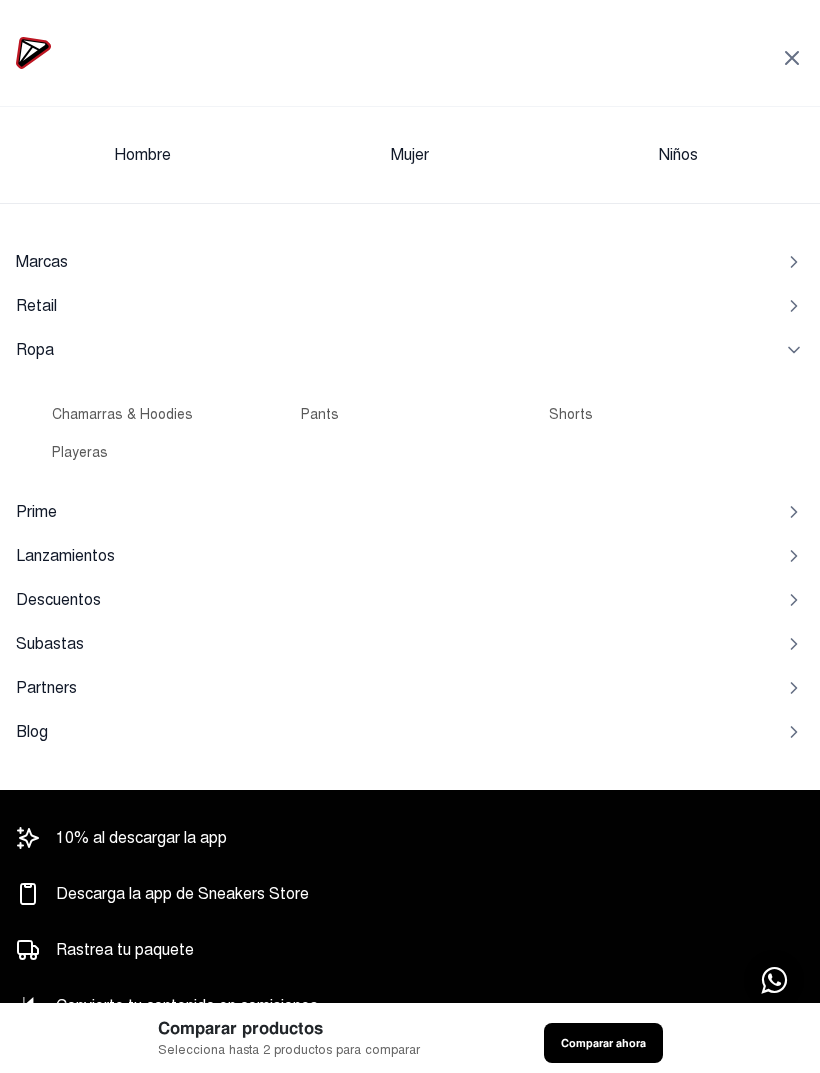 click on "Chamarras & Hoodies" 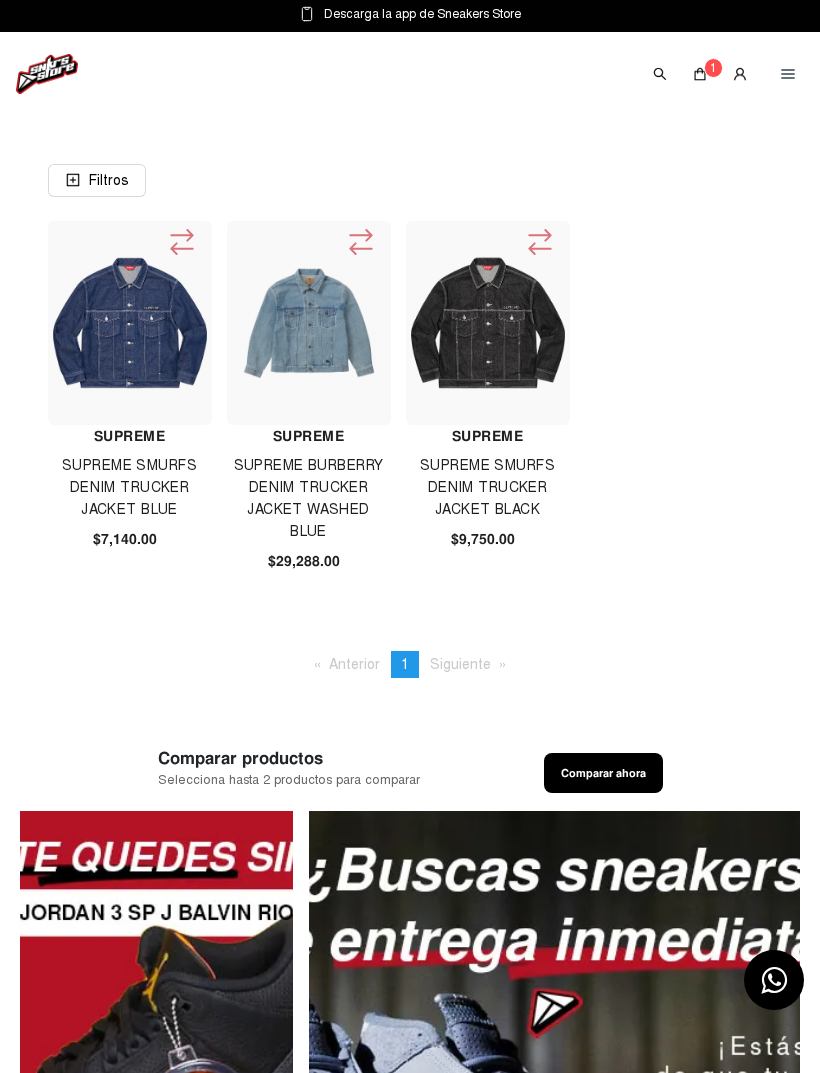 click 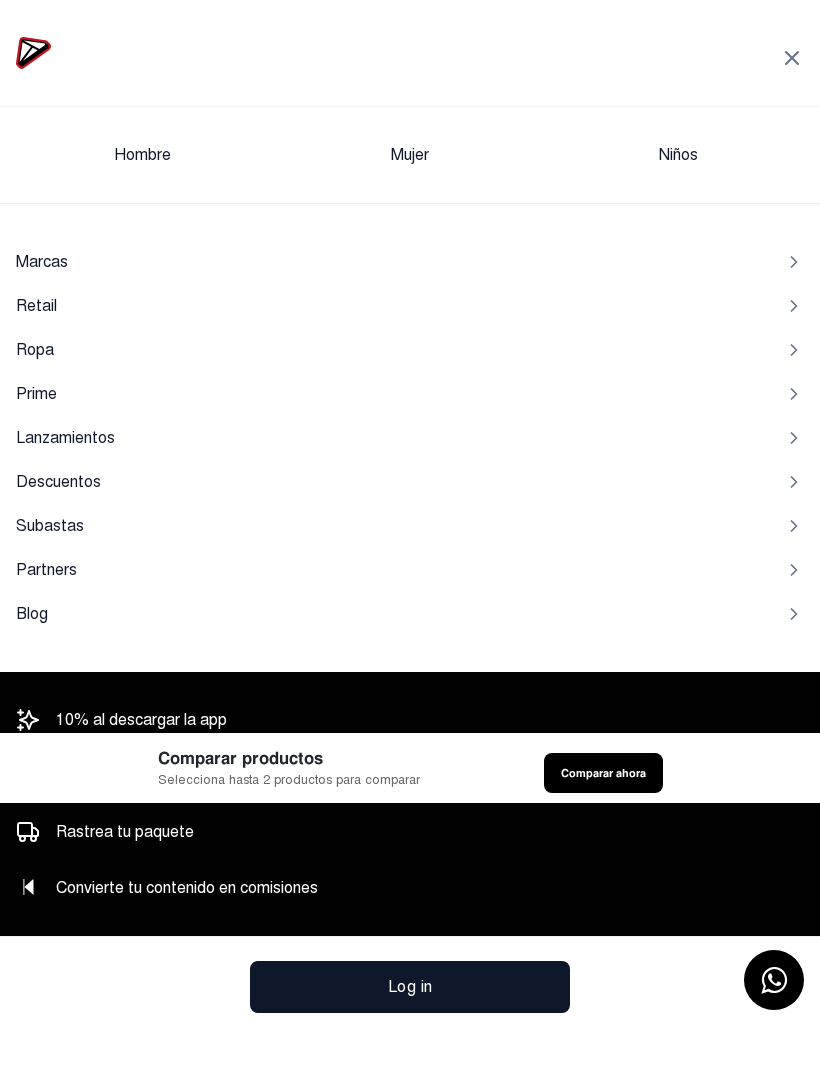 click 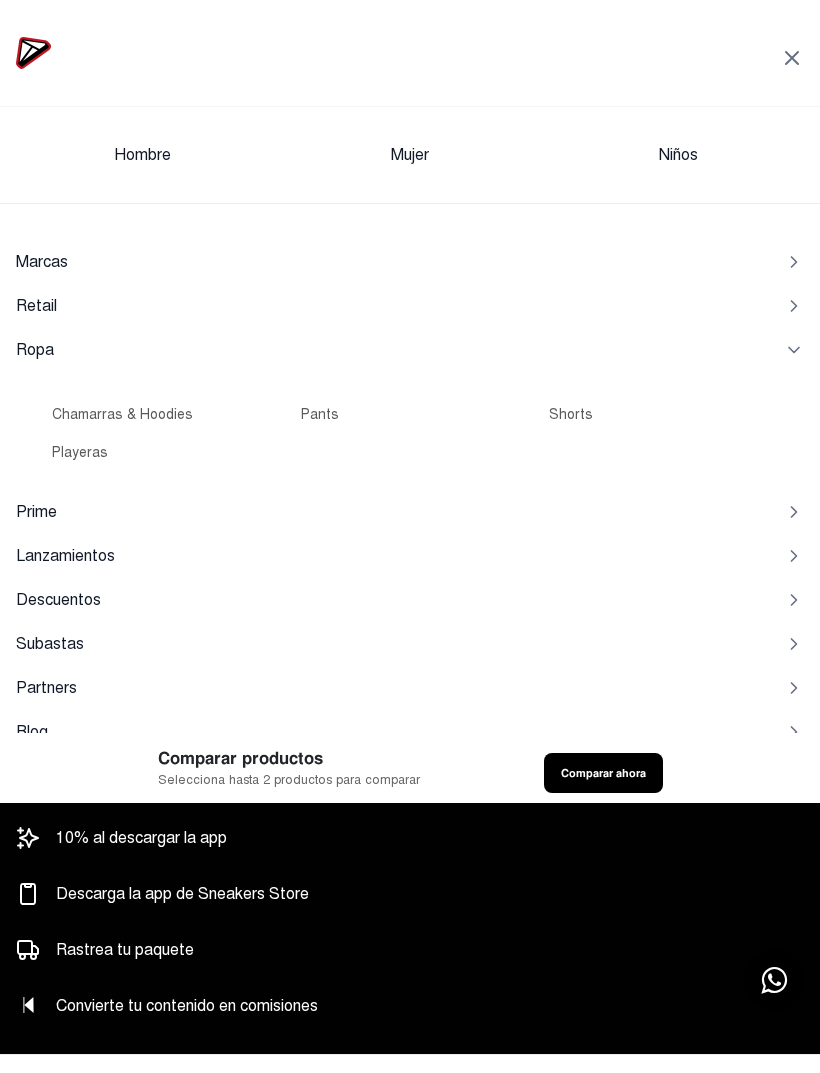 click on "Pants" 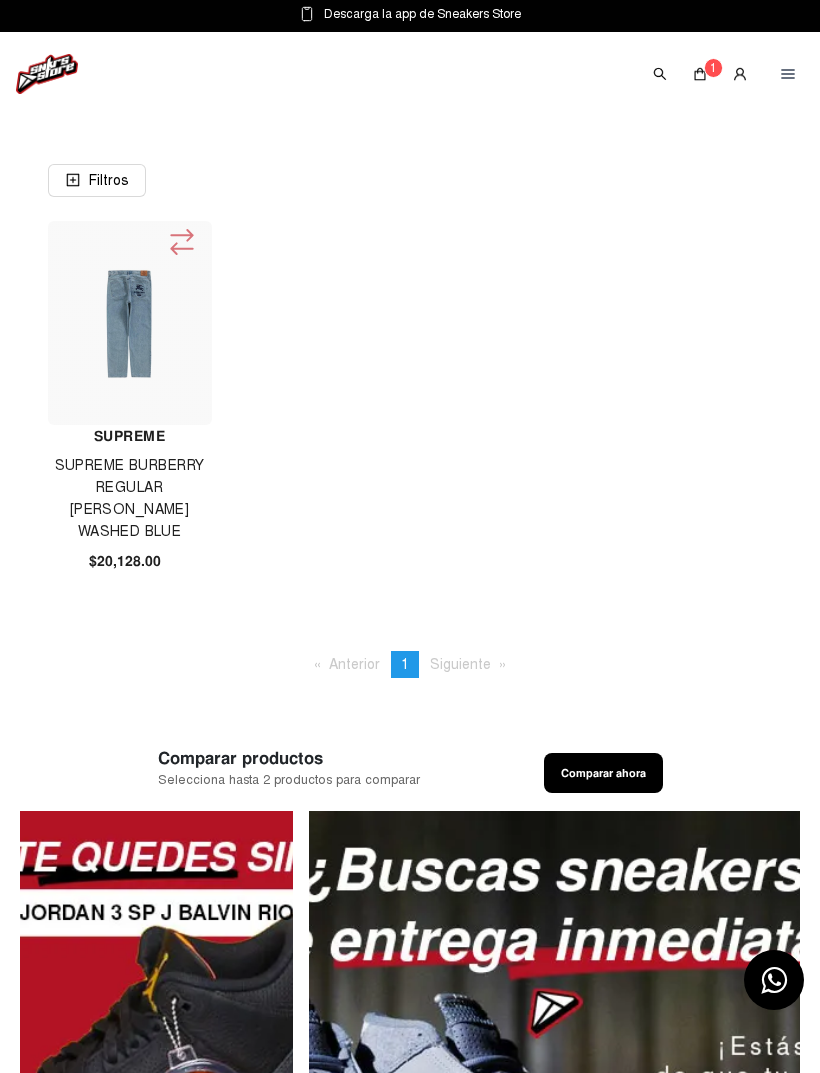 click 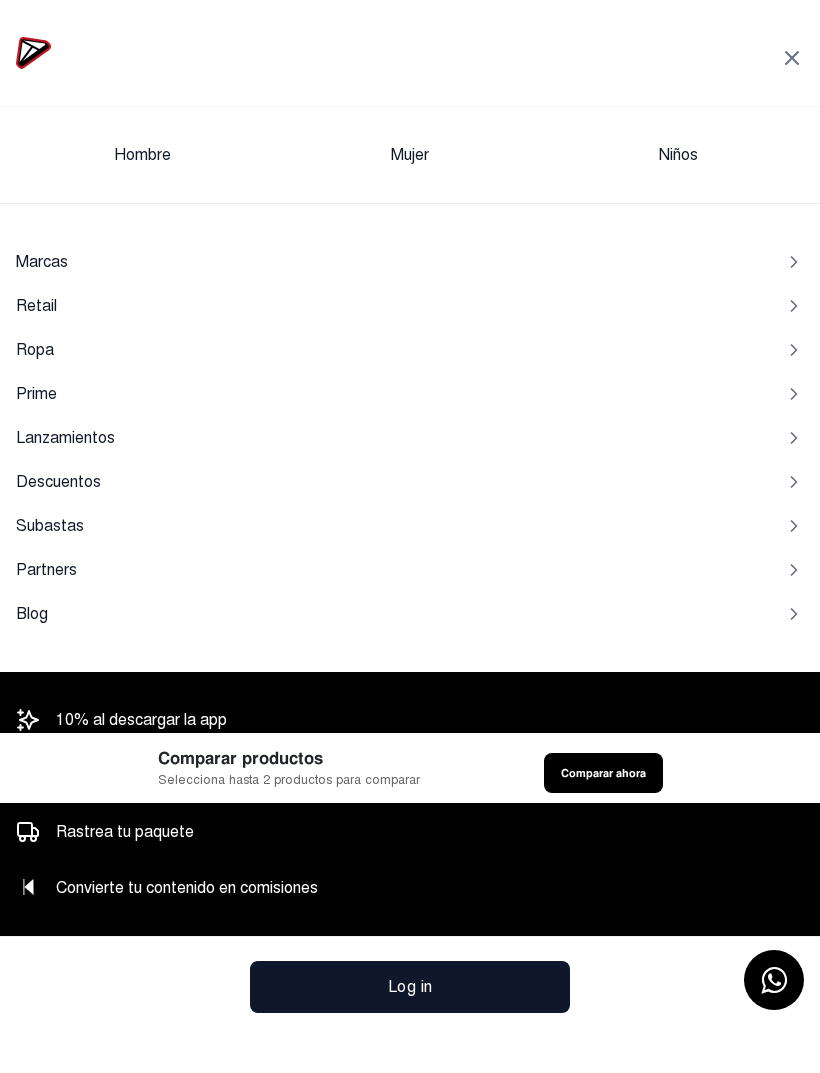 click 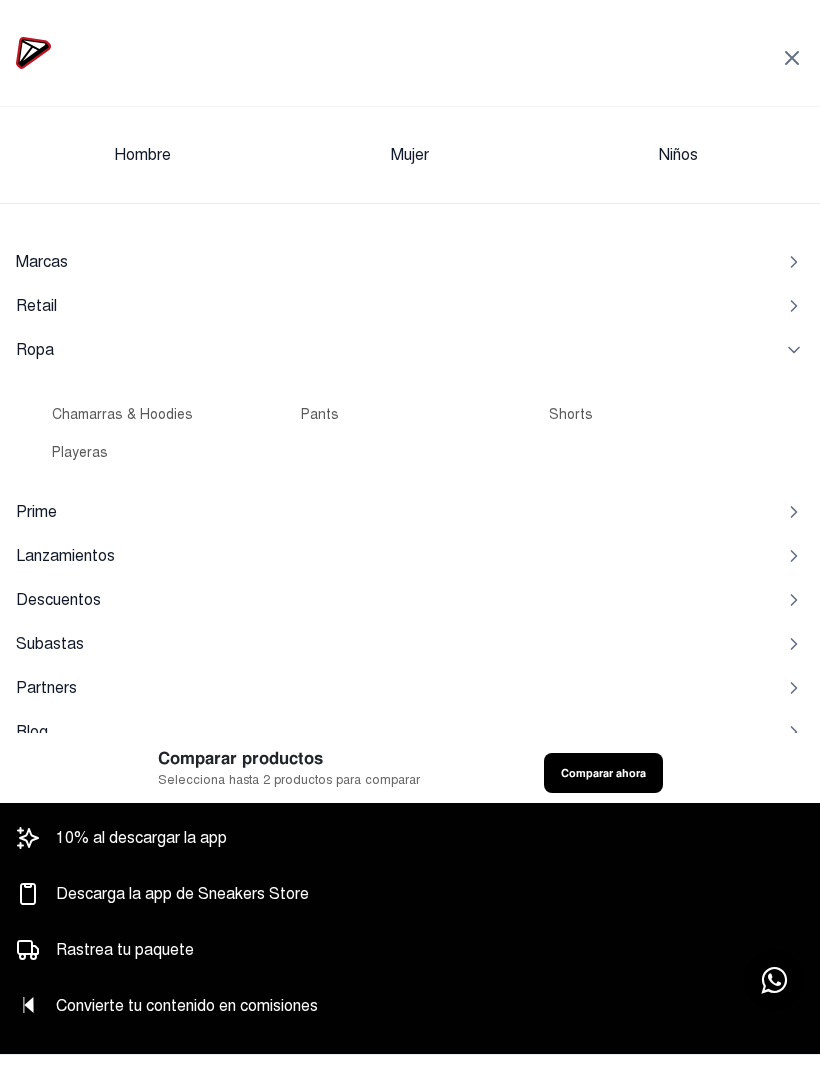 click on "Shorts" 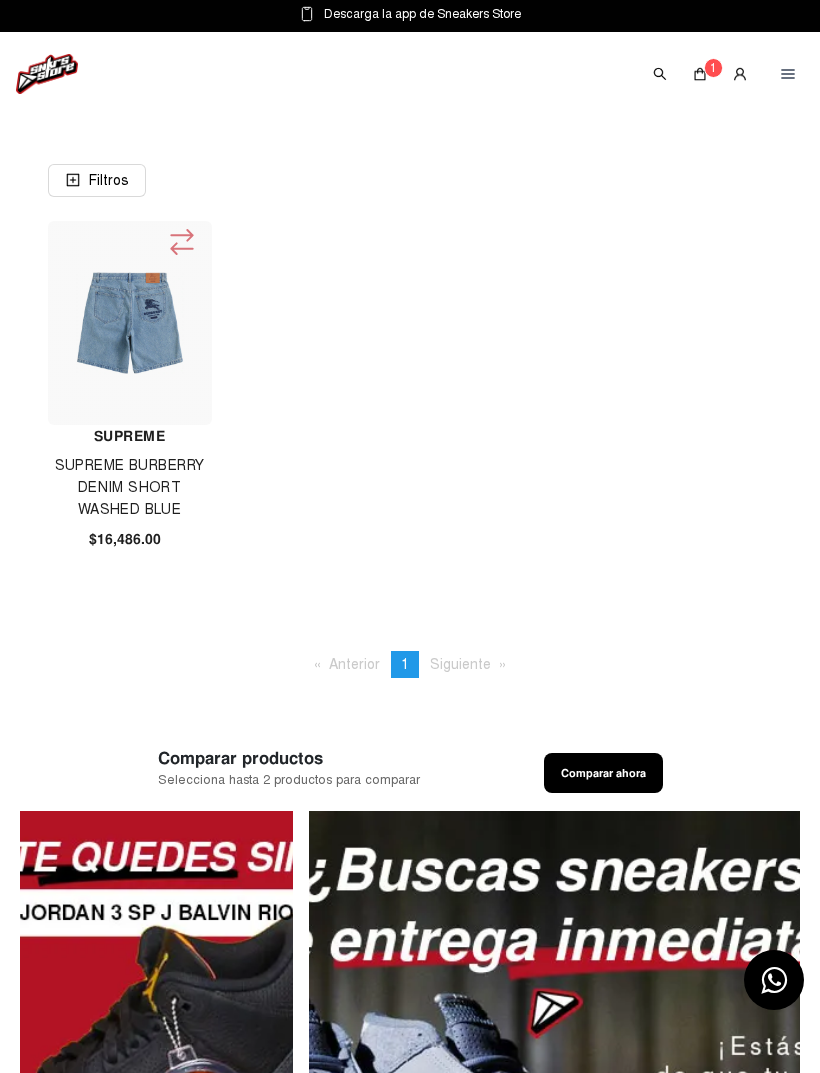 click 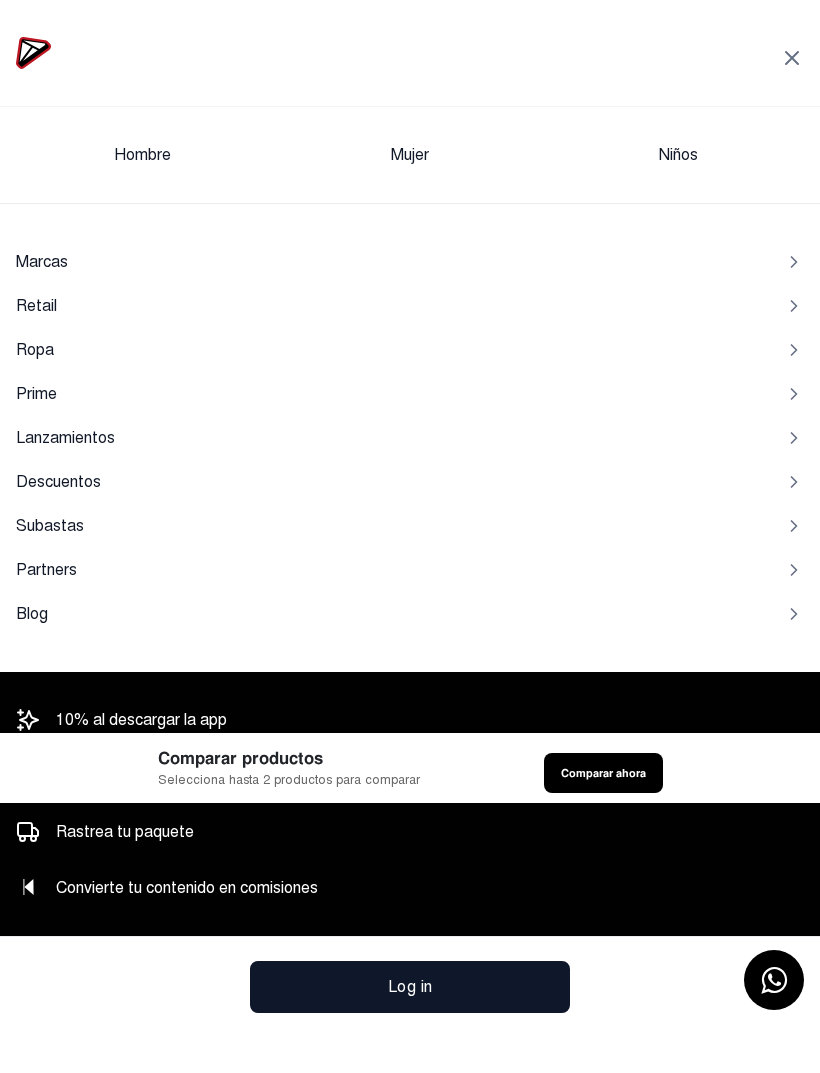 click 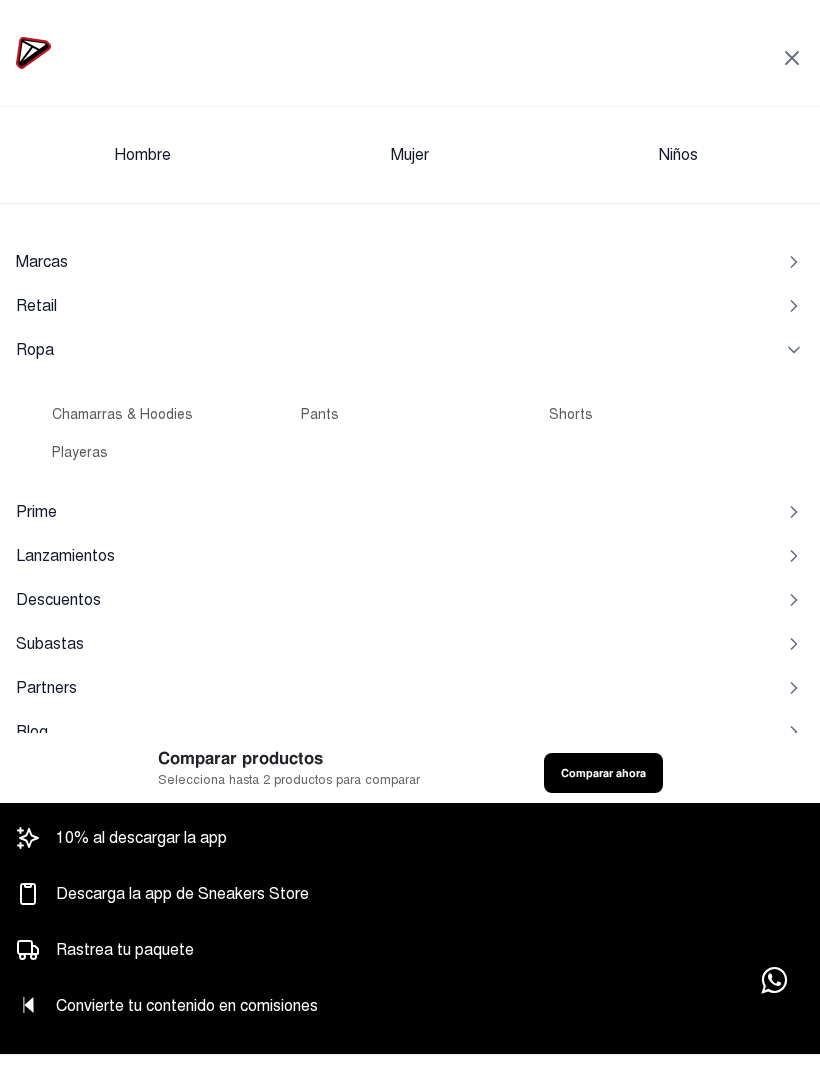 click on "Playeras" 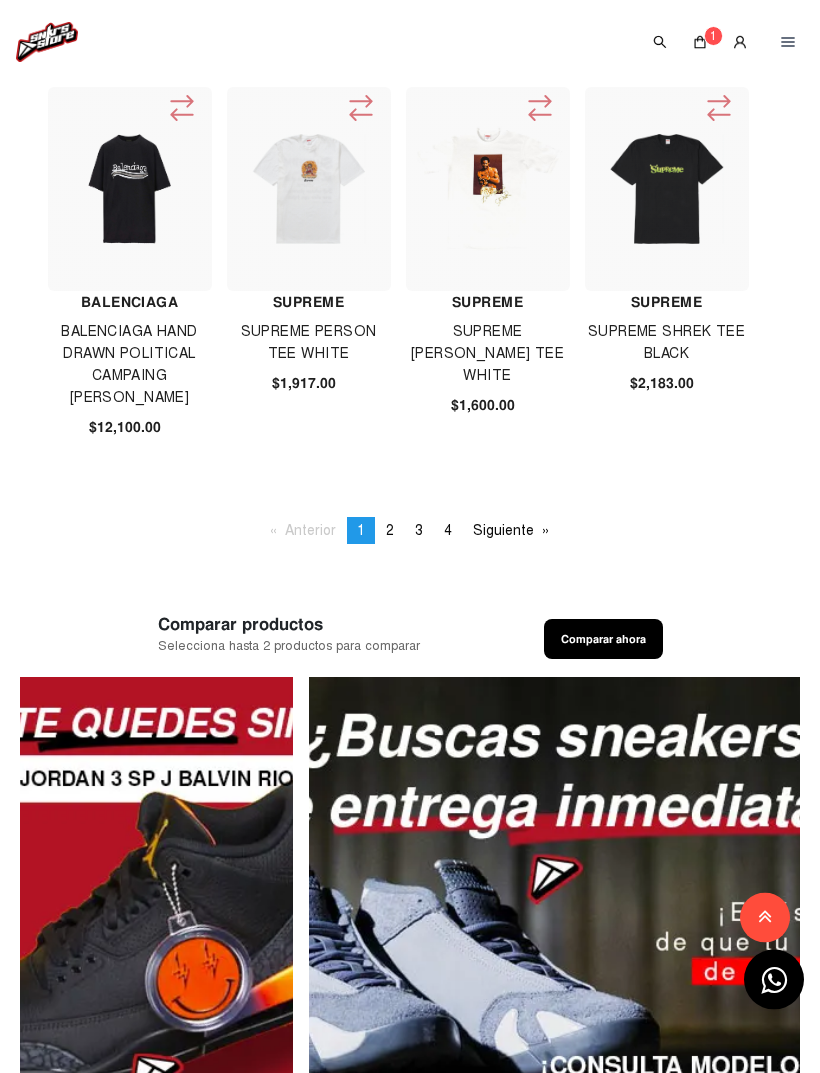 scroll, scrollTop: 1616, scrollLeft: 0, axis: vertical 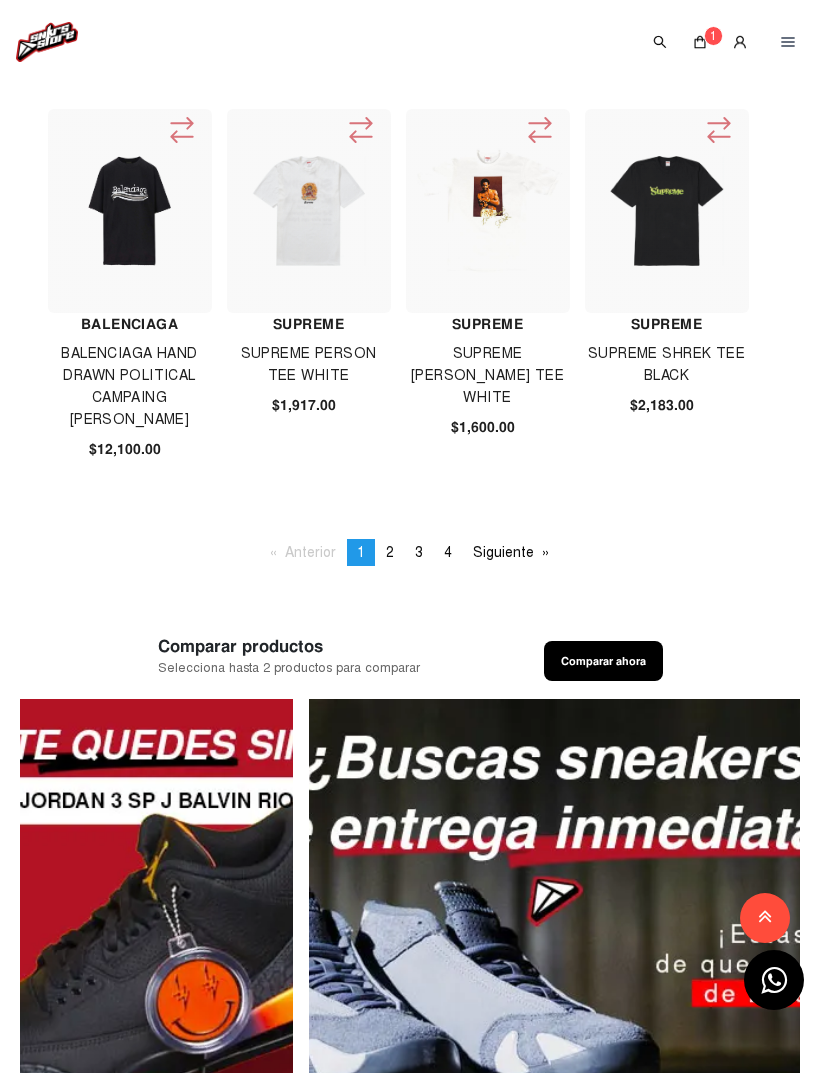 click on "2" 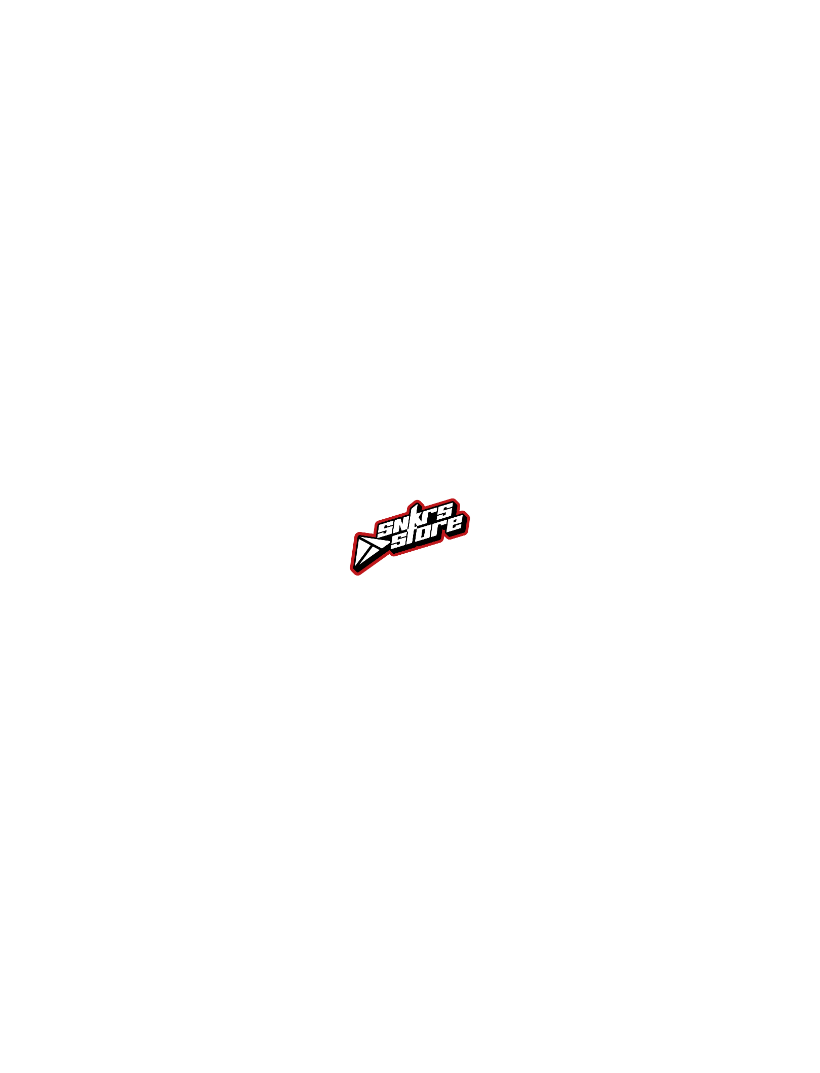 scroll, scrollTop: 0, scrollLeft: 0, axis: both 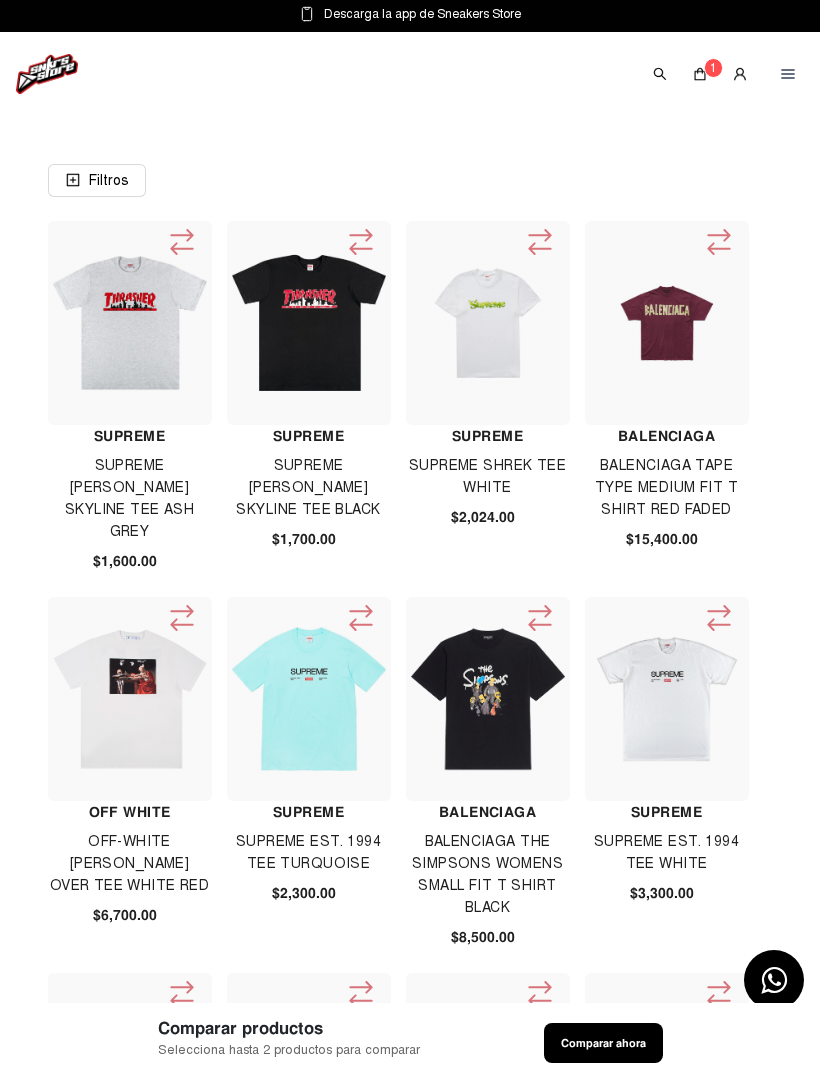 click 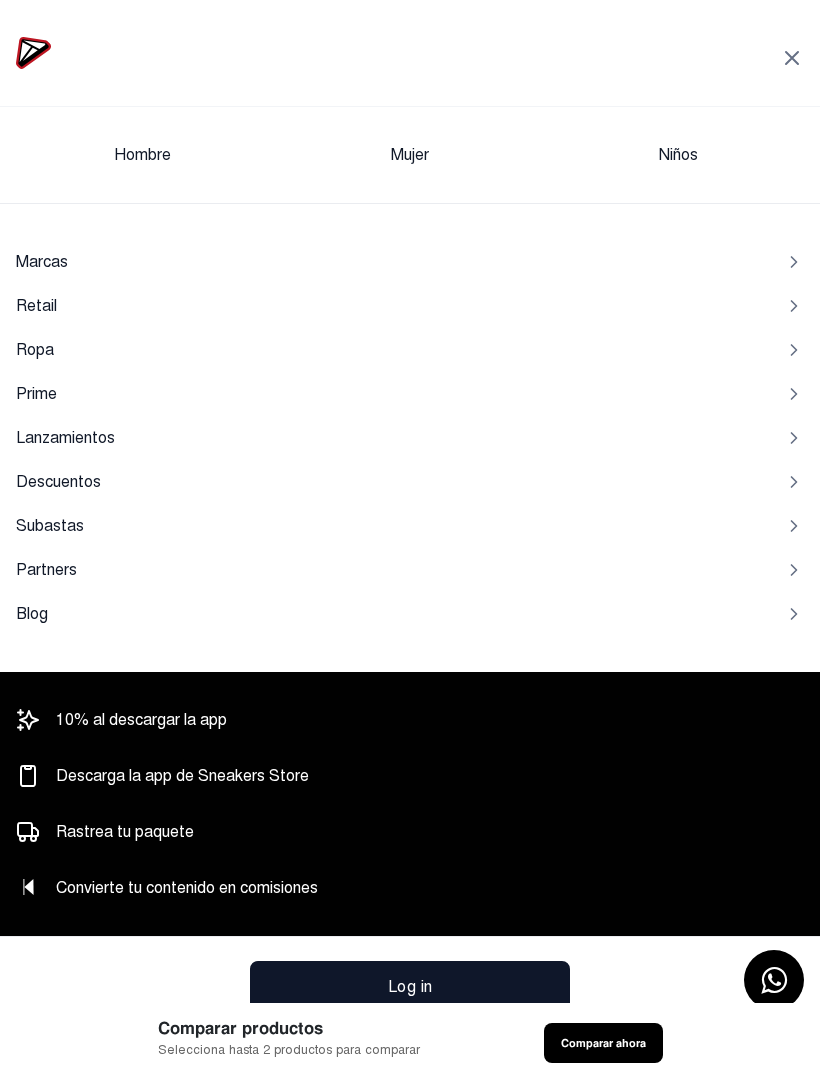 click 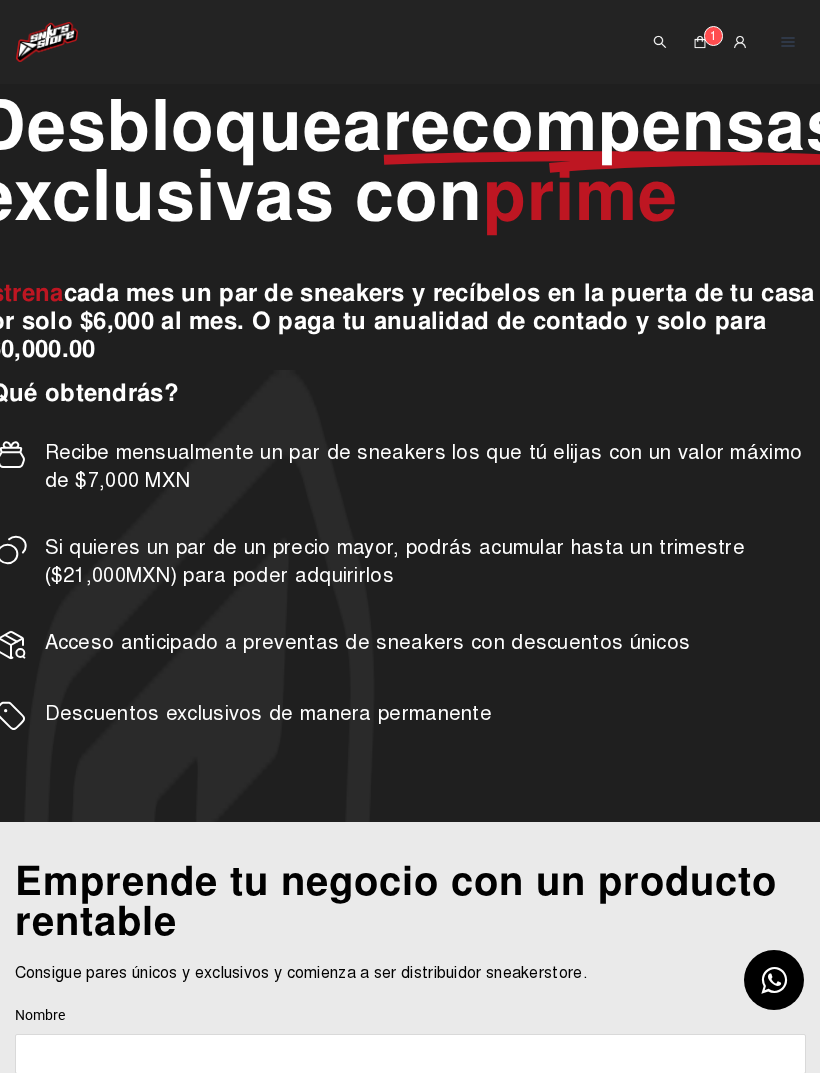 scroll, scrollTop: 0, scrollLeft: 0, axis: both 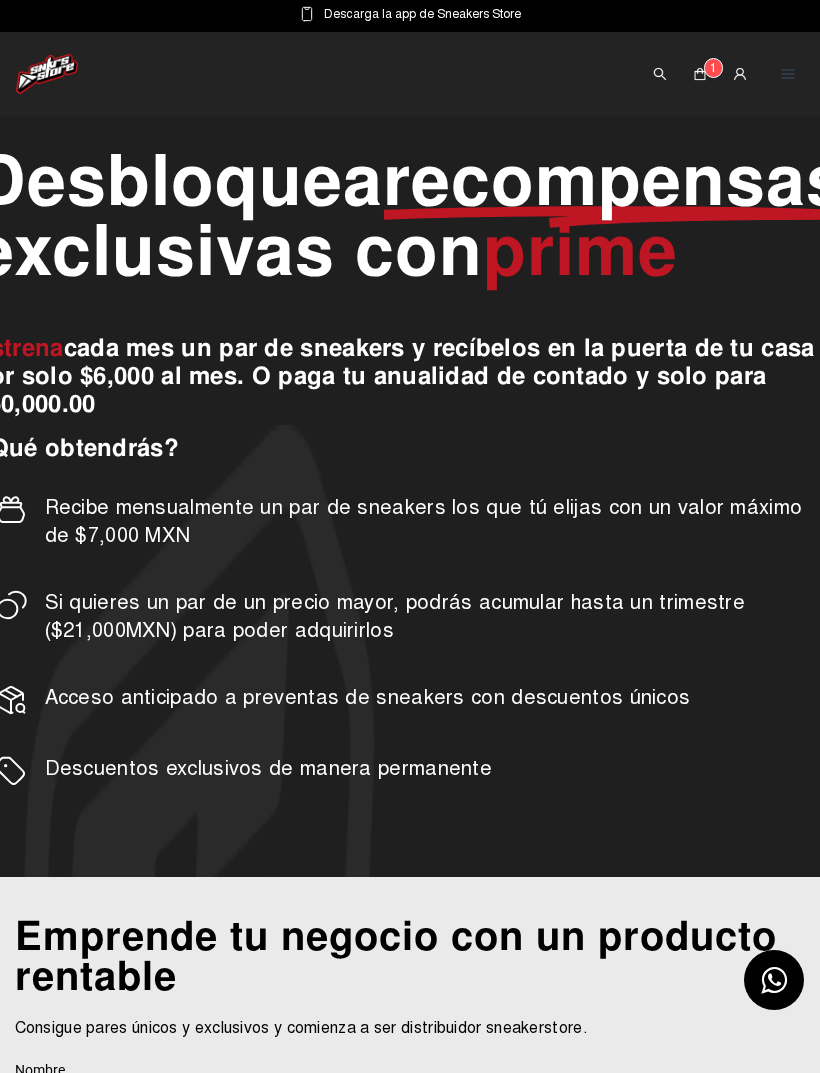 click 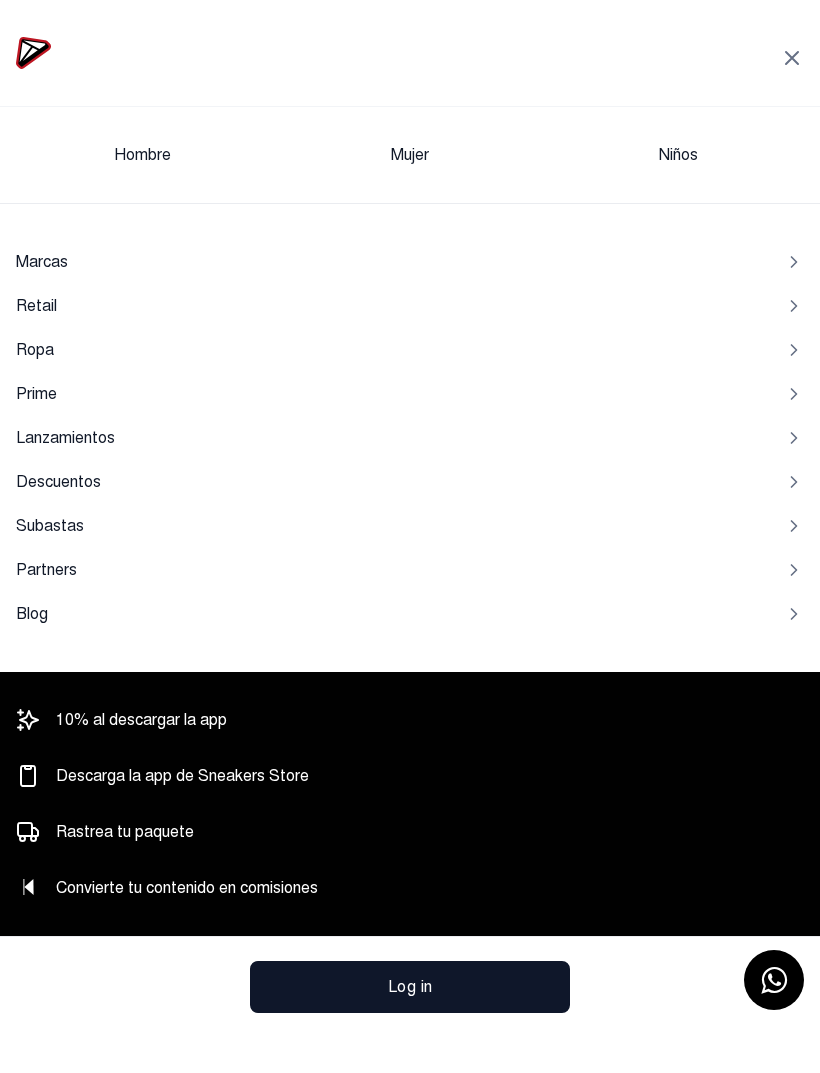 click 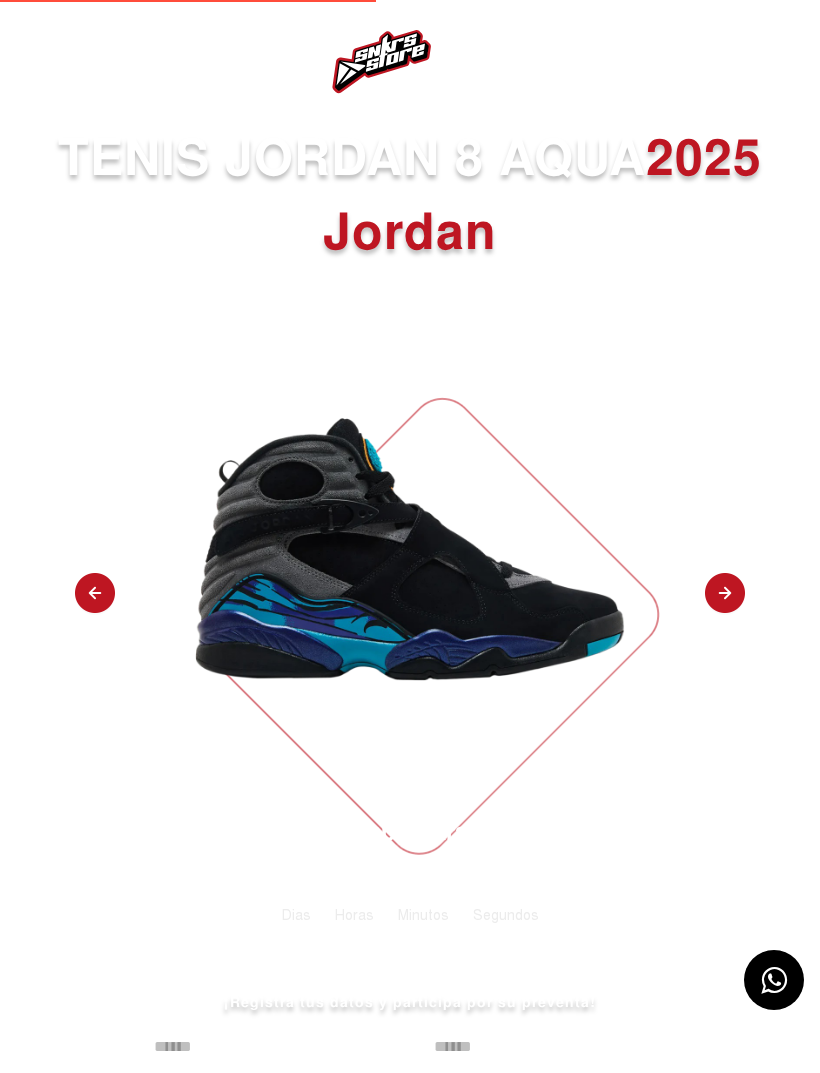 select 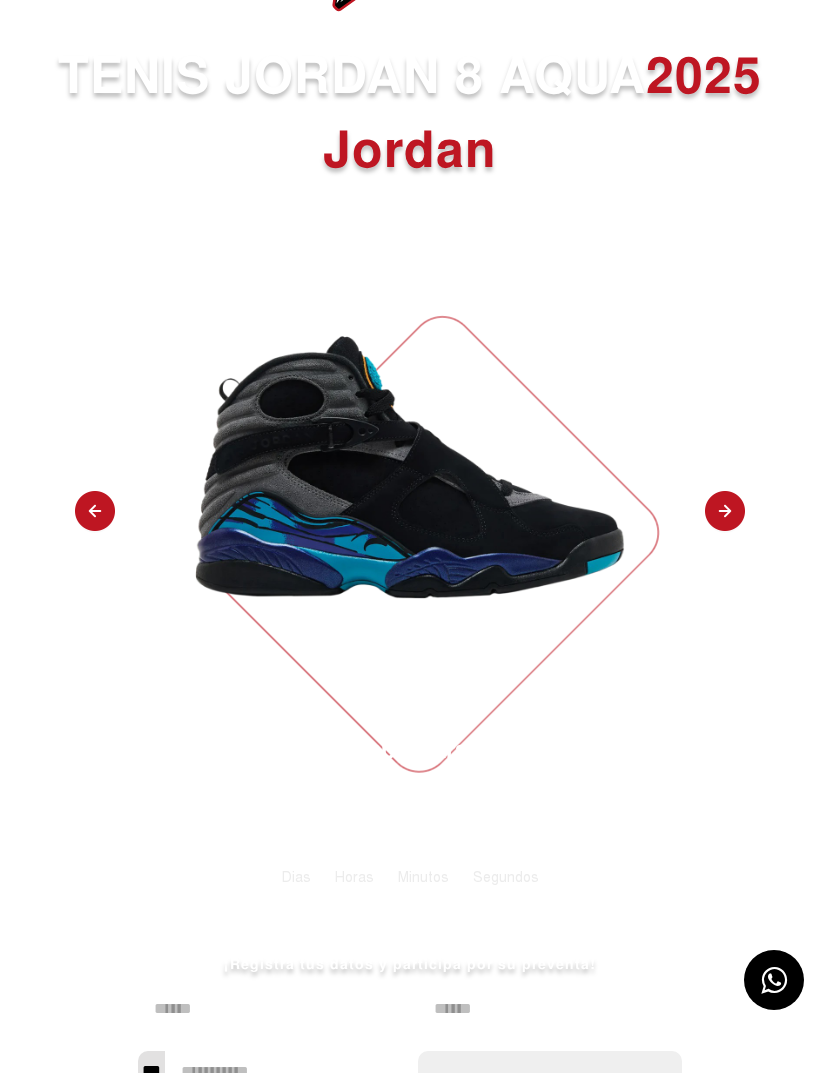 scroll, scrollTop: 0, scrollLeft: 0, axis: both 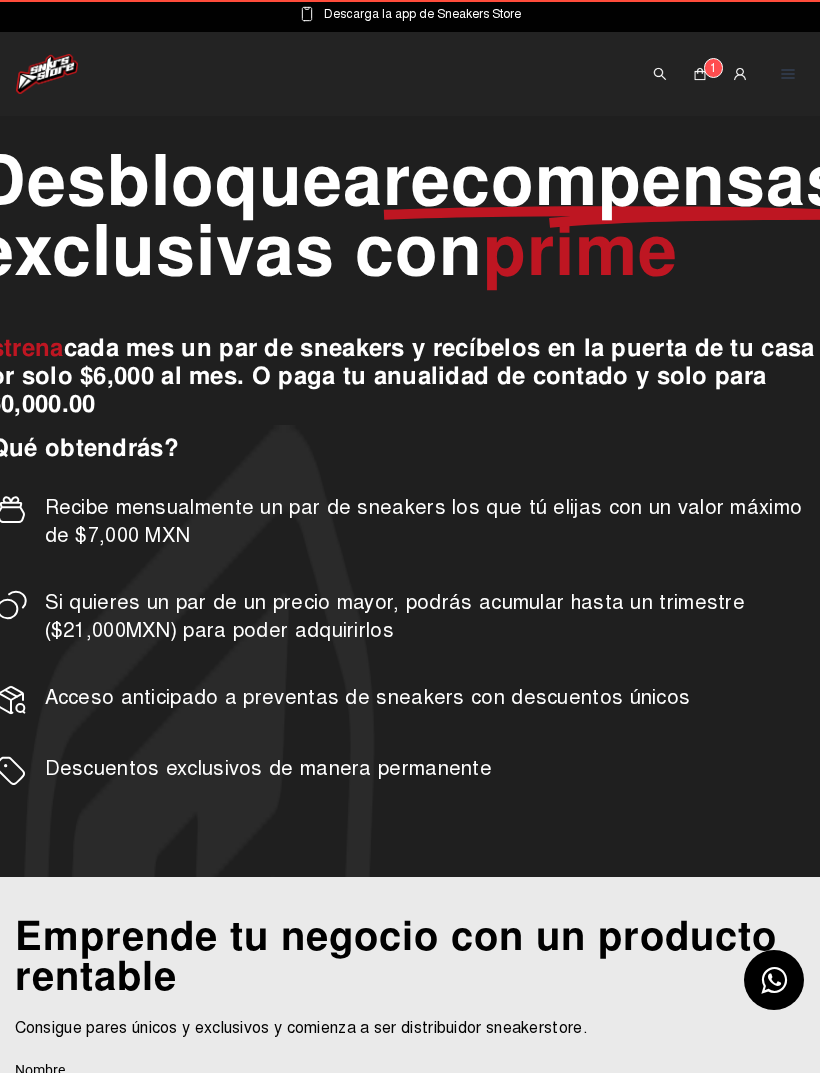 click 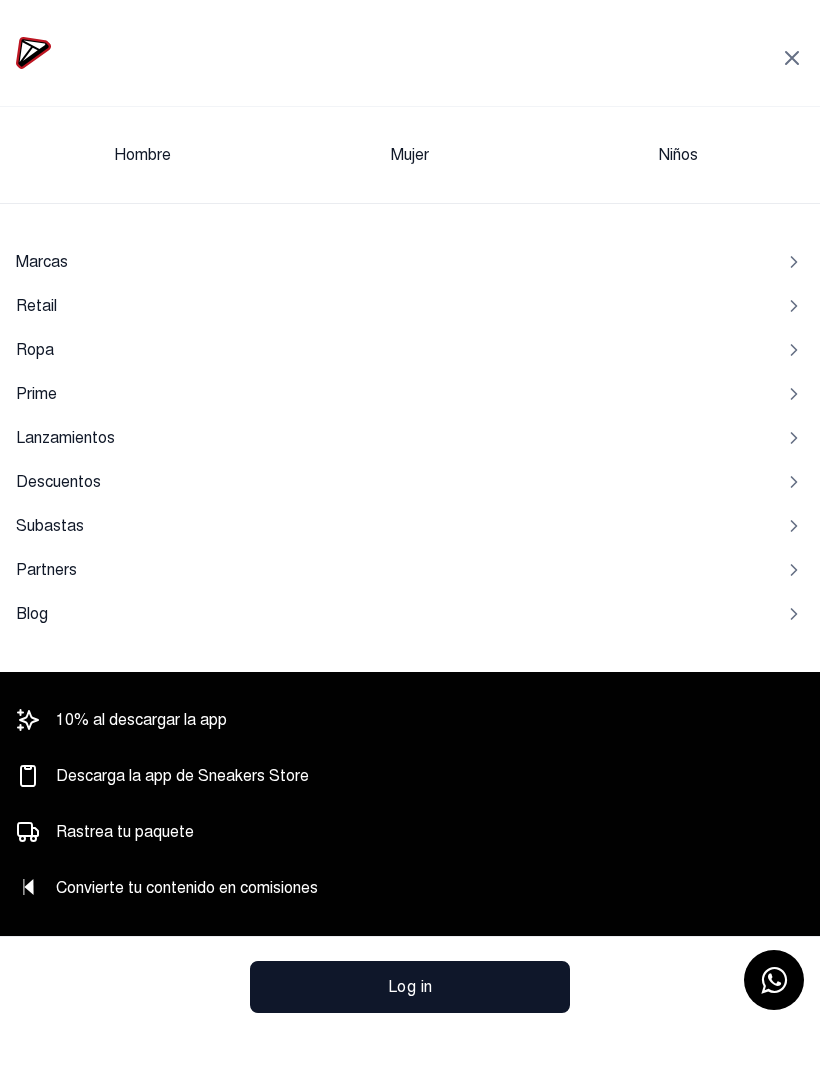 click 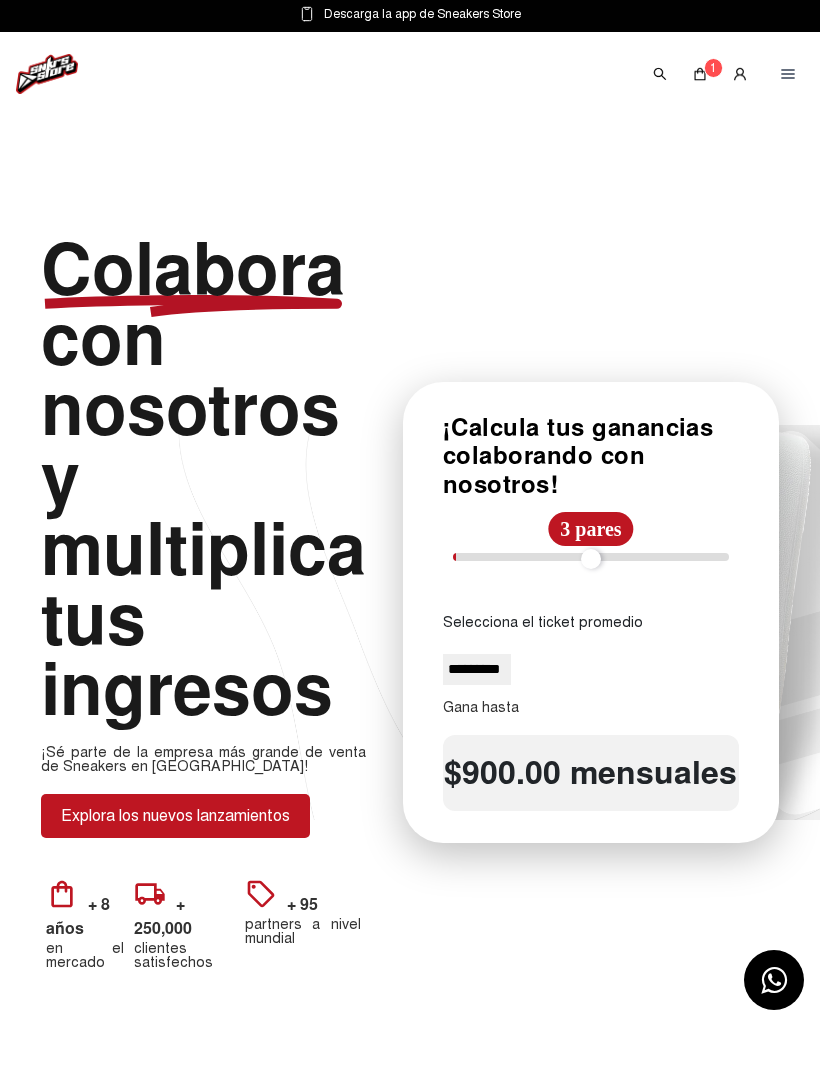 type on "*" 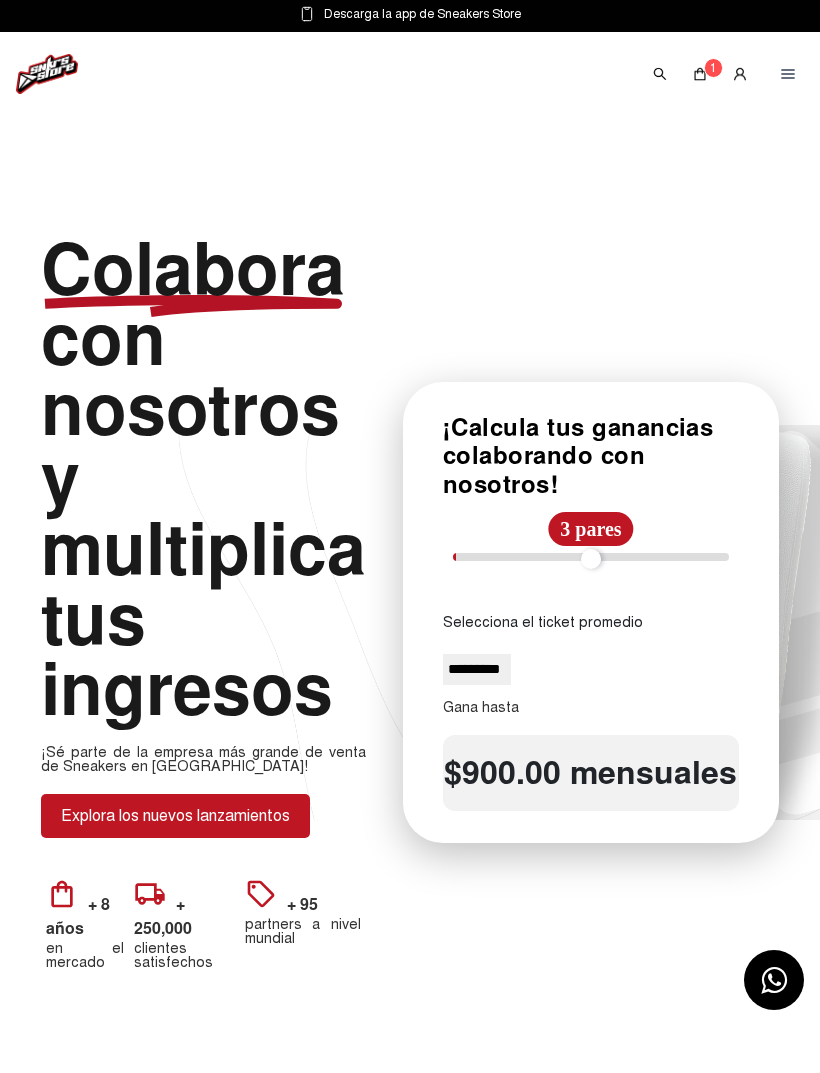 click on "**********" 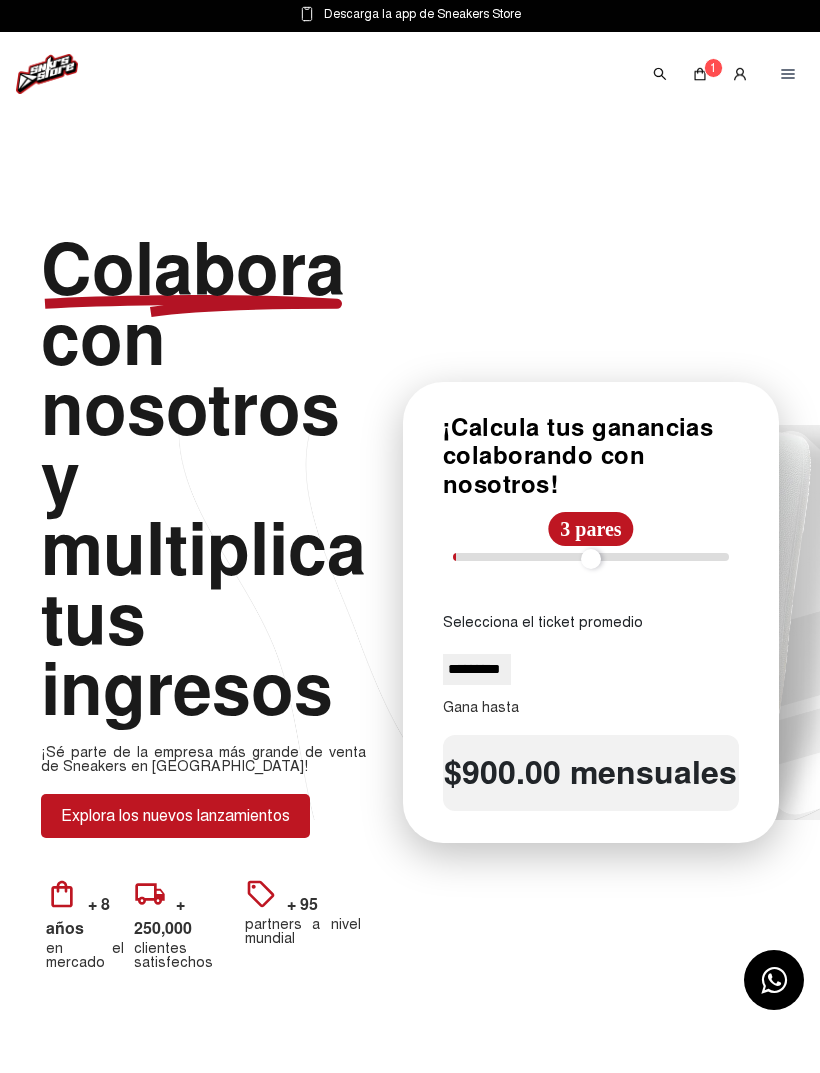 select on "***" 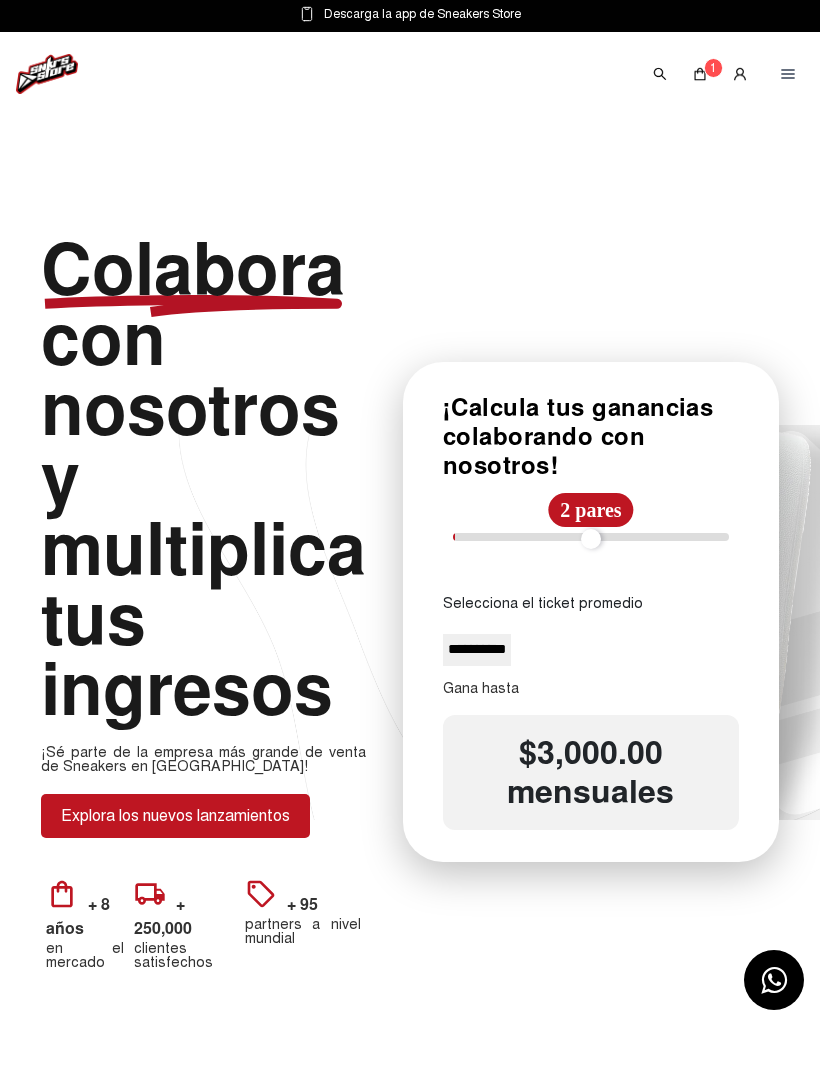 type on "*" 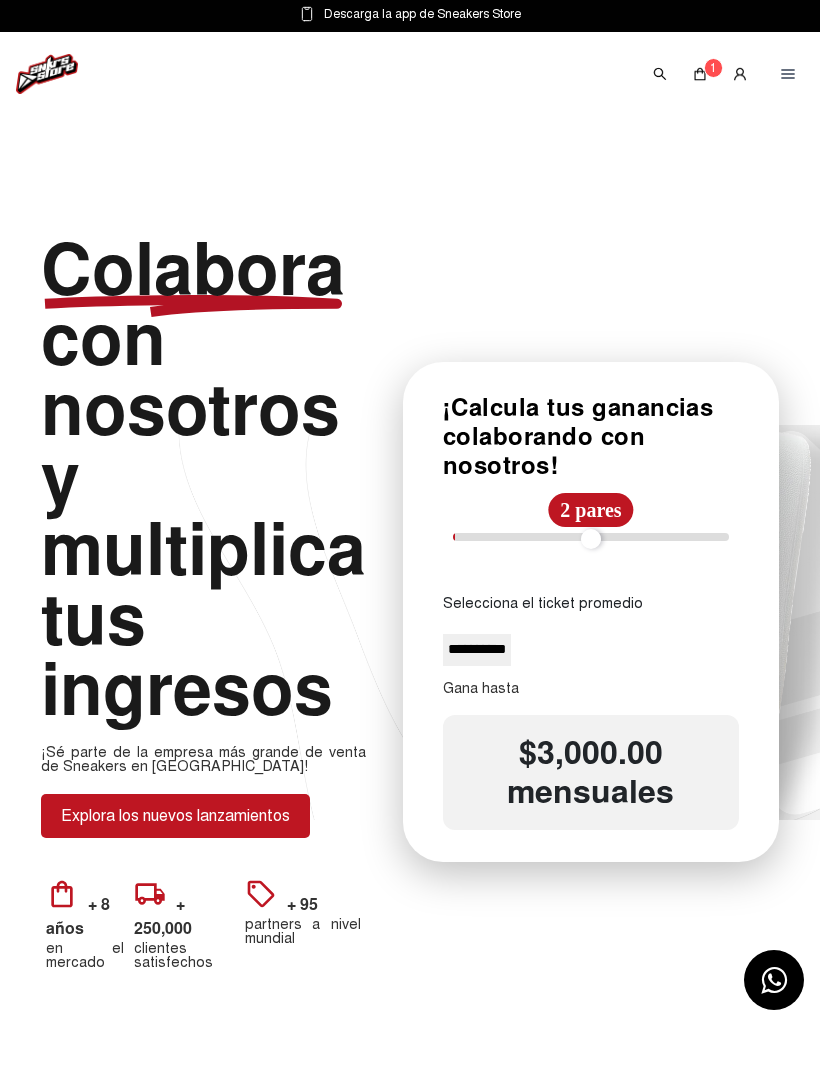 click on "**********" 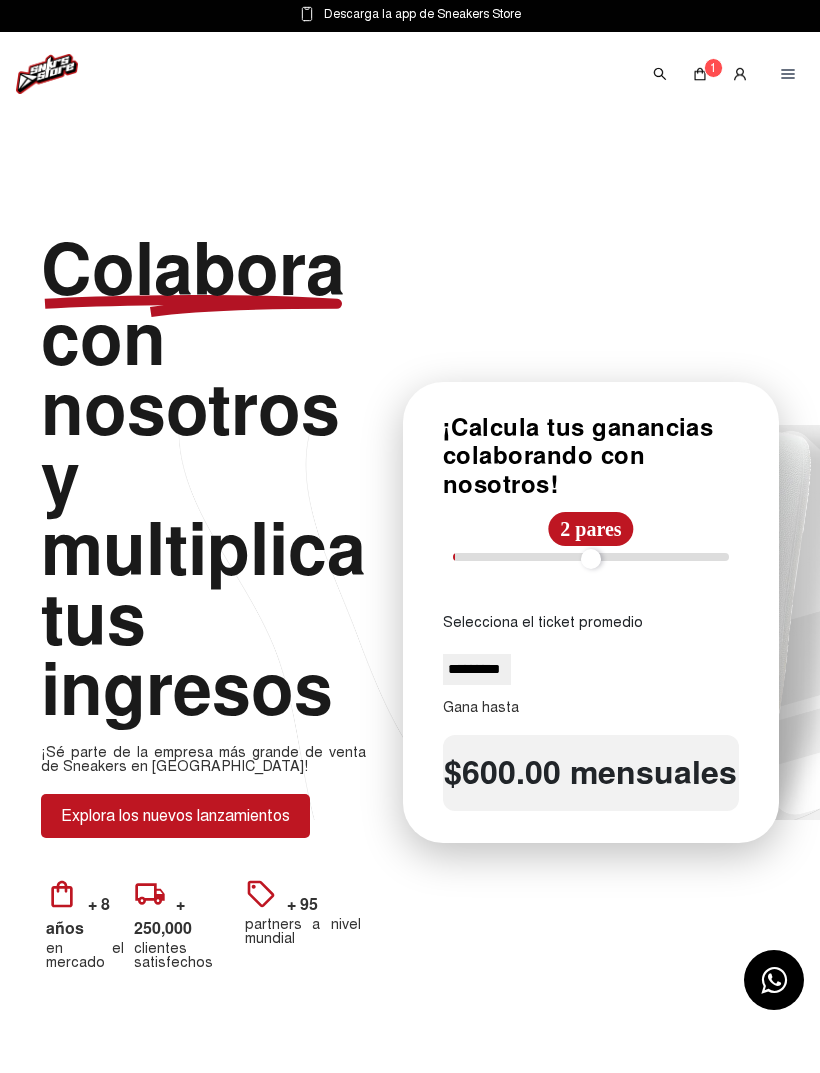 click 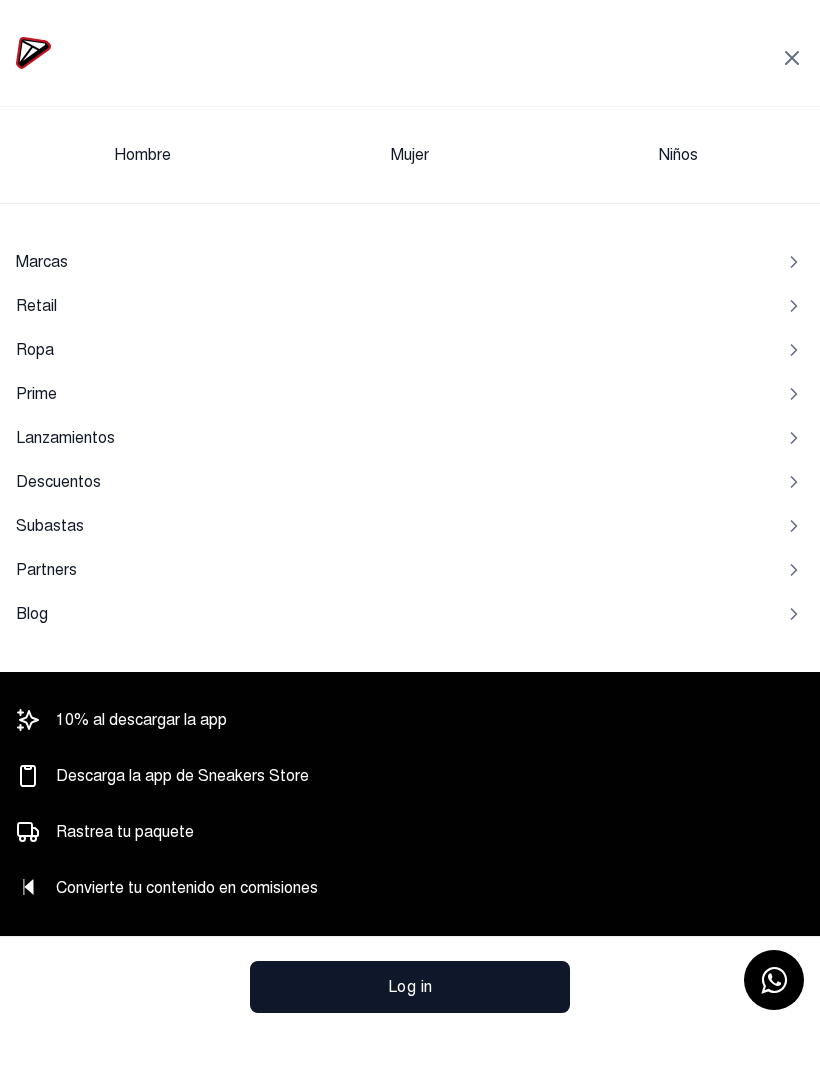 click on "Retail" 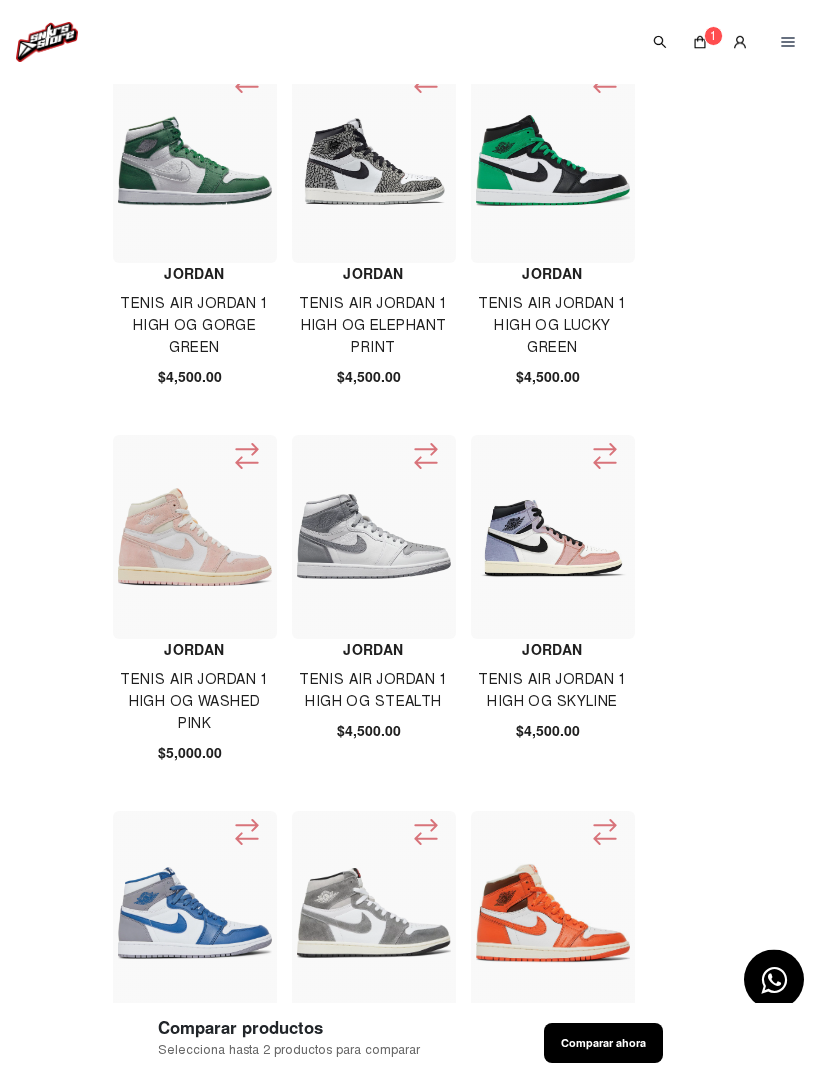 scroll, scrollTop: 0, scrollLeft: 0, axis: both 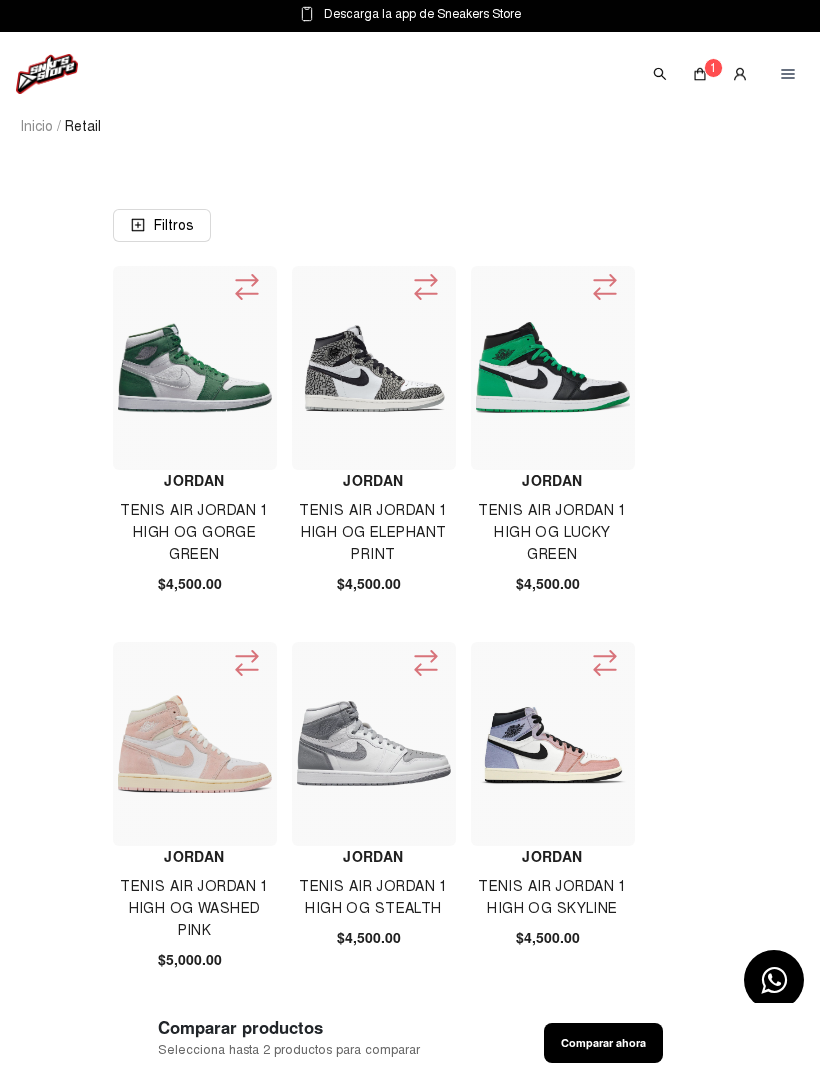 click 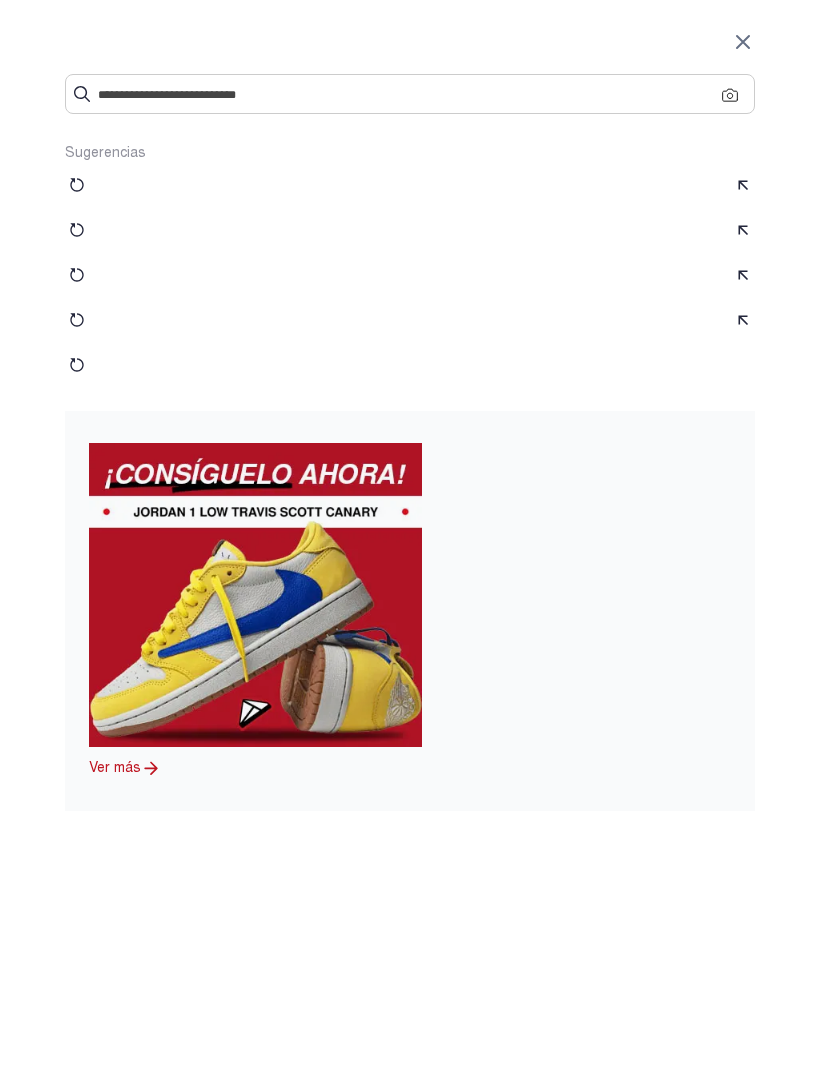 click at bounding box center [410, 94] 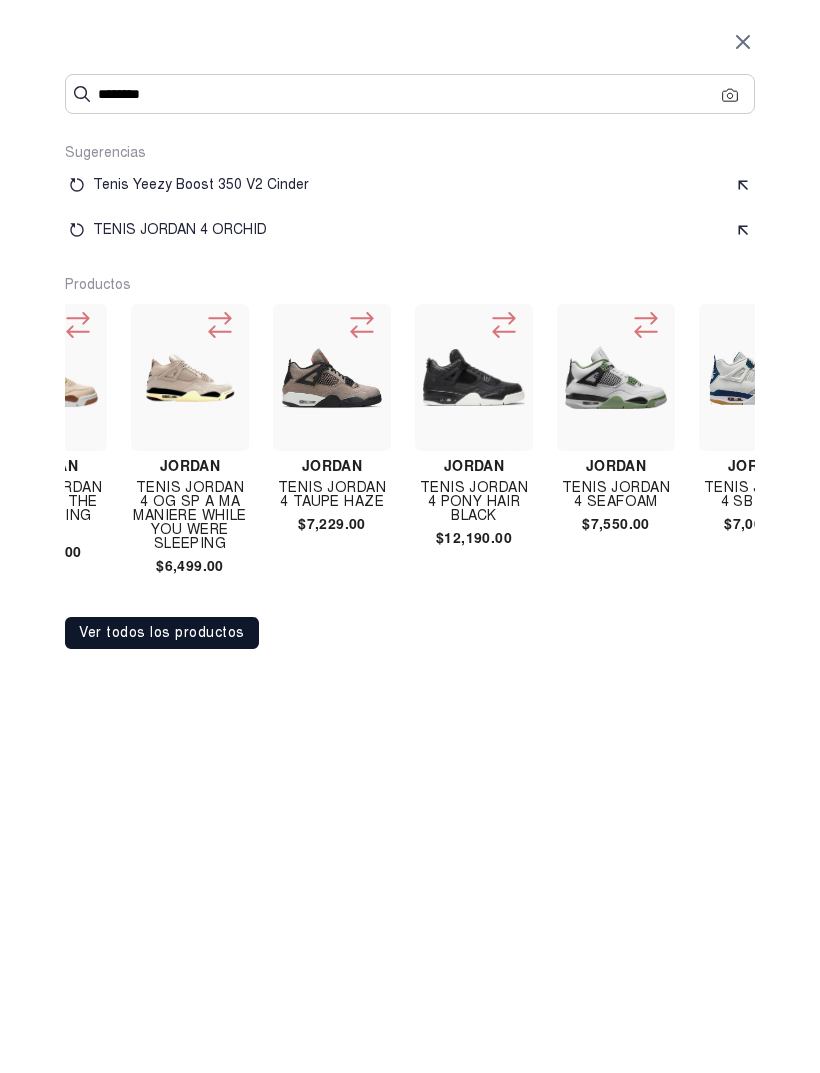 scroll, scrollTop: 0, scrollLeft: 652, axis: horizontal 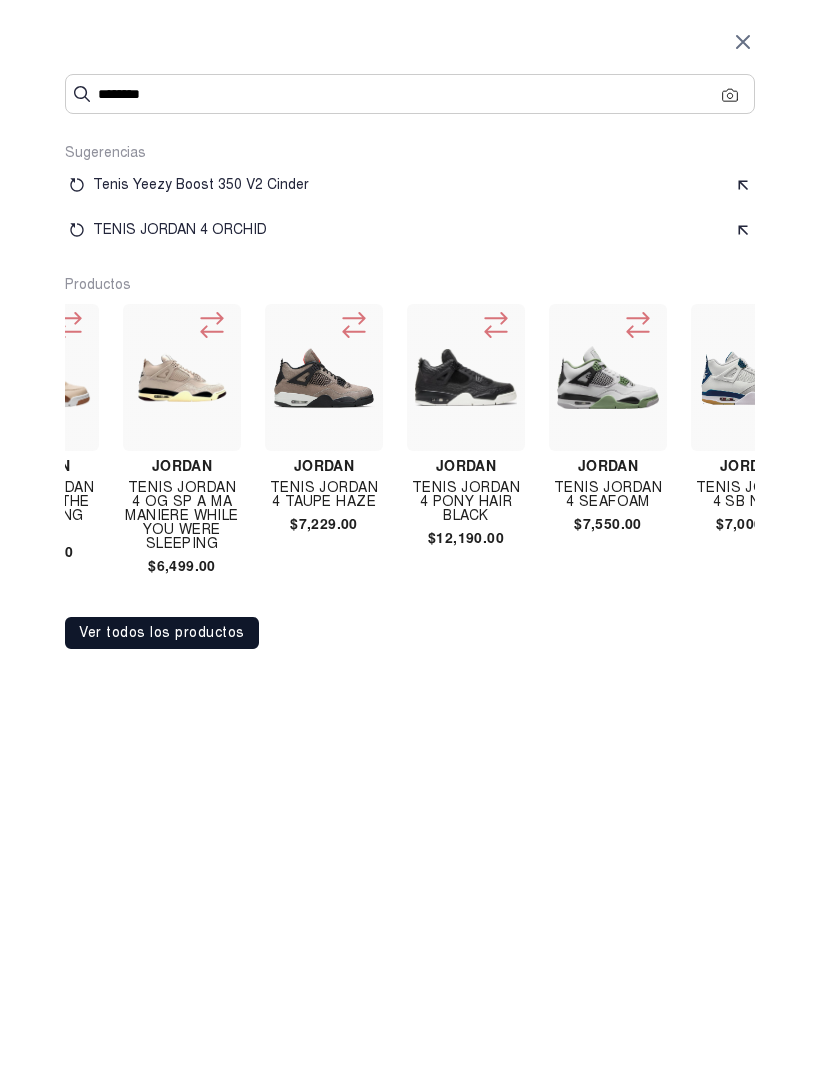type on "********" 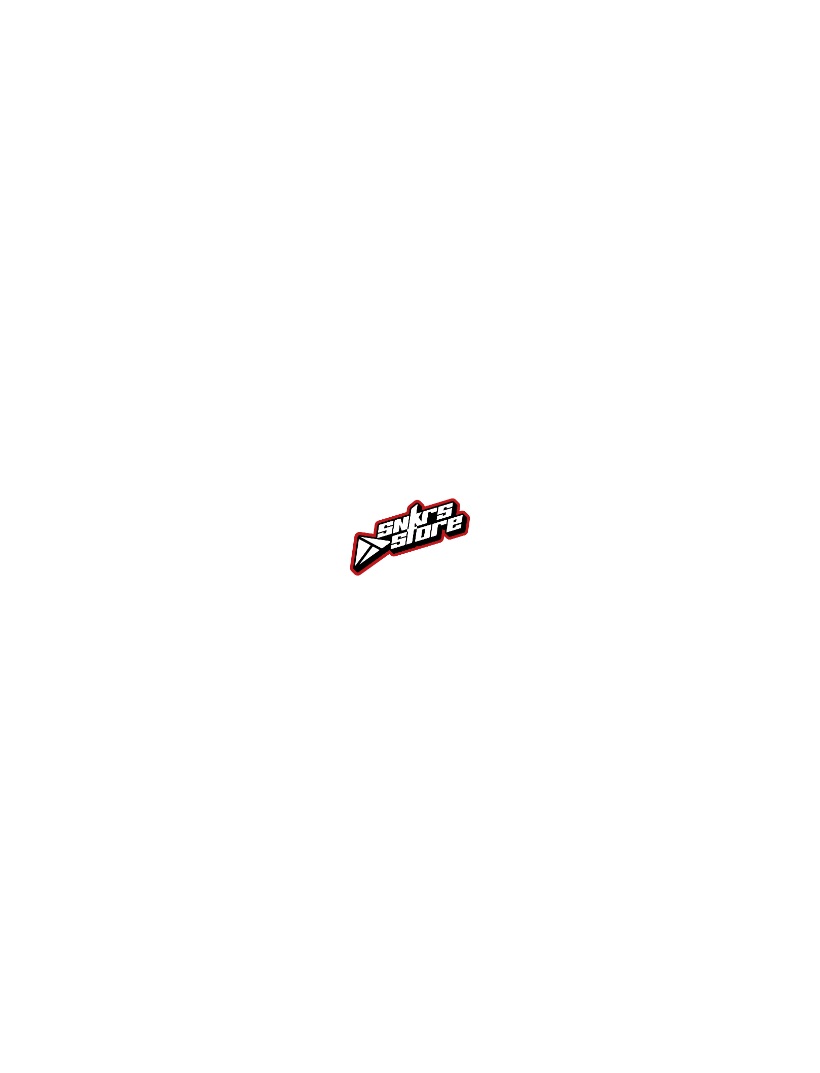 scroll, scrollTop: 0, scrollLeft: 0, axis: both 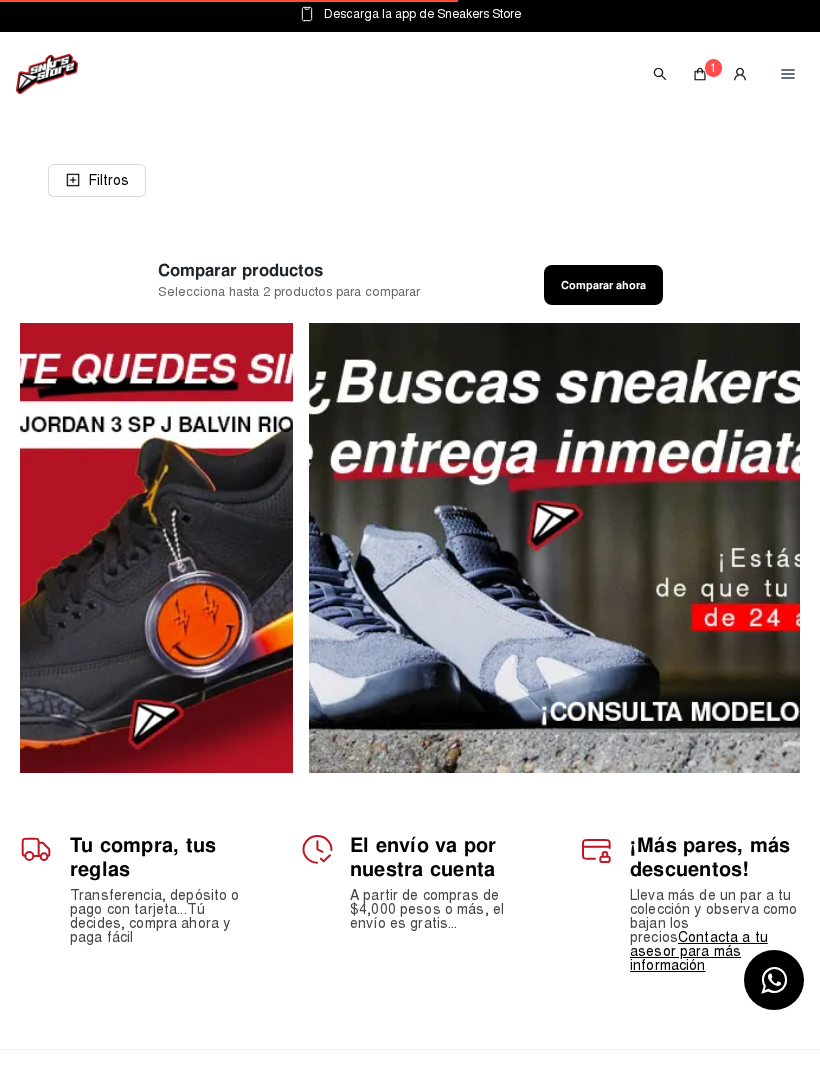 click 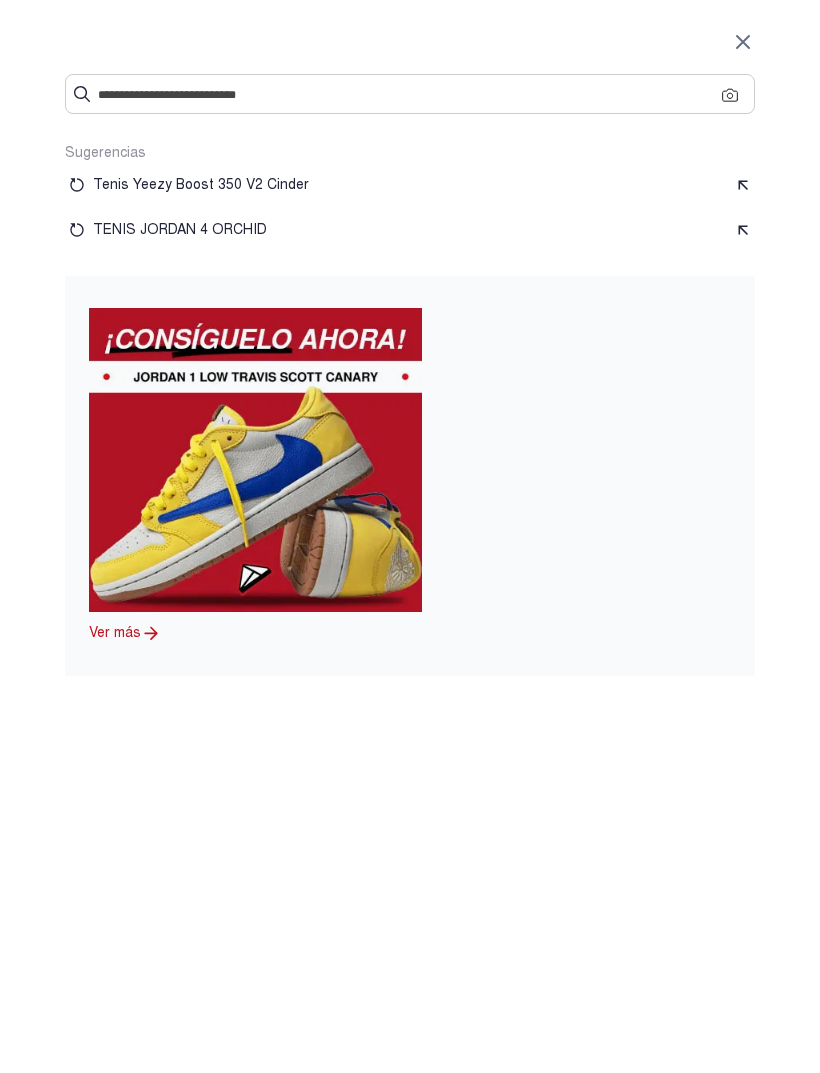 click at bounding box center (410, 94) 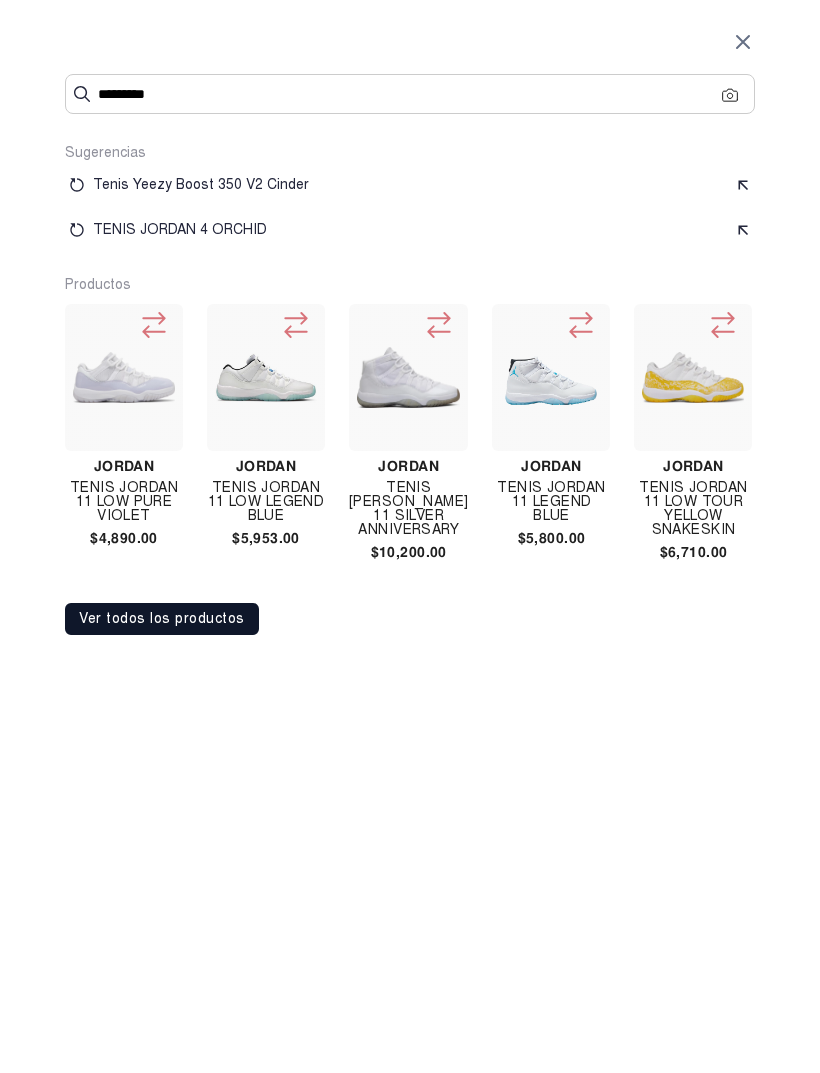 type on "*********" 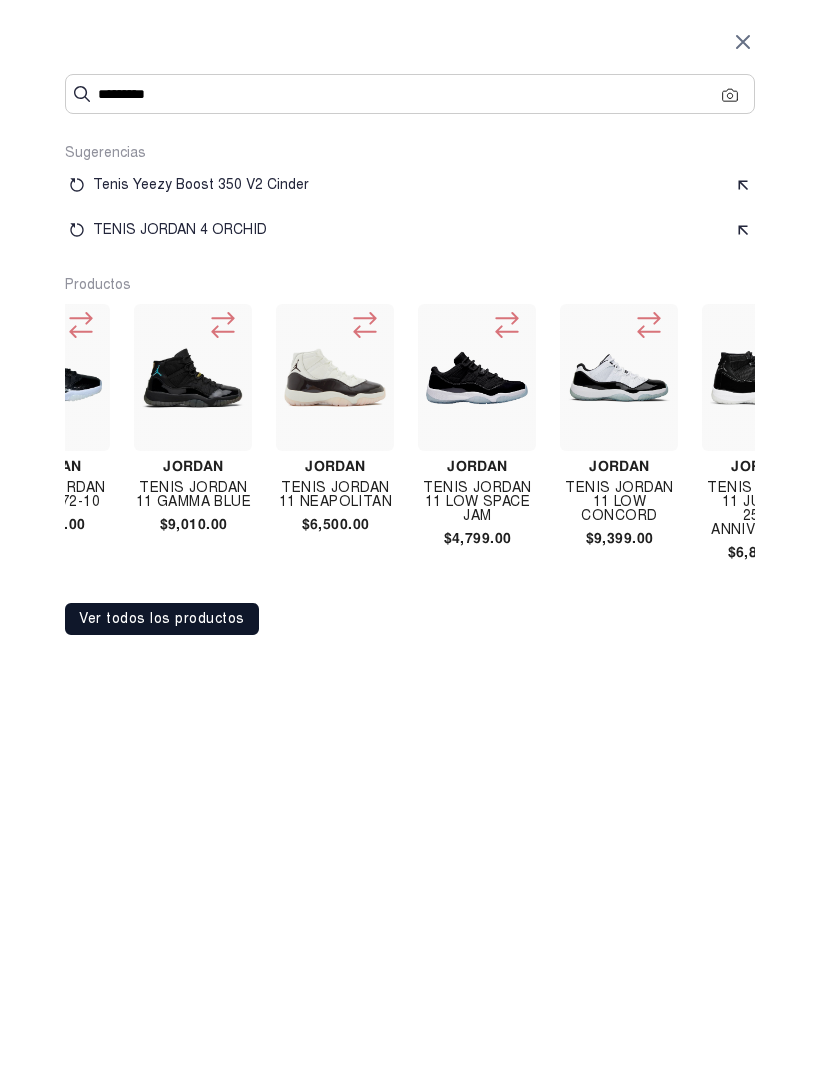 scroll, scrollTop: 0, scrollLeft: 2092, axis: horizontal 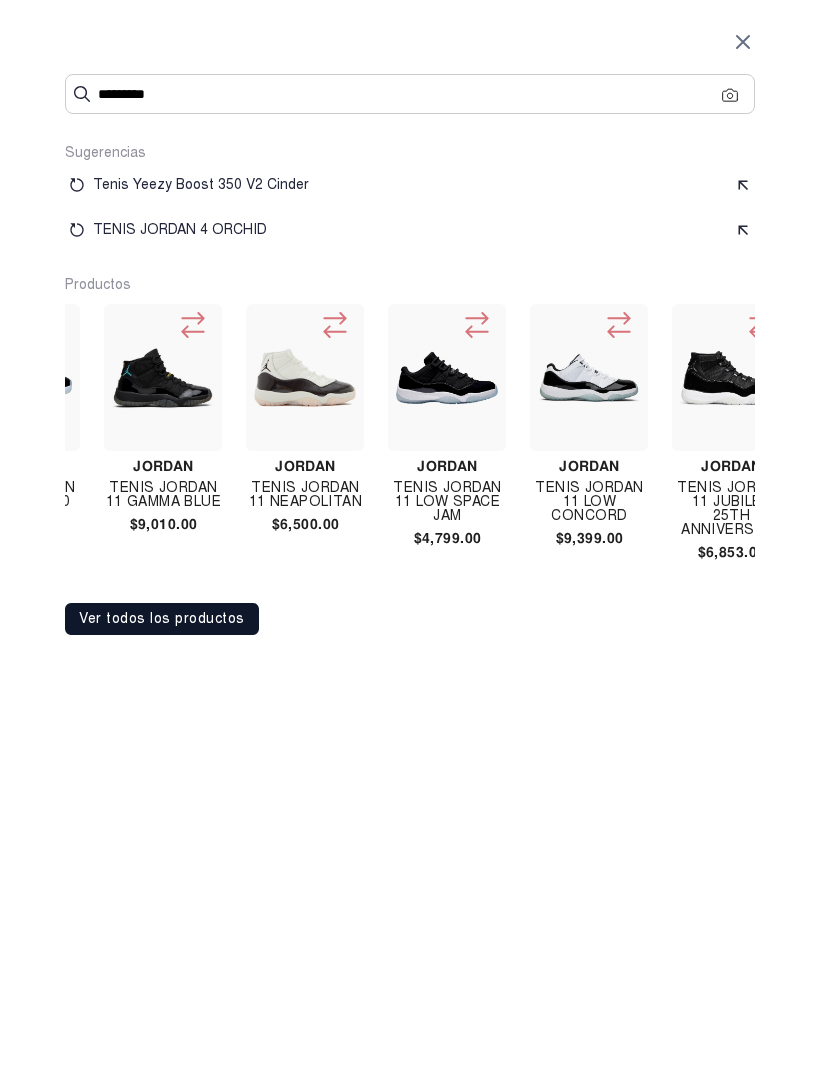 click at bounding box center [305, 377] 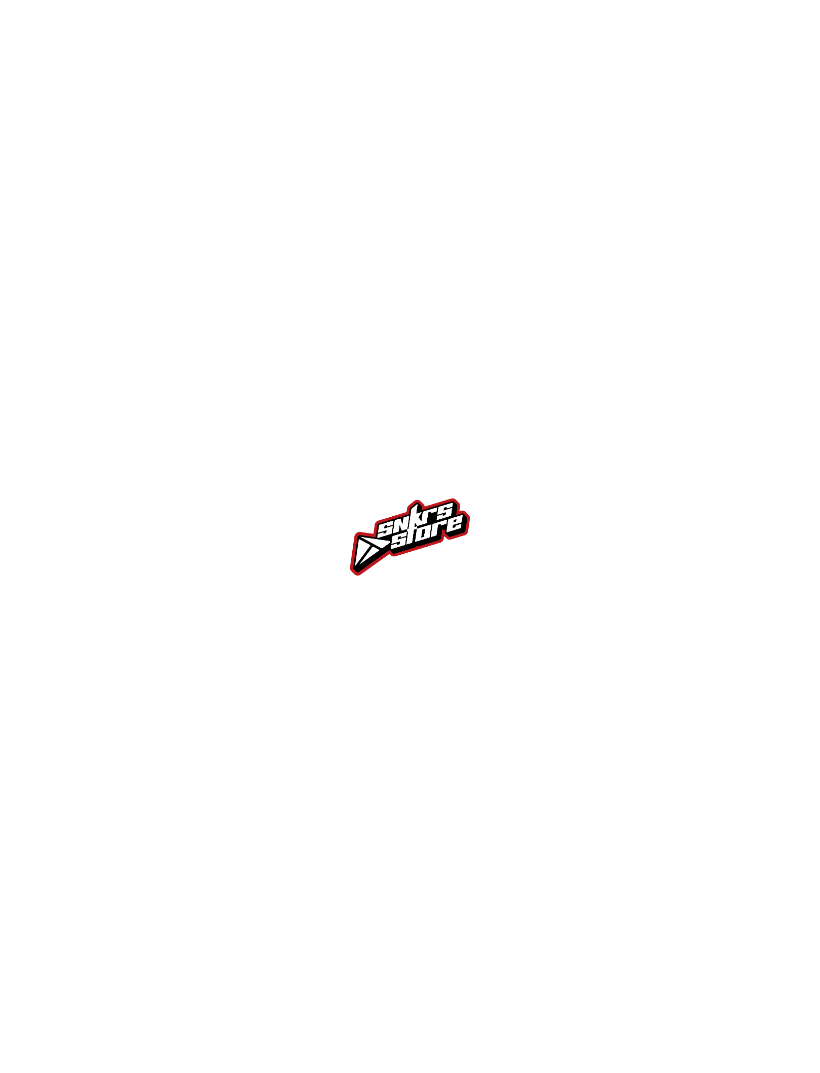 scroll, scrollTop: 0, scrollLeft: 0, axis: both 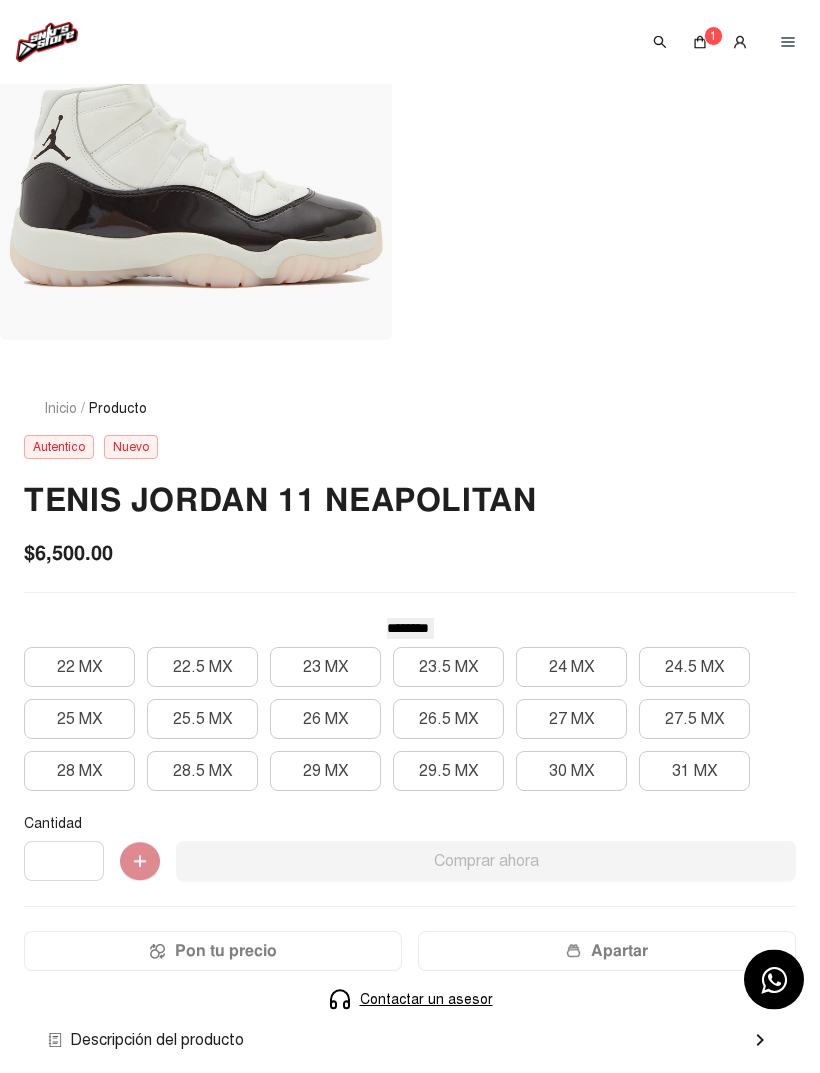 click on "26.5 MX" 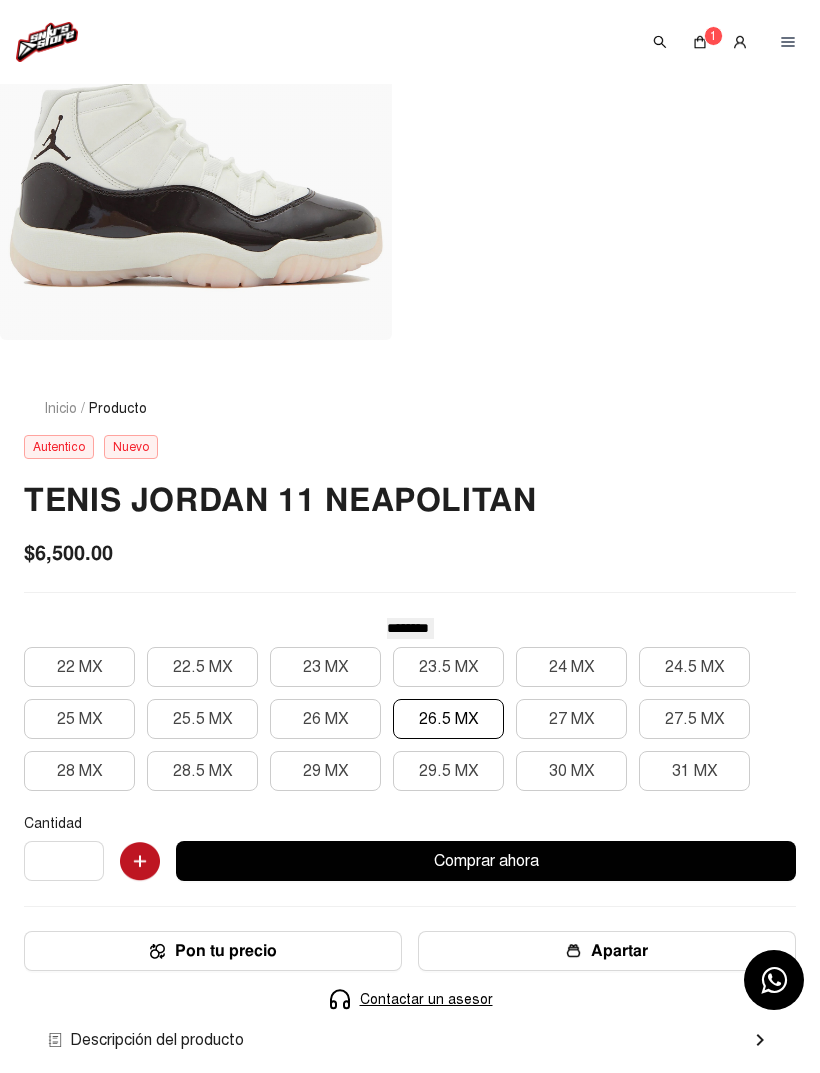 click on "Comprar ahora" 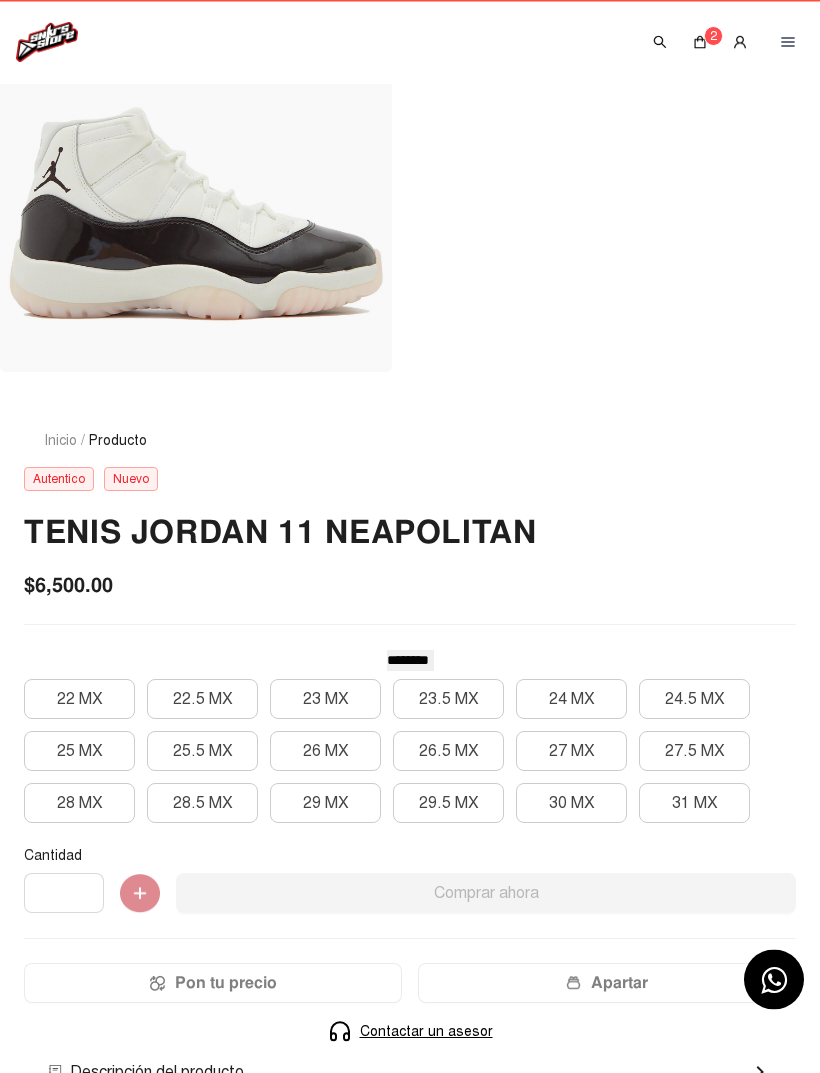 scroll, scrollTop: 71, scrollLeft: 0, axis: vertical 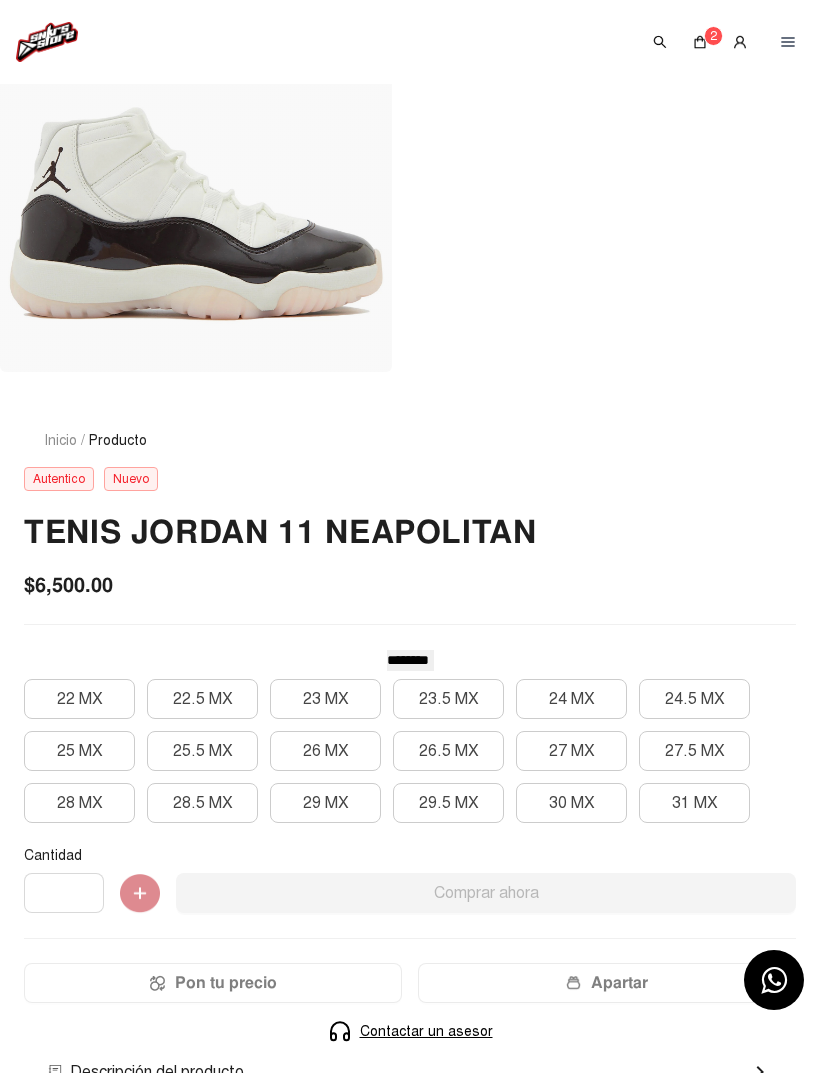 click on "26.5 MX" 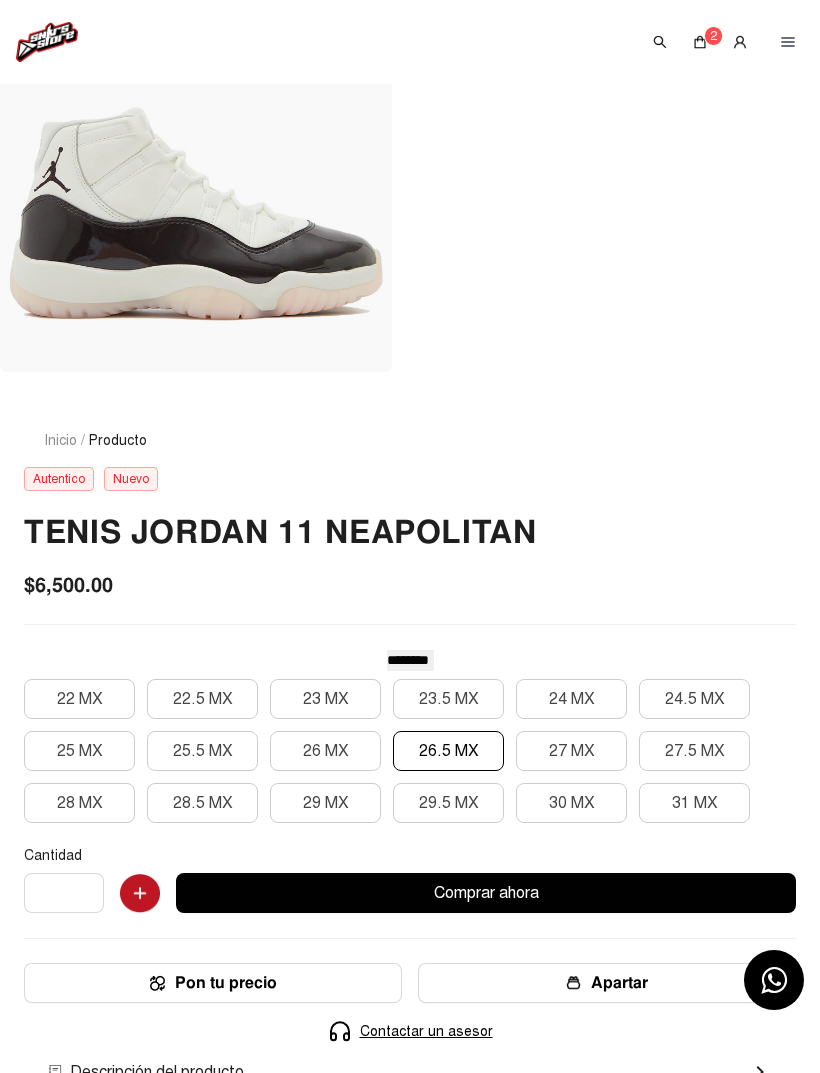 click 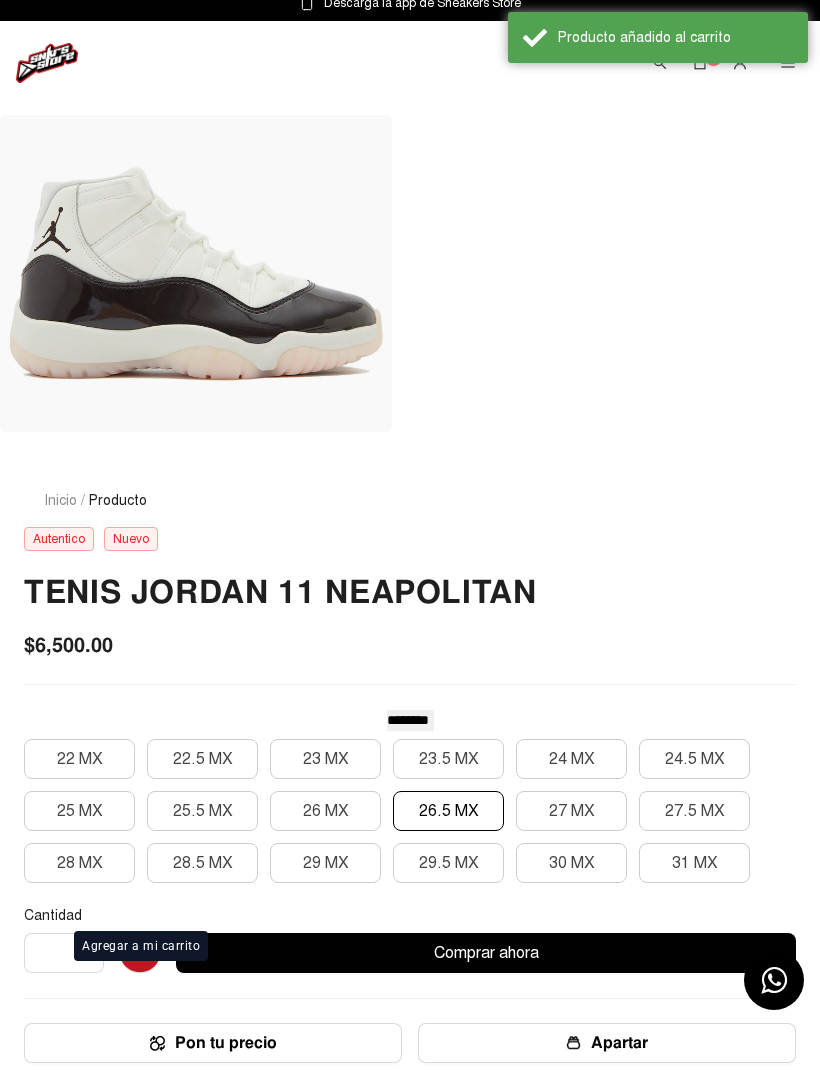 scroll, scrollTop: 0, scrollLeft: 0, axis: both 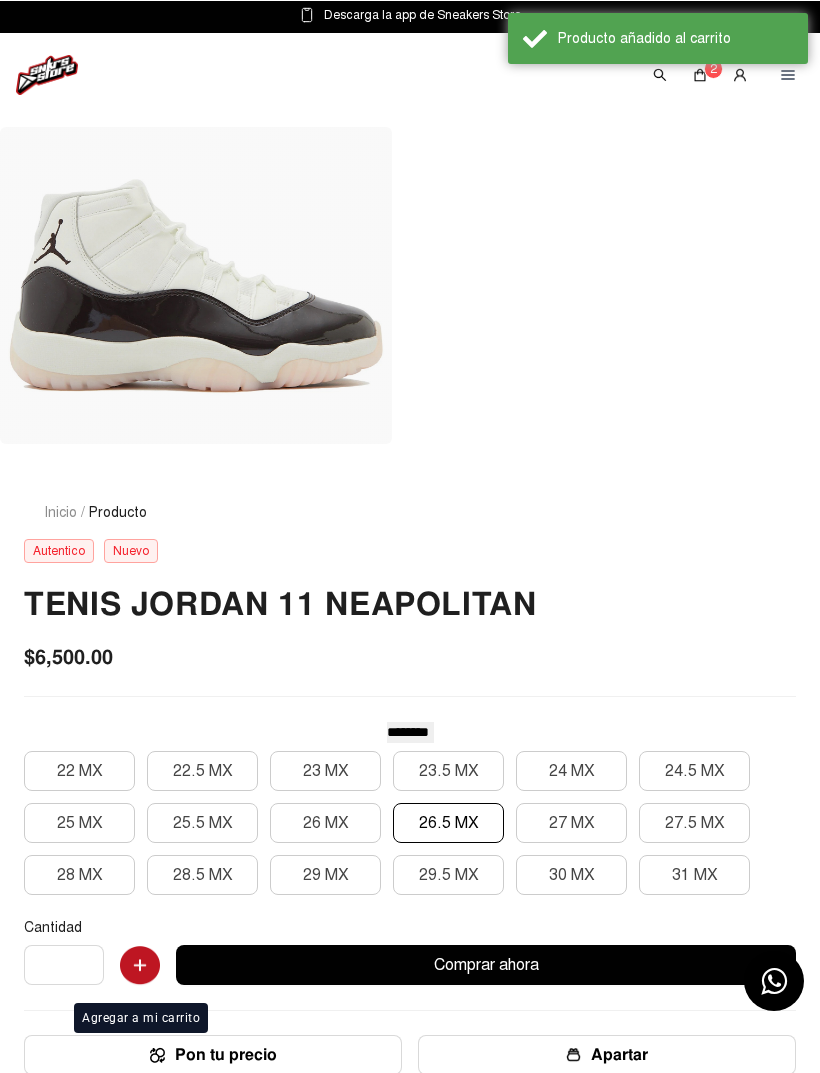 click 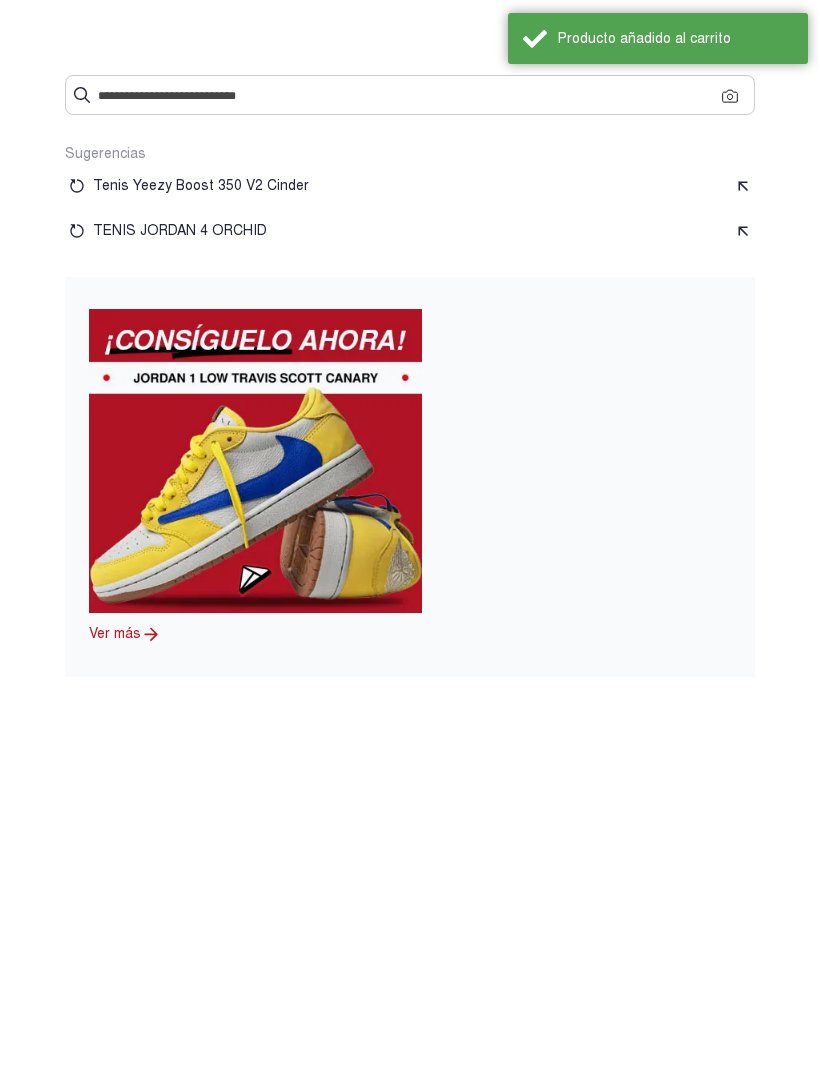 click at bounding box center (410, 94) 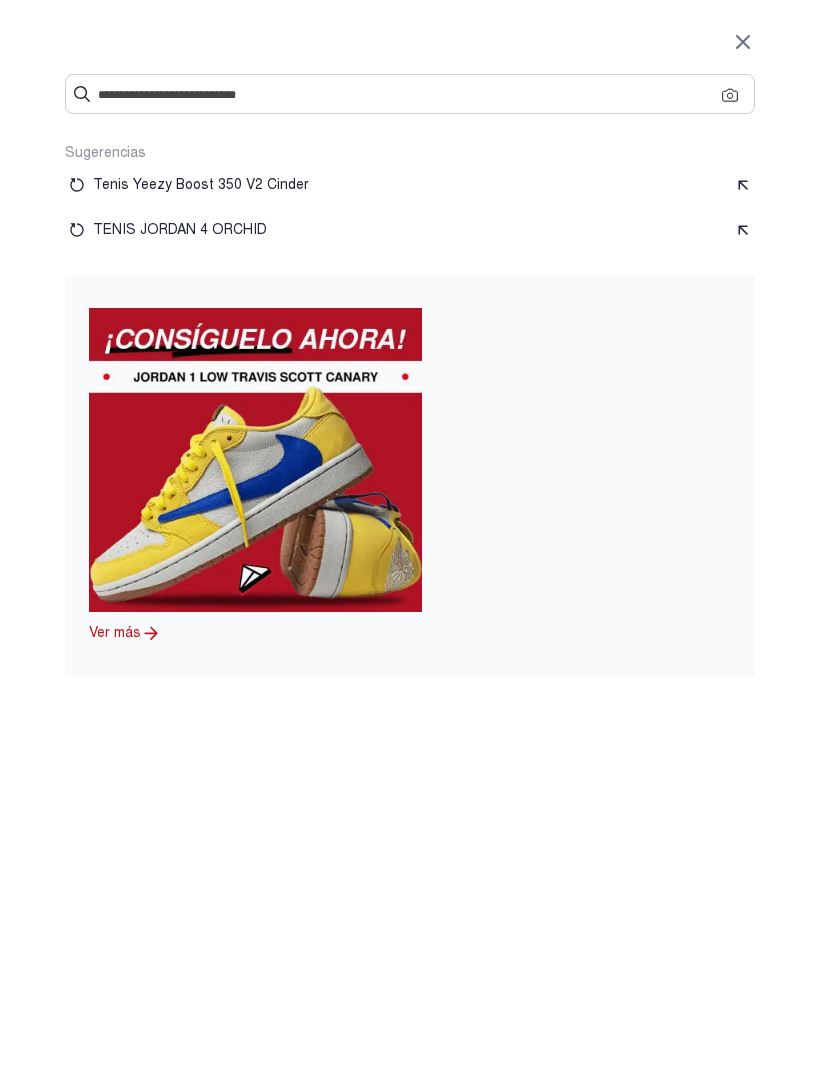 click at bounding box center [410, 94] 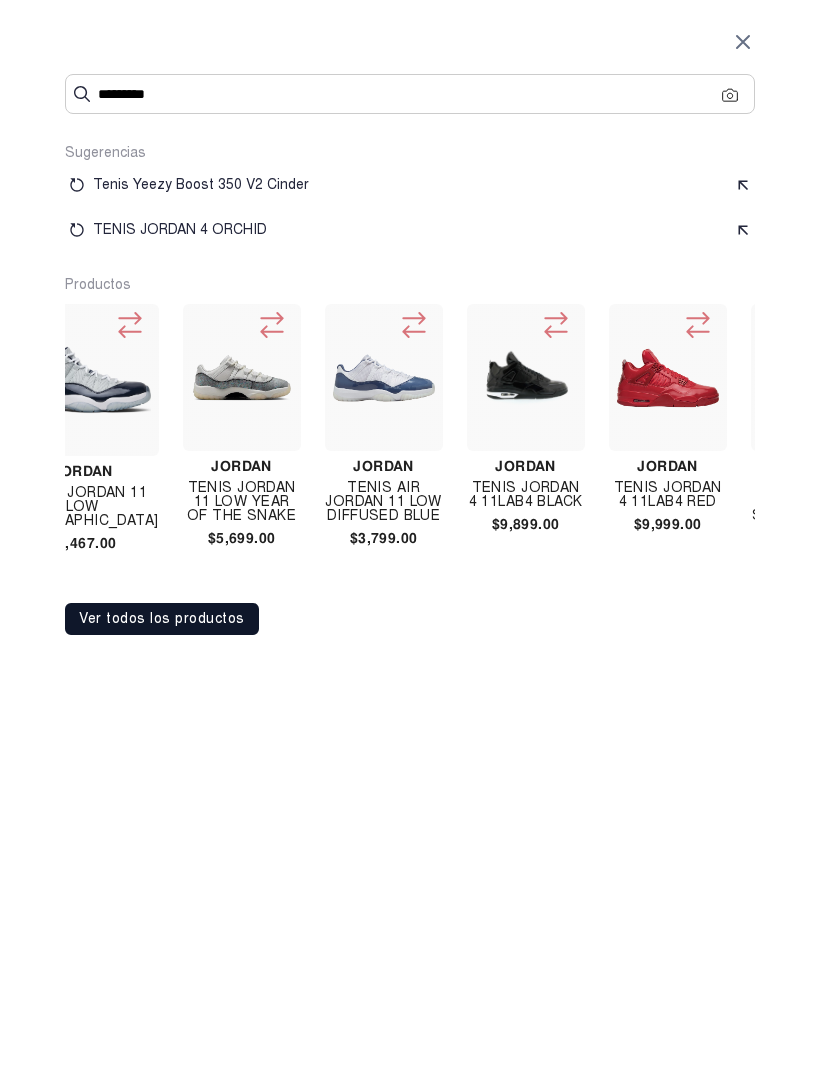 scroll, scrollTop: 0, scrollLeft: 6167, axis: horizontal 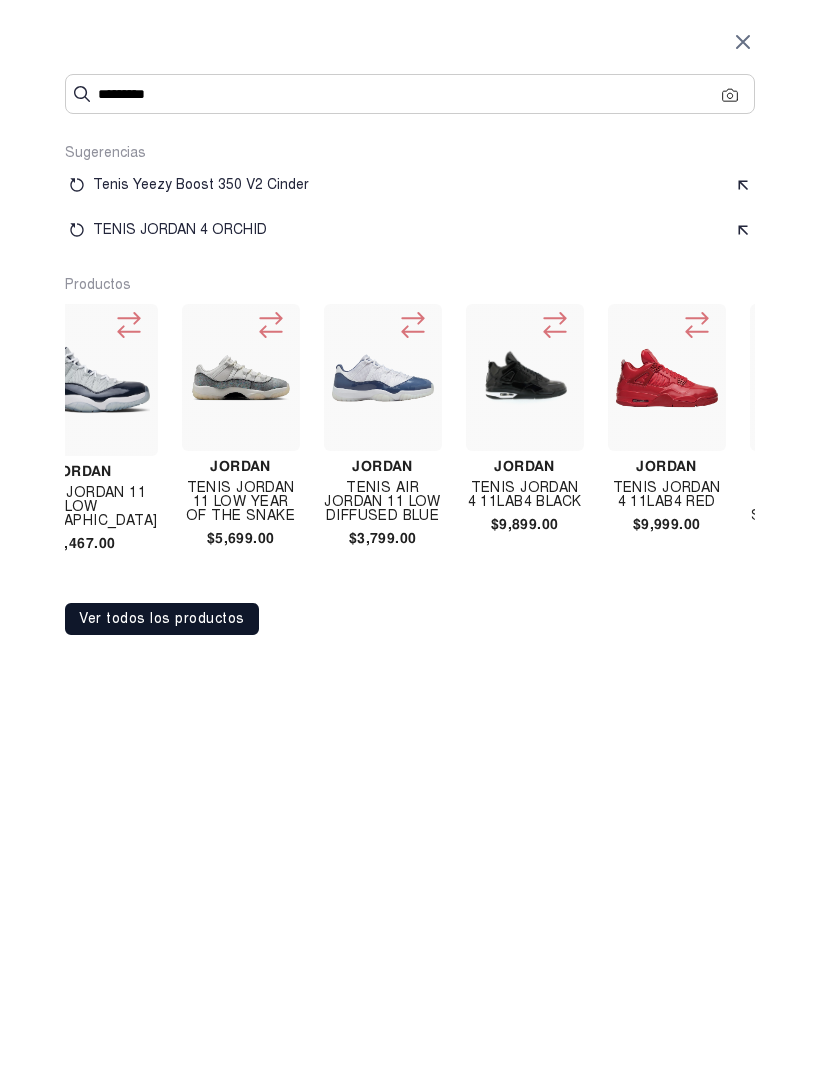 type on "*********" 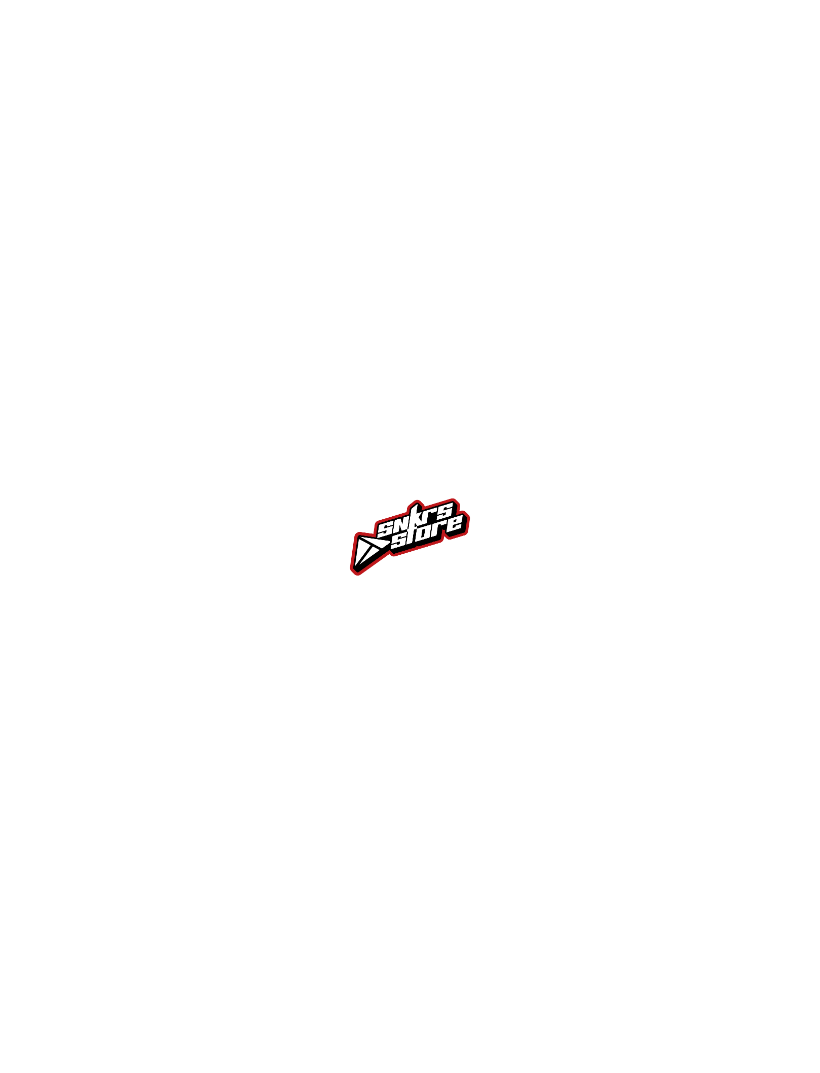 scroll, scrollTop: 0, scrollLeft: 0, axis: both 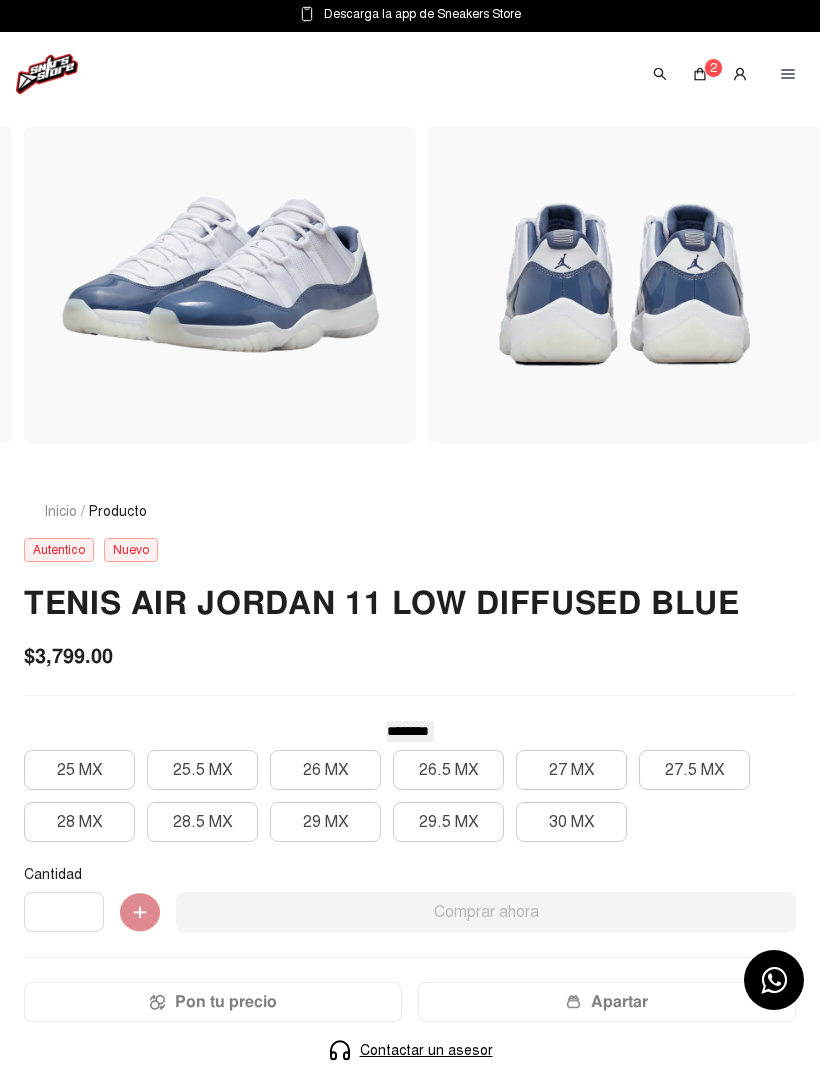 click 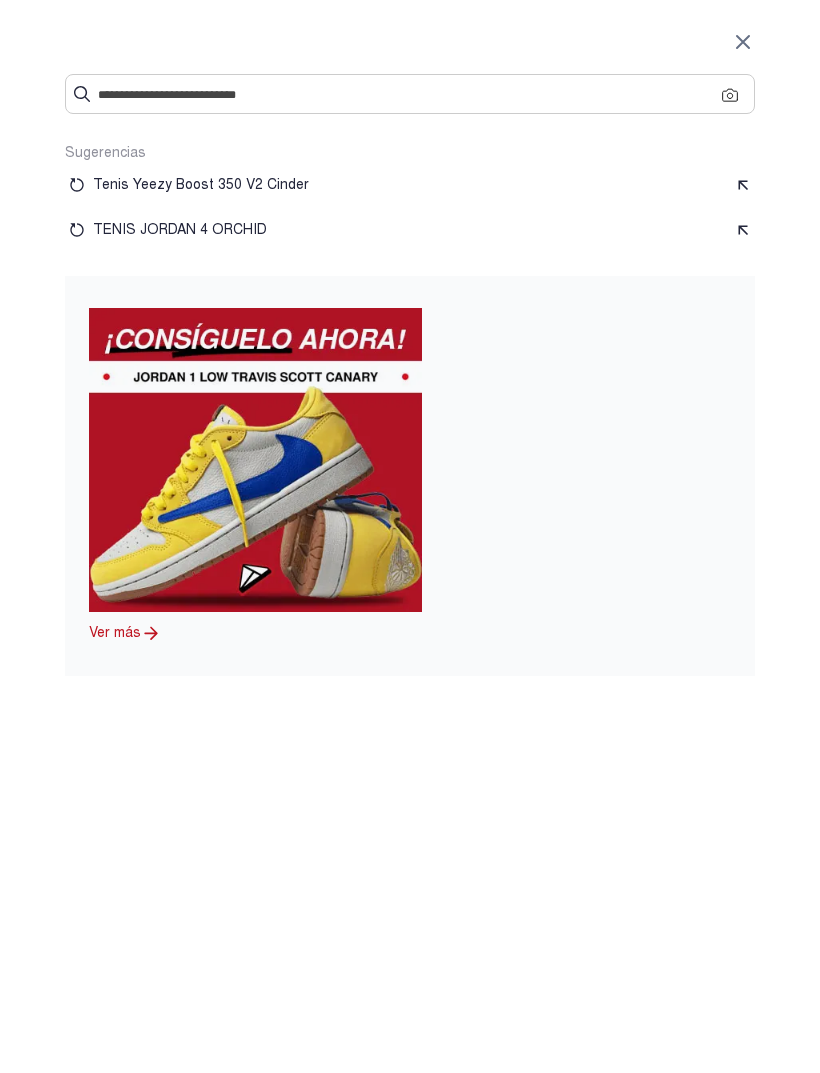 click at bounding box center (410, 94) 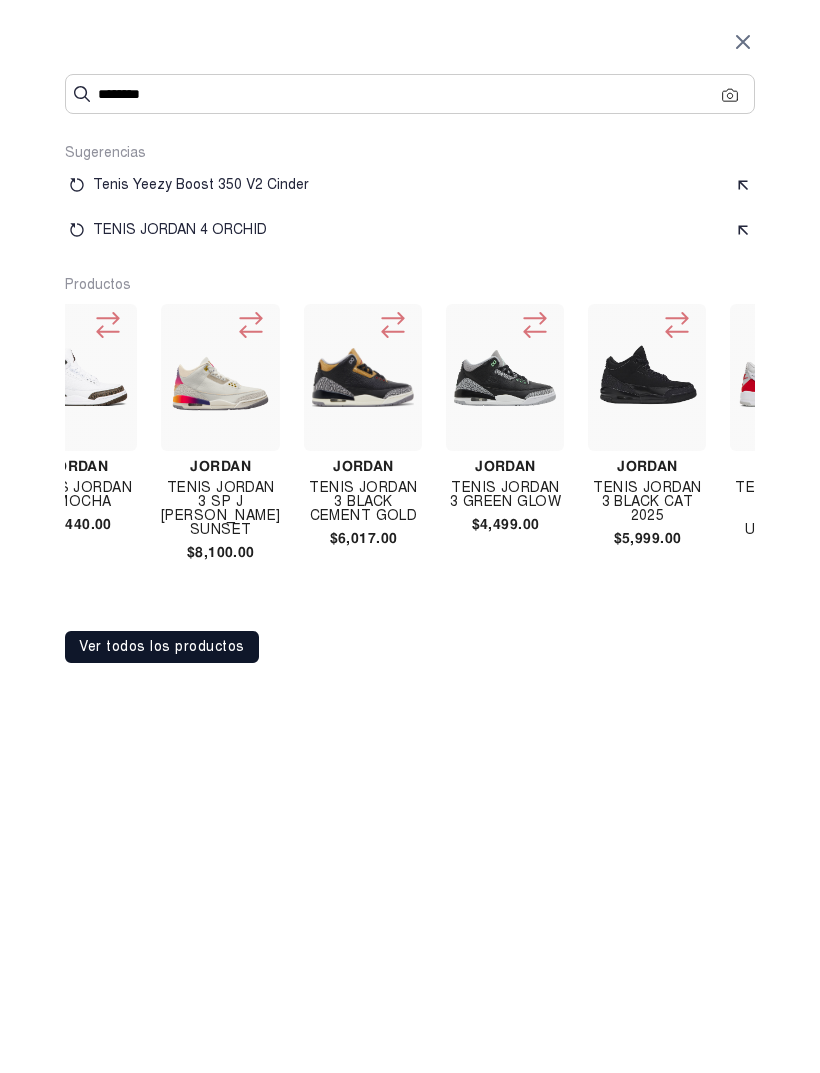 scroll, scrollTop: 0, scrollLeft: 2188, axis: horizontal 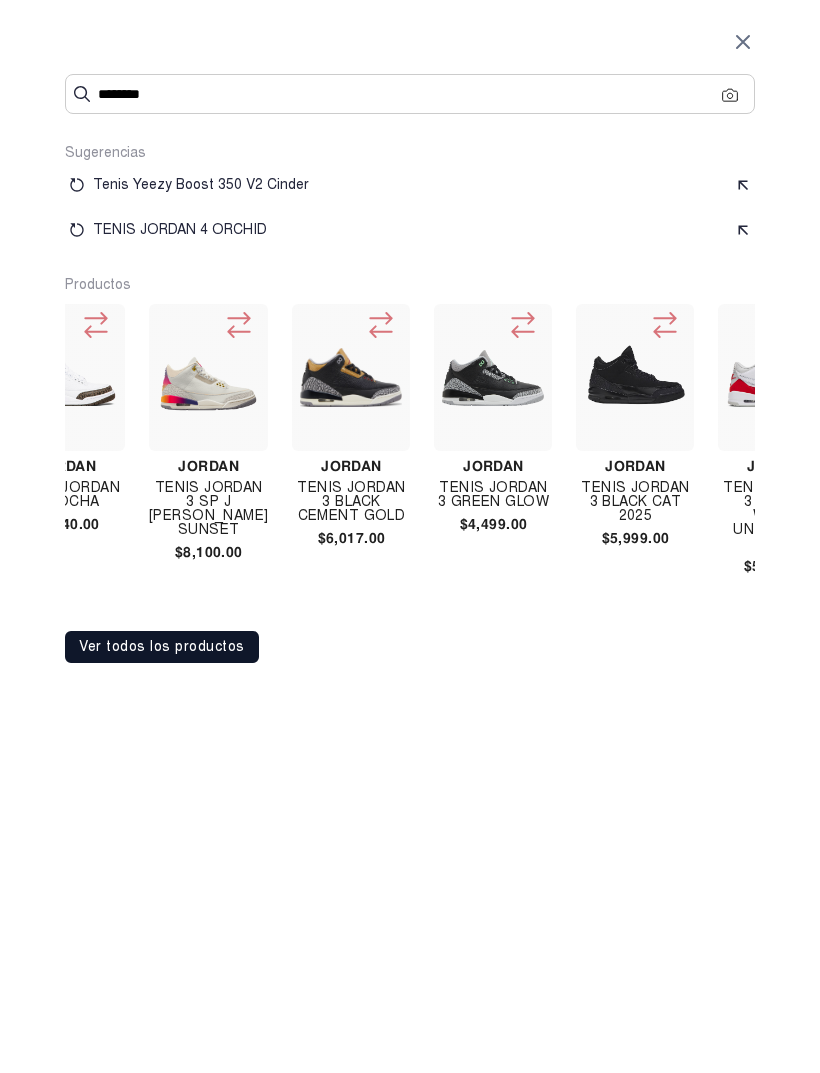 type on "********" 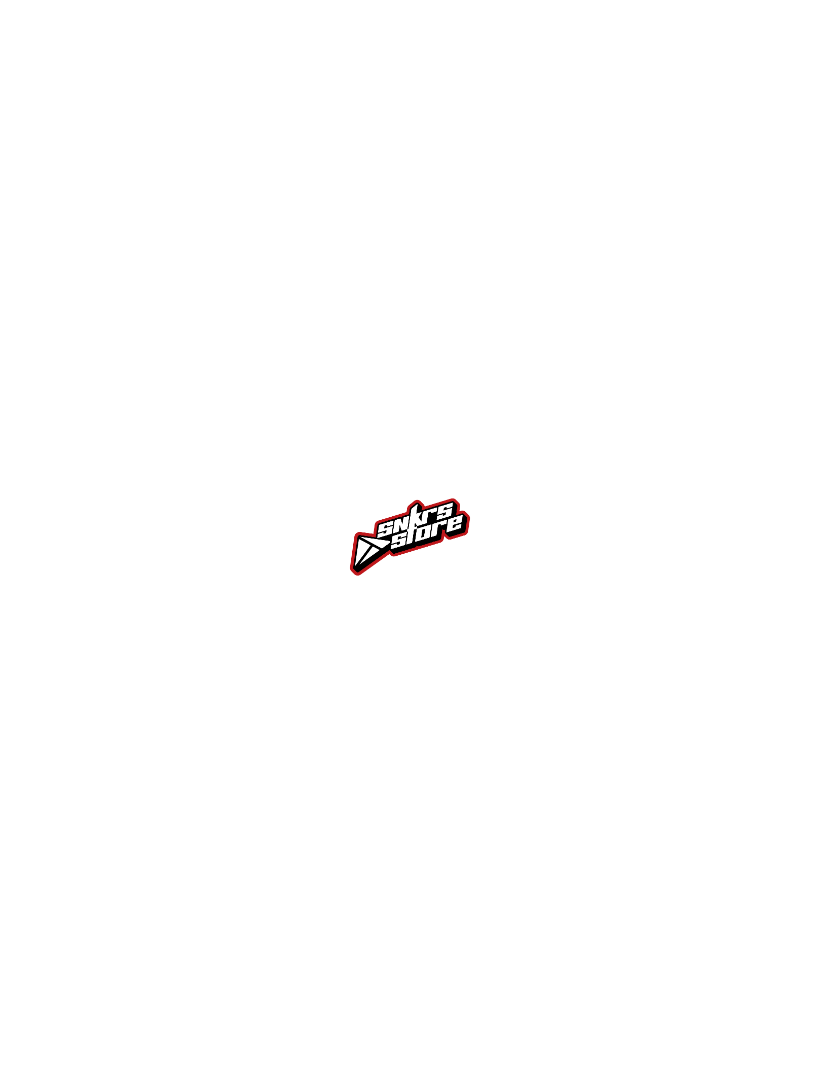 scroll, scrollTop: 0, scrollLeft: 0, axis: both 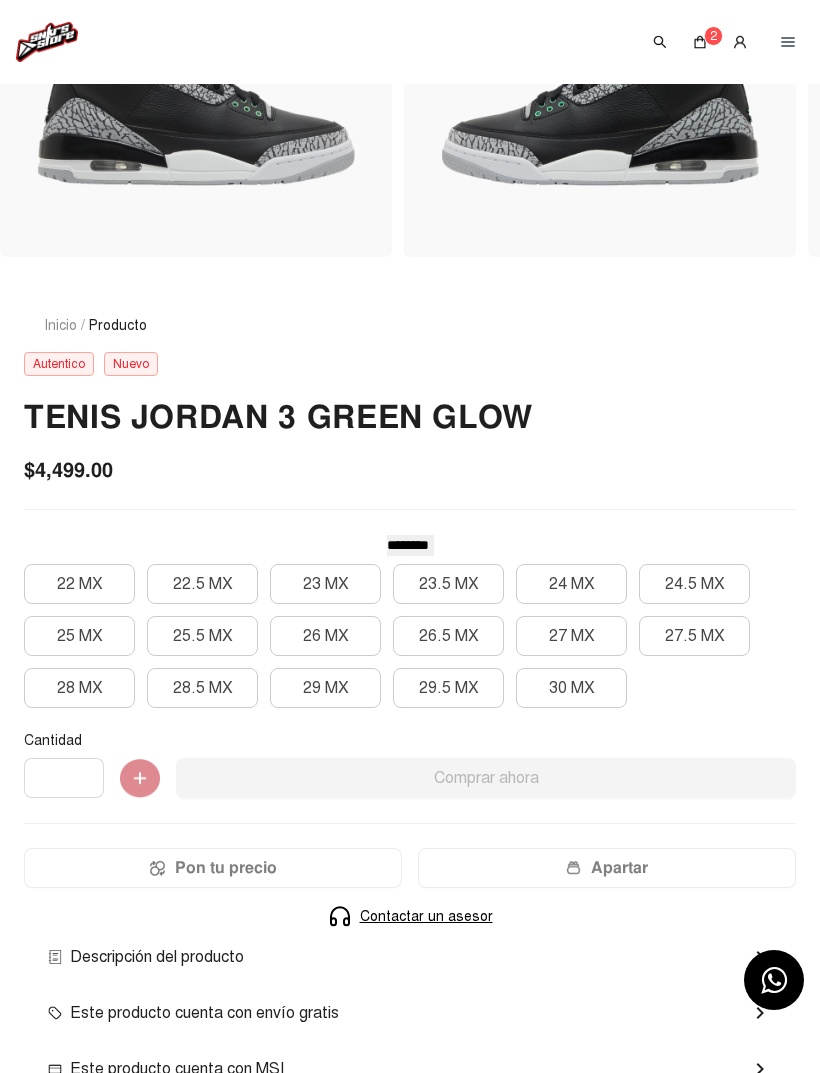 click on "26.5 MX" 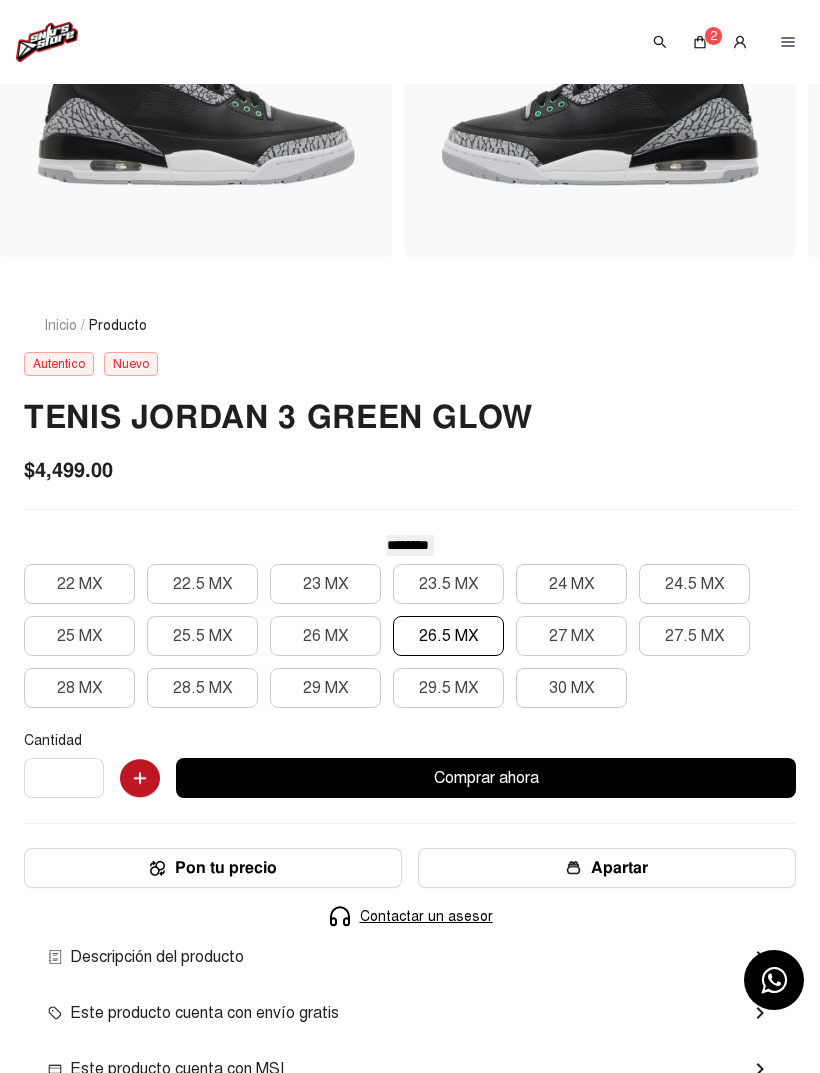 click 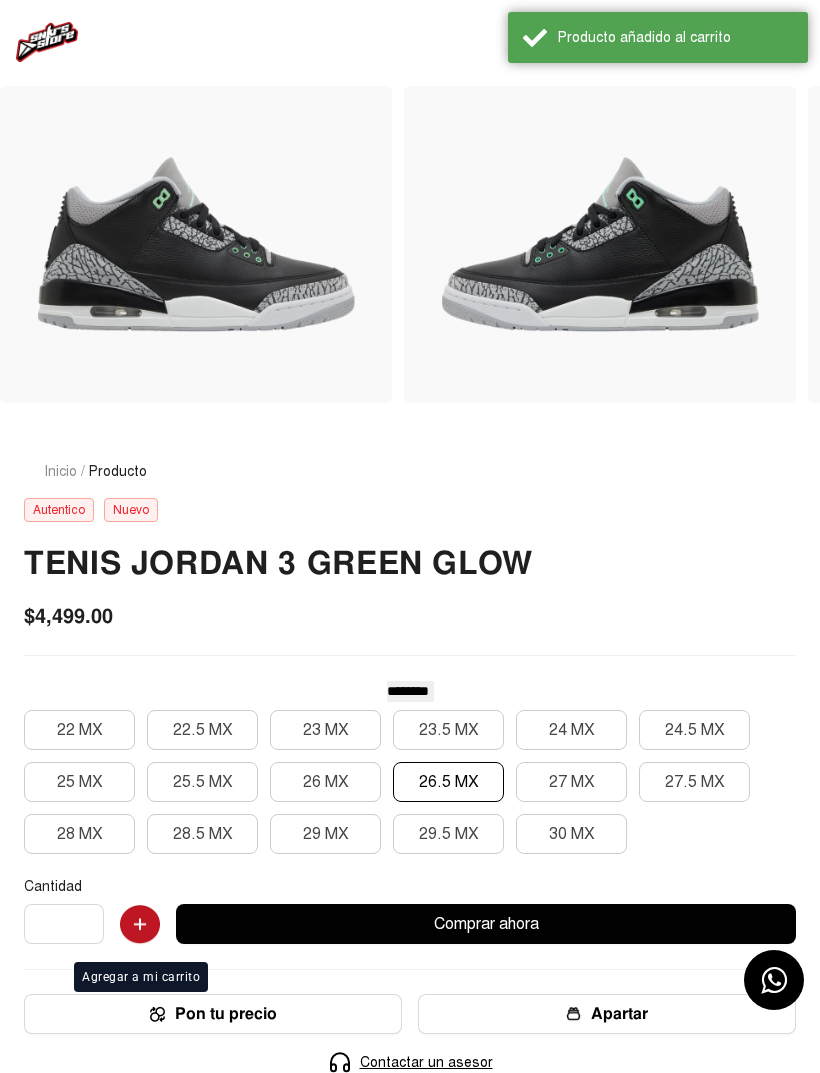 scroll, scrollTop: 0, scrollLeft: 0, axis: both 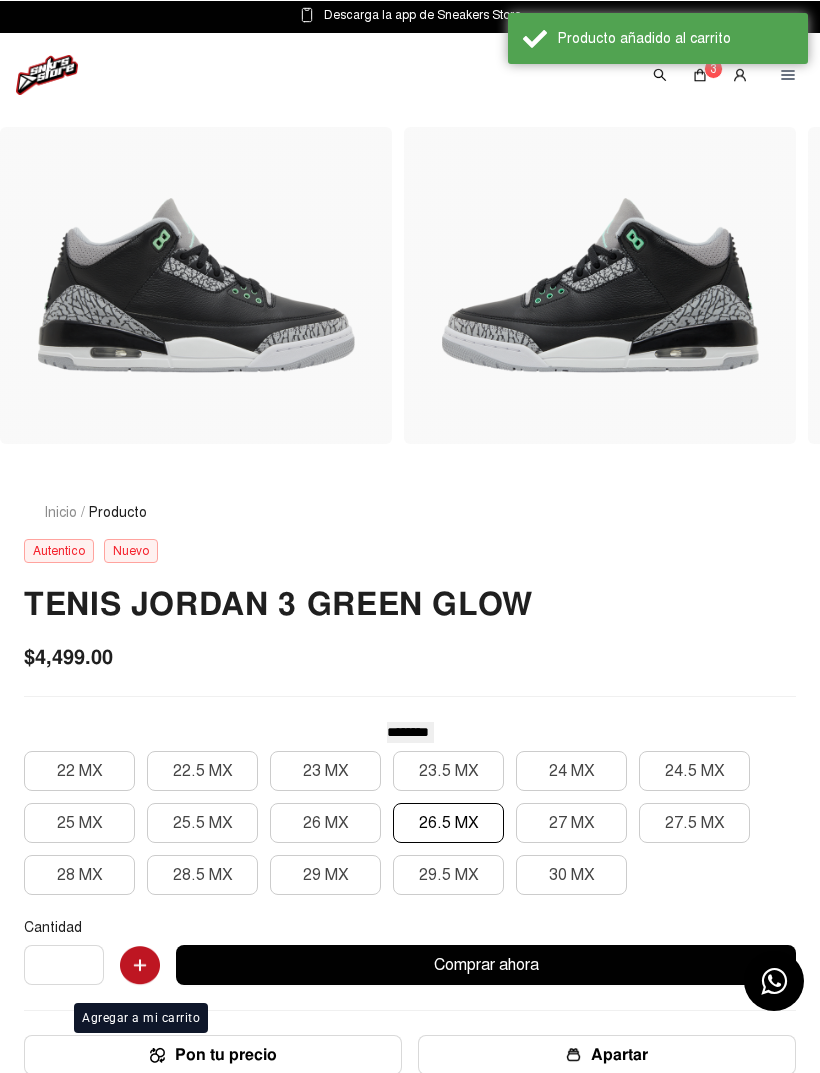 click 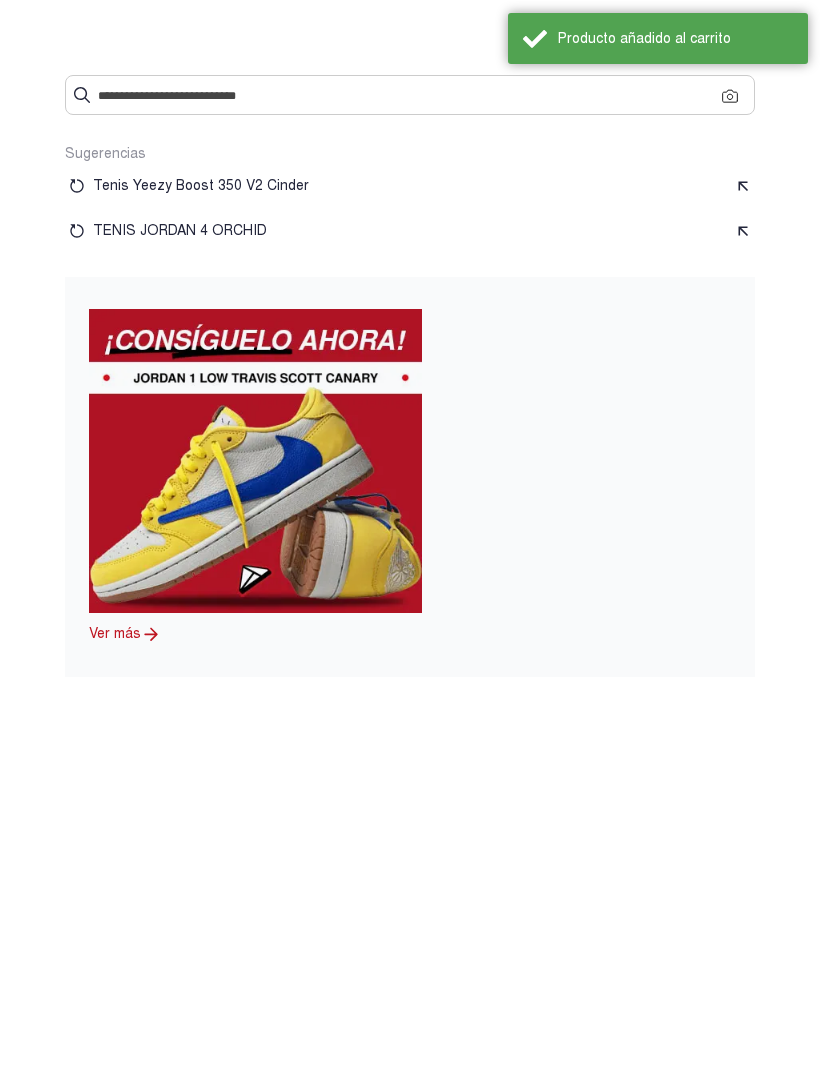 click at bounding box center (410, 94) 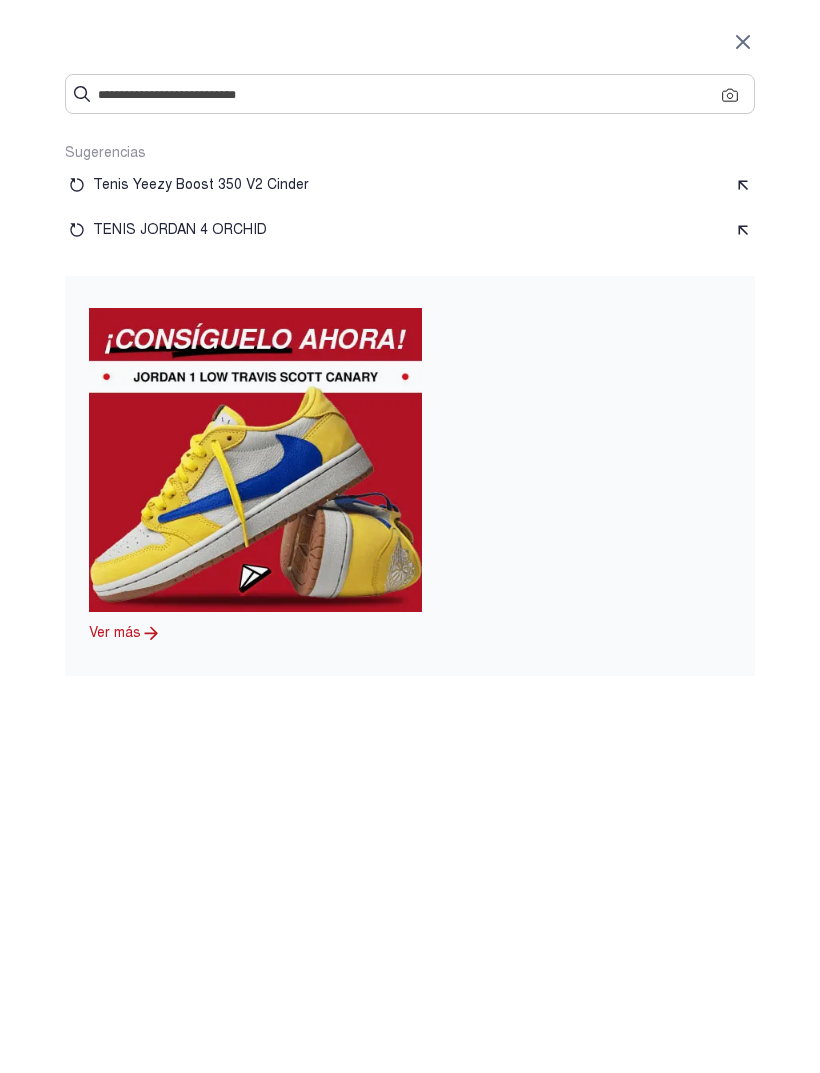 click 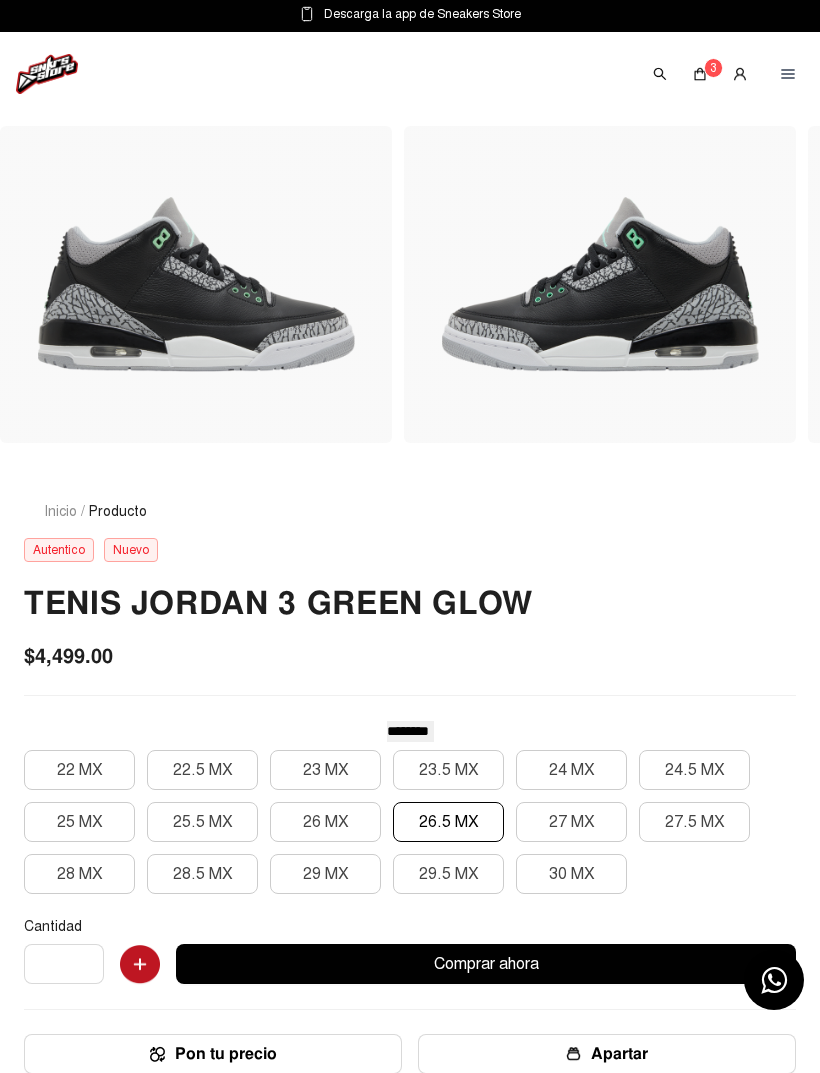 click 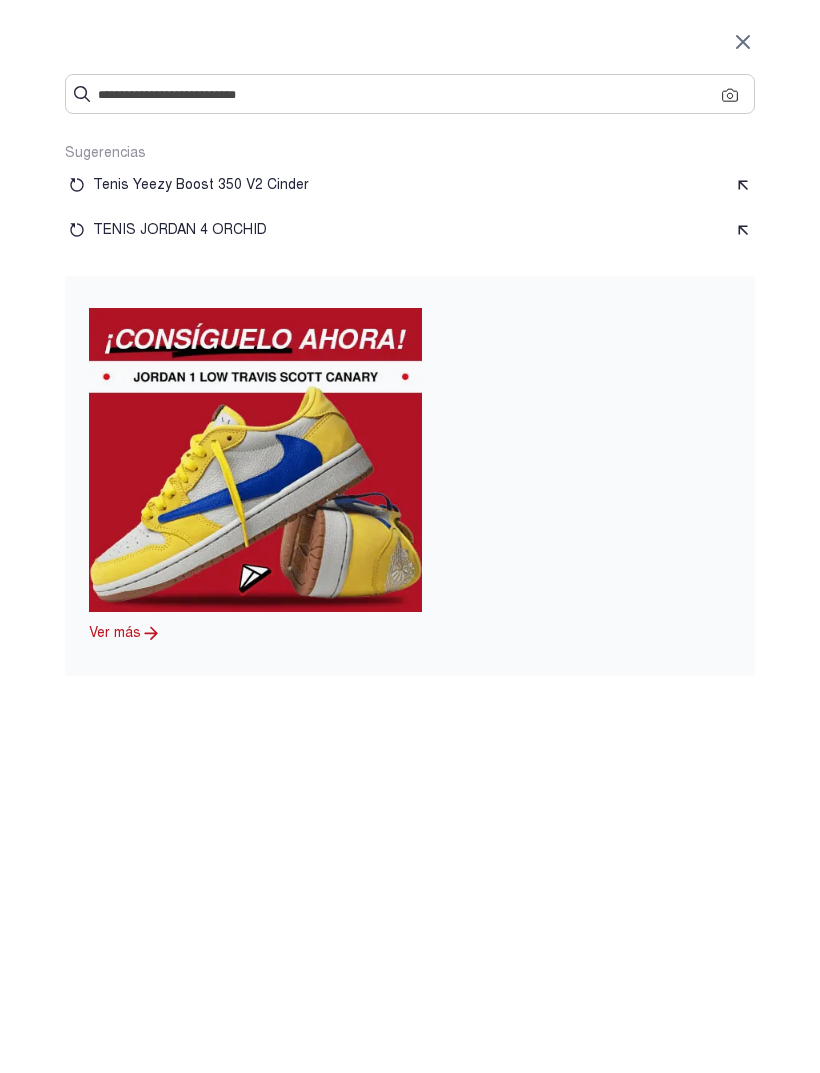 click at bounding box center [410, 94] 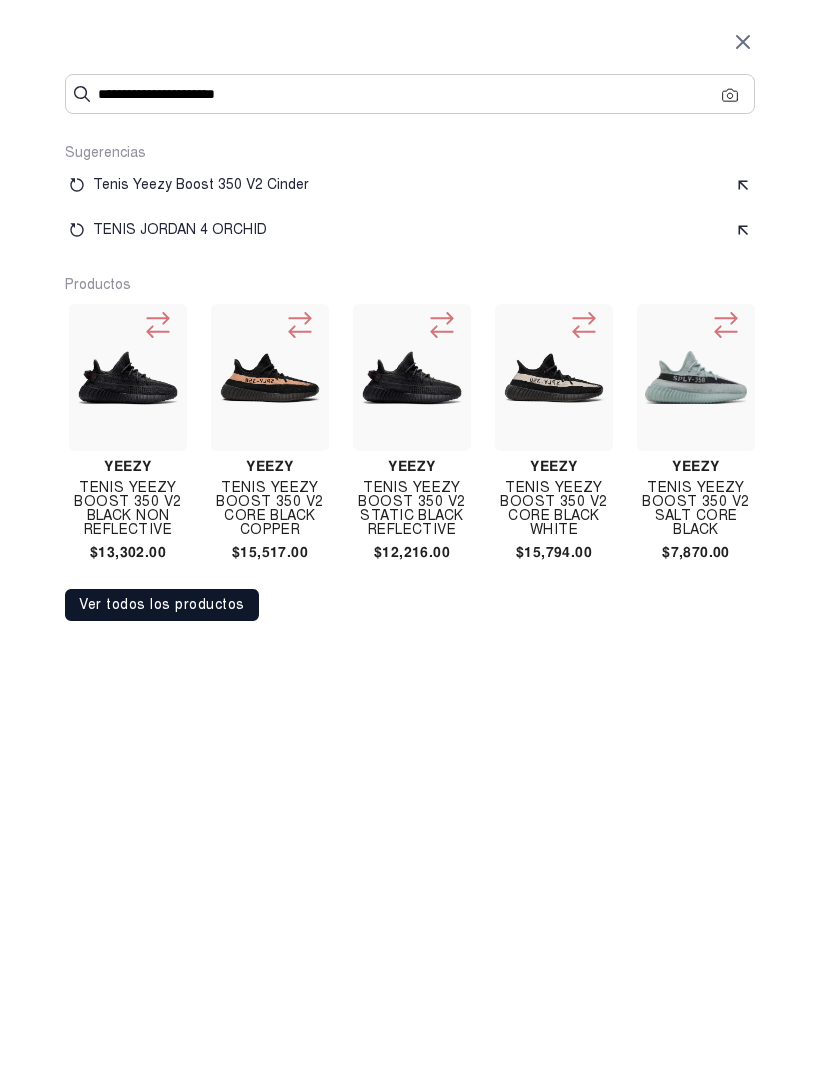 scroll, scrollTop: 0, scrollLeft: 138, axis: horizontal 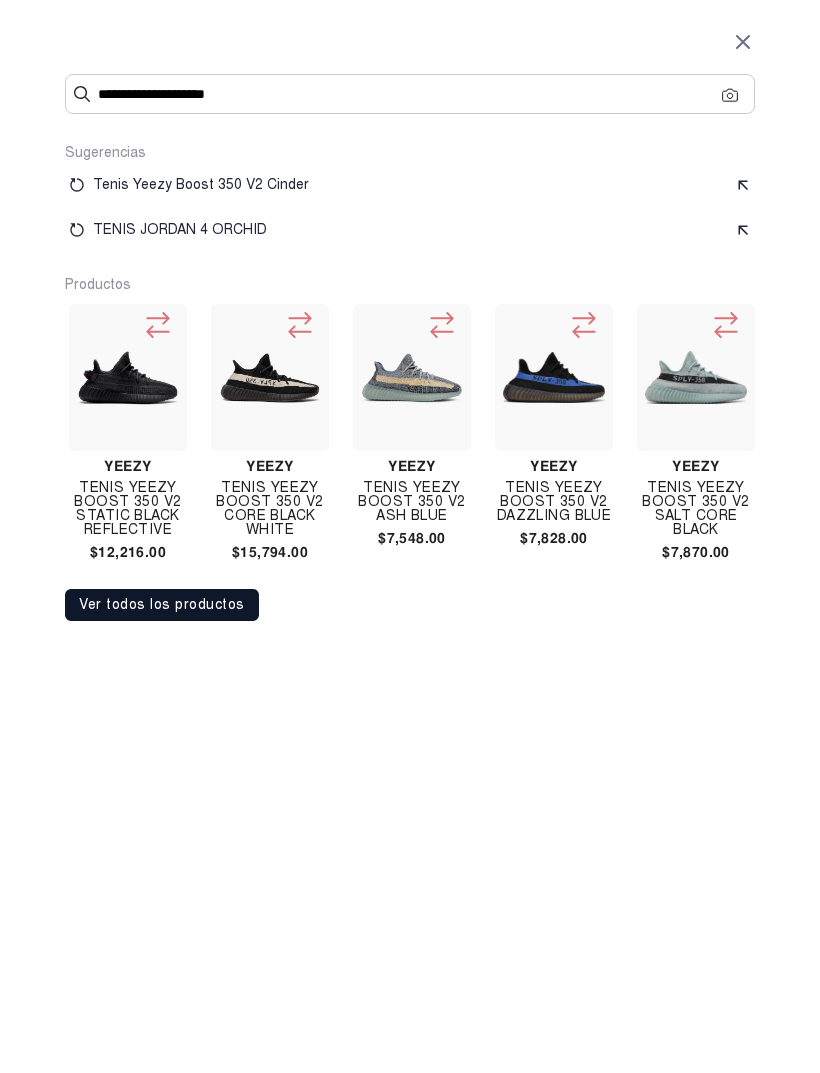 type on "**********" 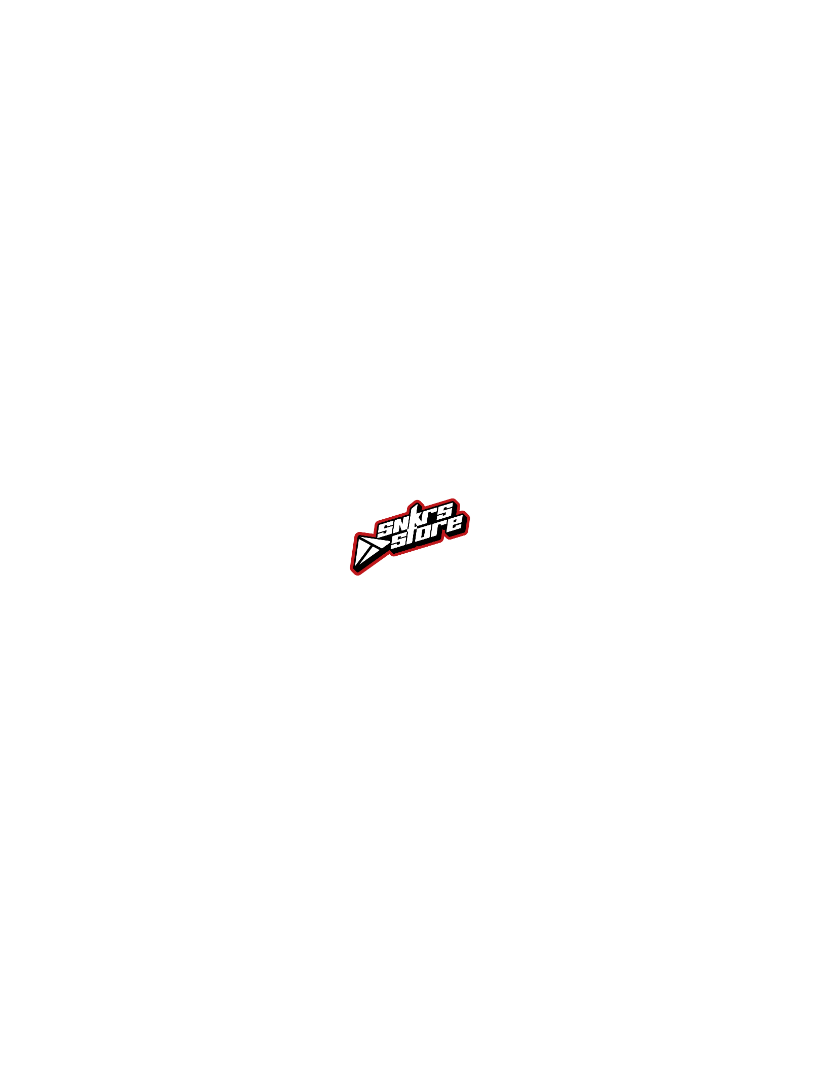 scroll, scrollTop: 0, scrollLeft: 0, axis: both 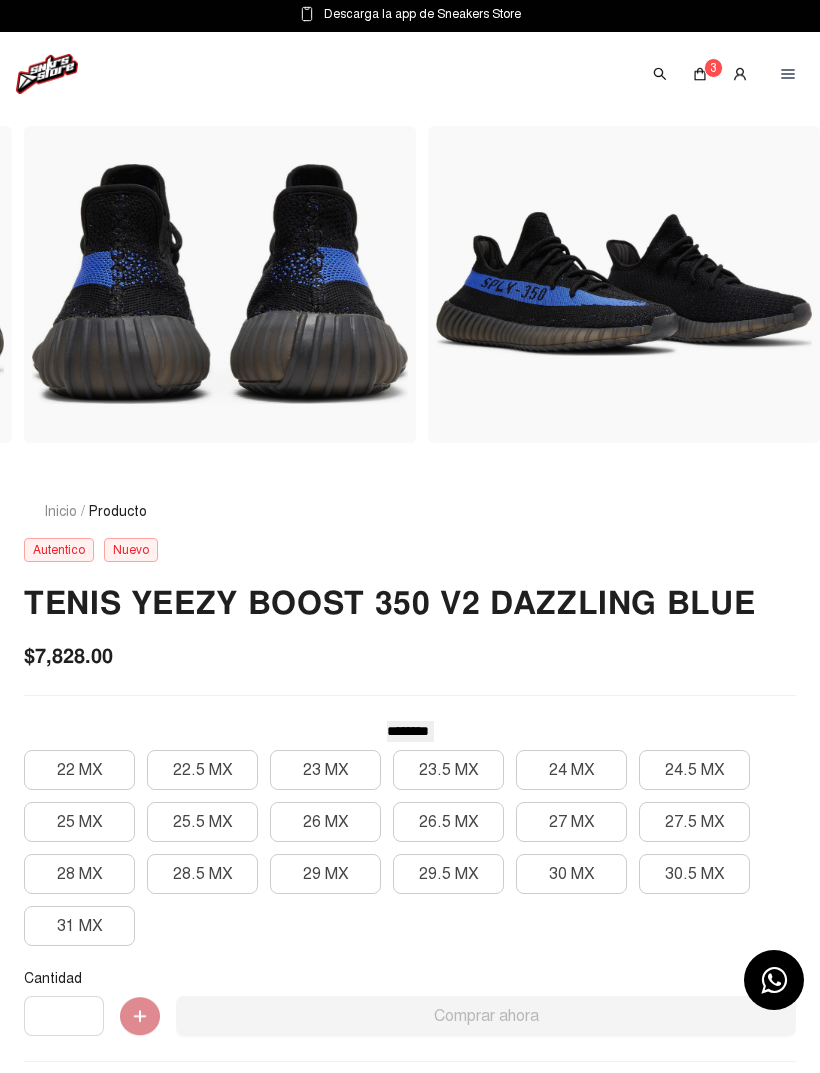 click 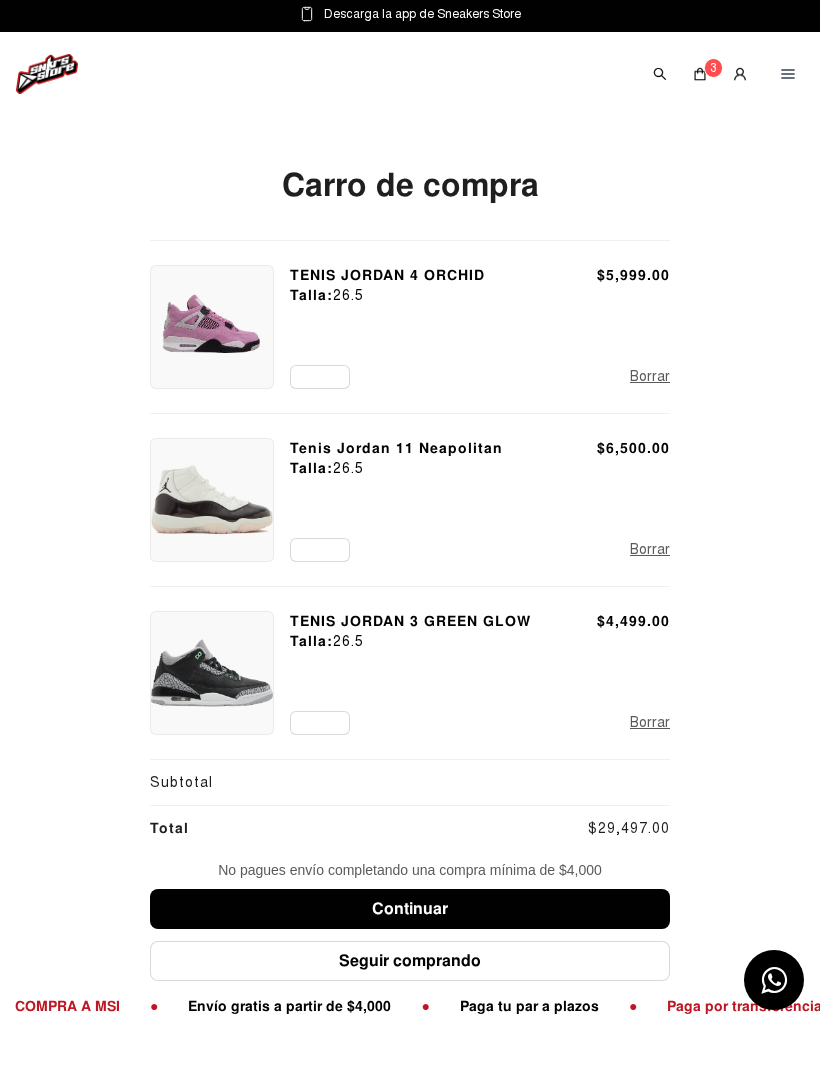 click 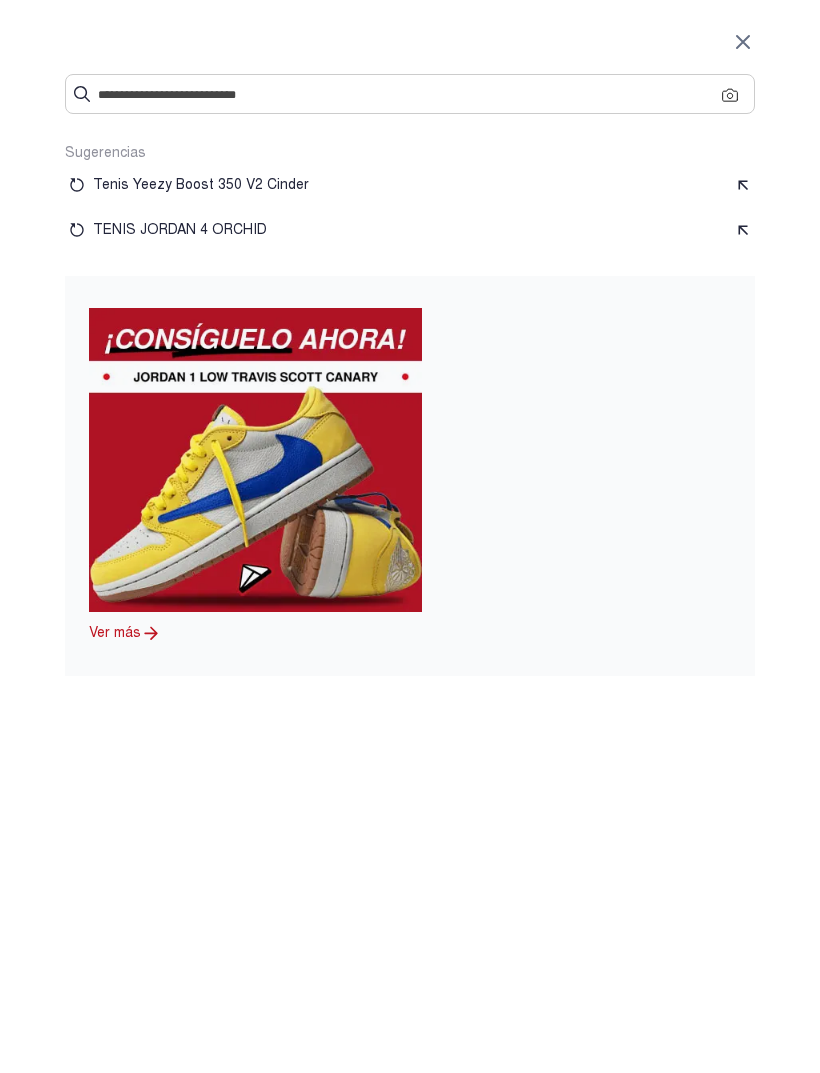 click at bounding box center [410, 94] 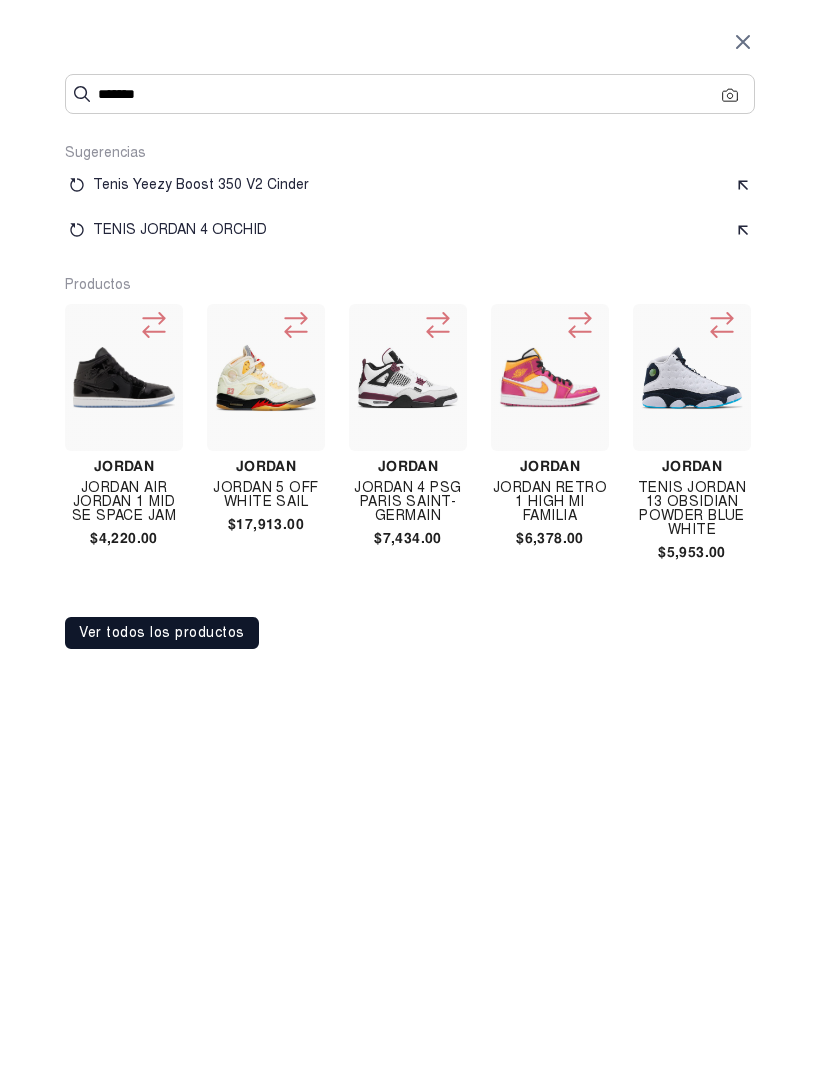 type on "********" 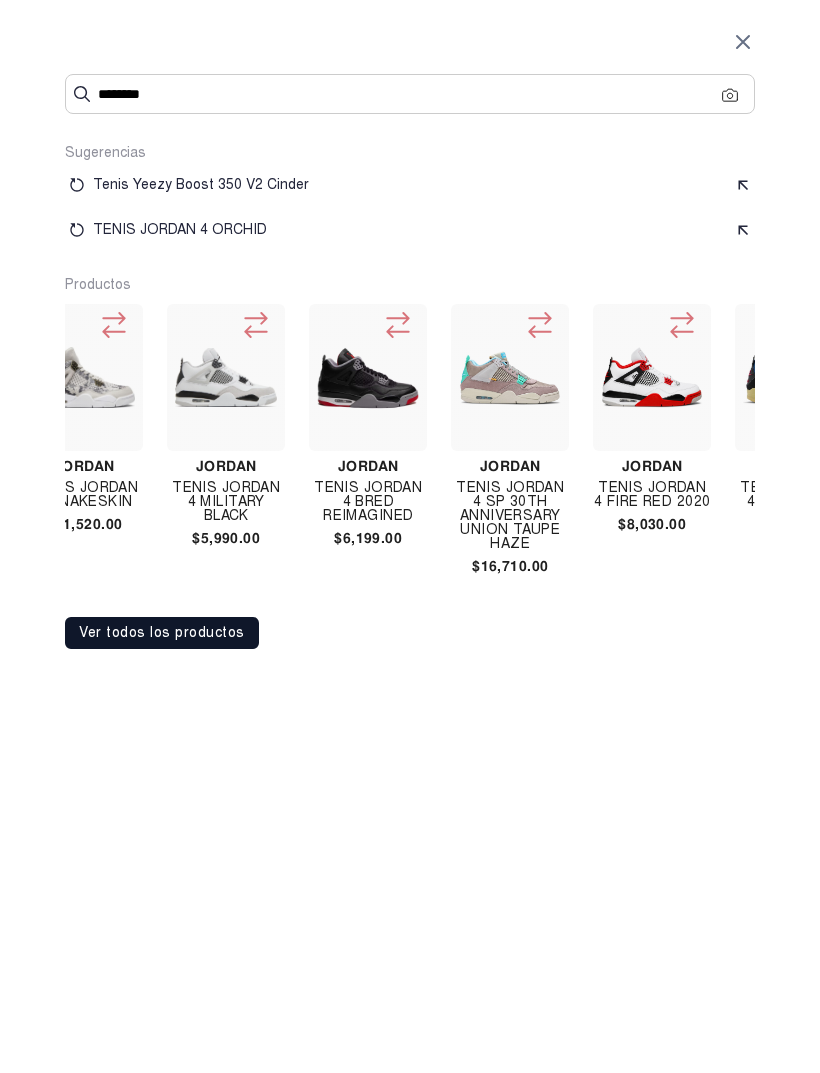 scroll, scrollTop: 0, scrollLeft: 5760, axis: horizontal 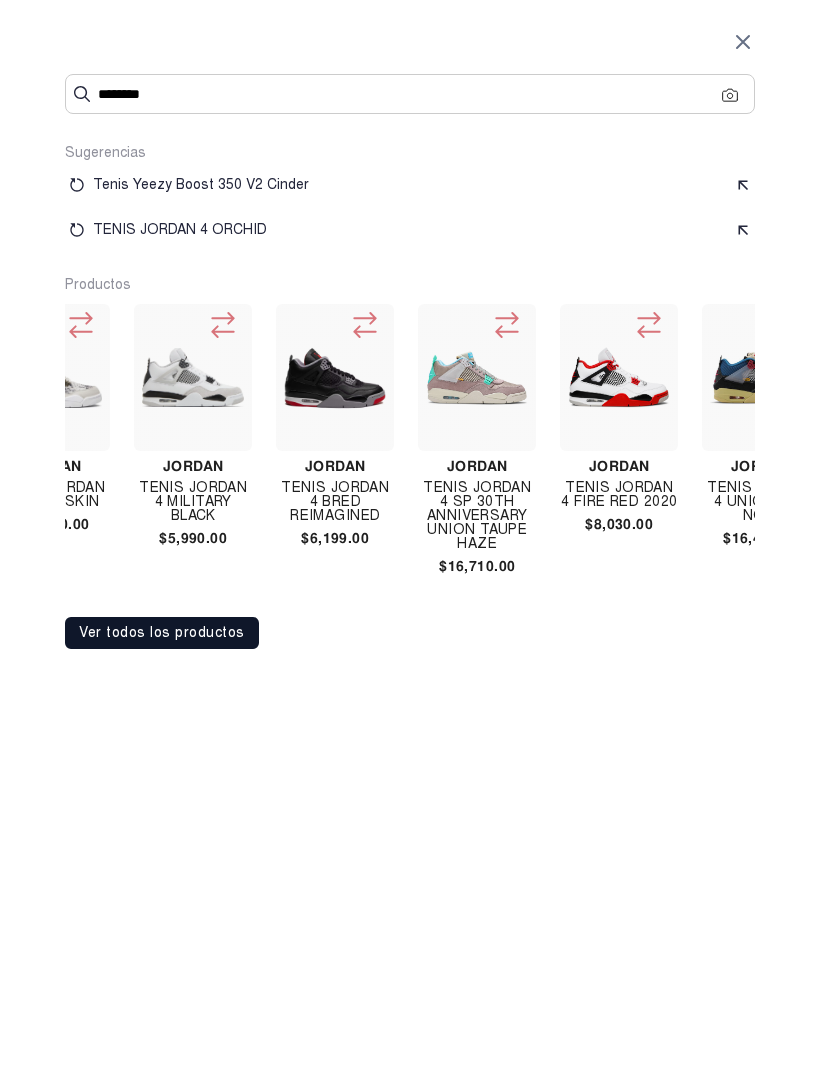 click 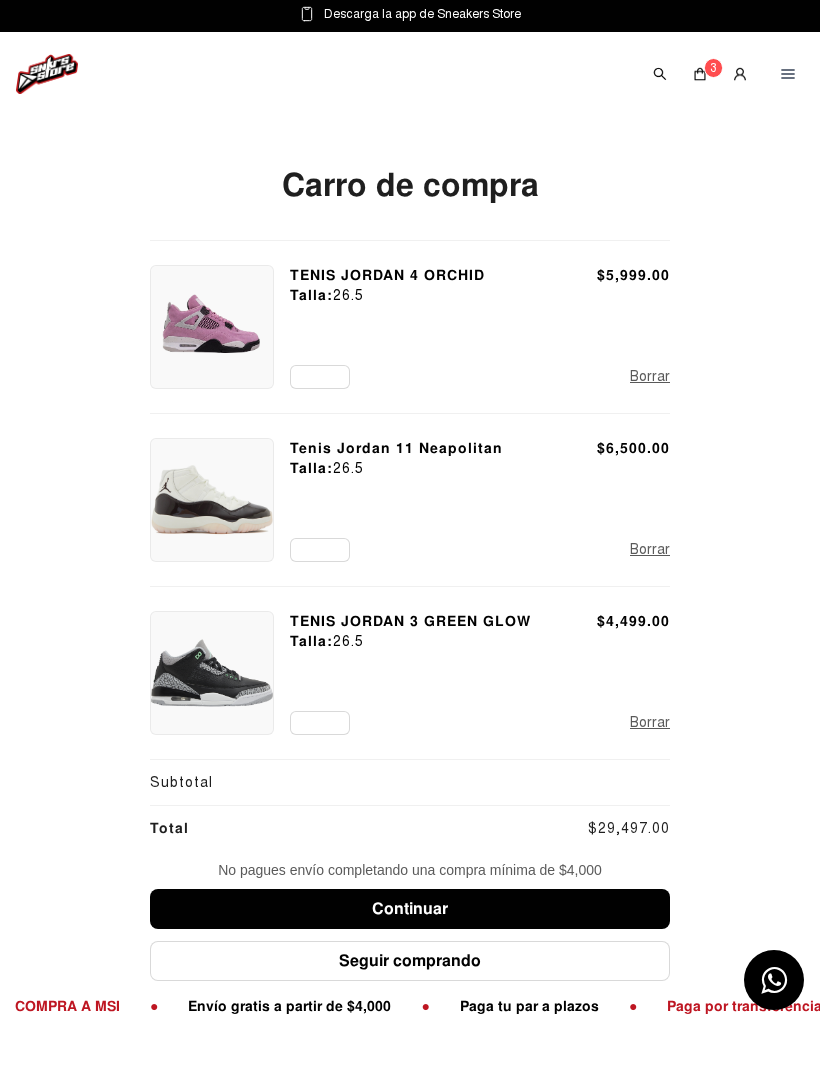 click on "3" 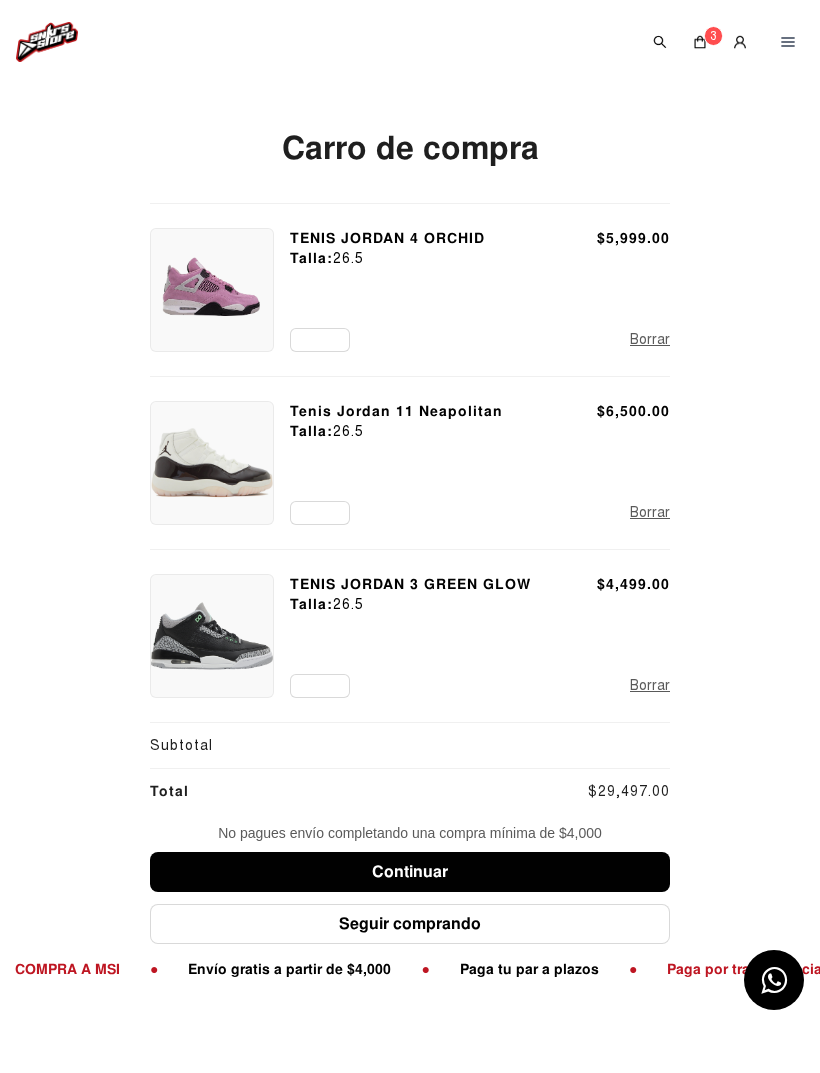 scroll, scrollTop: 57, scrollLeft: 0, axis: vertical 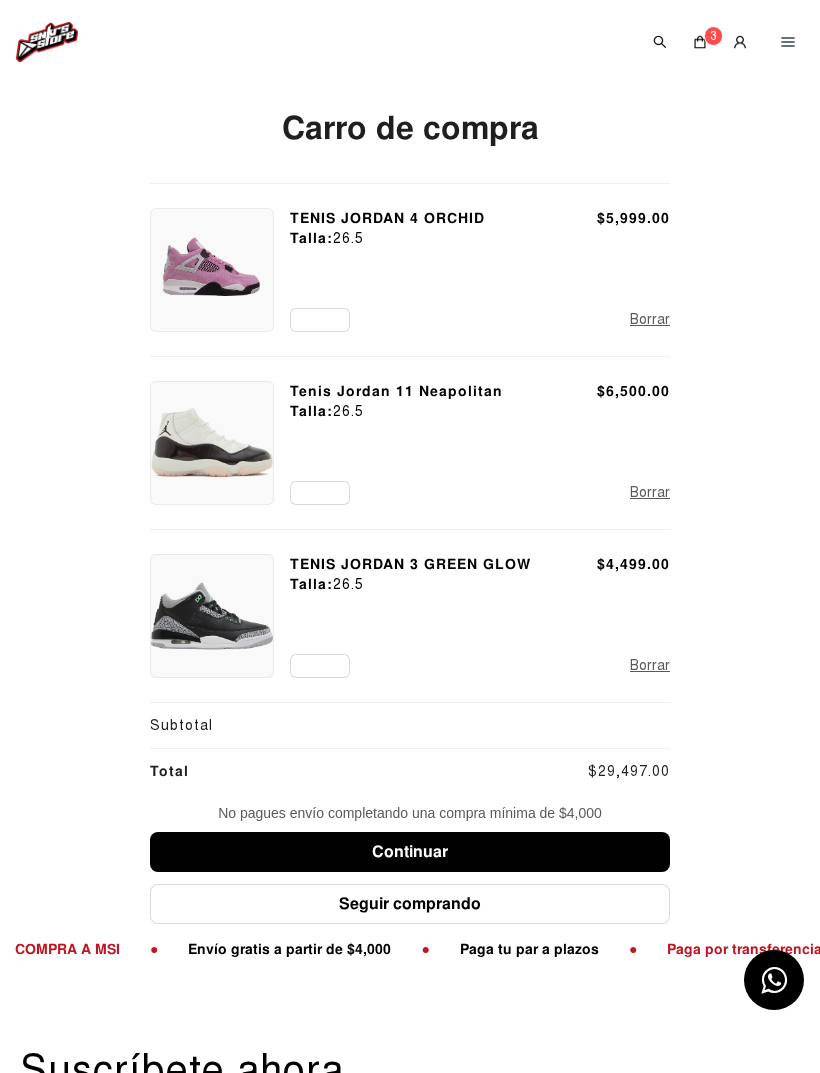 click on "Borrar" 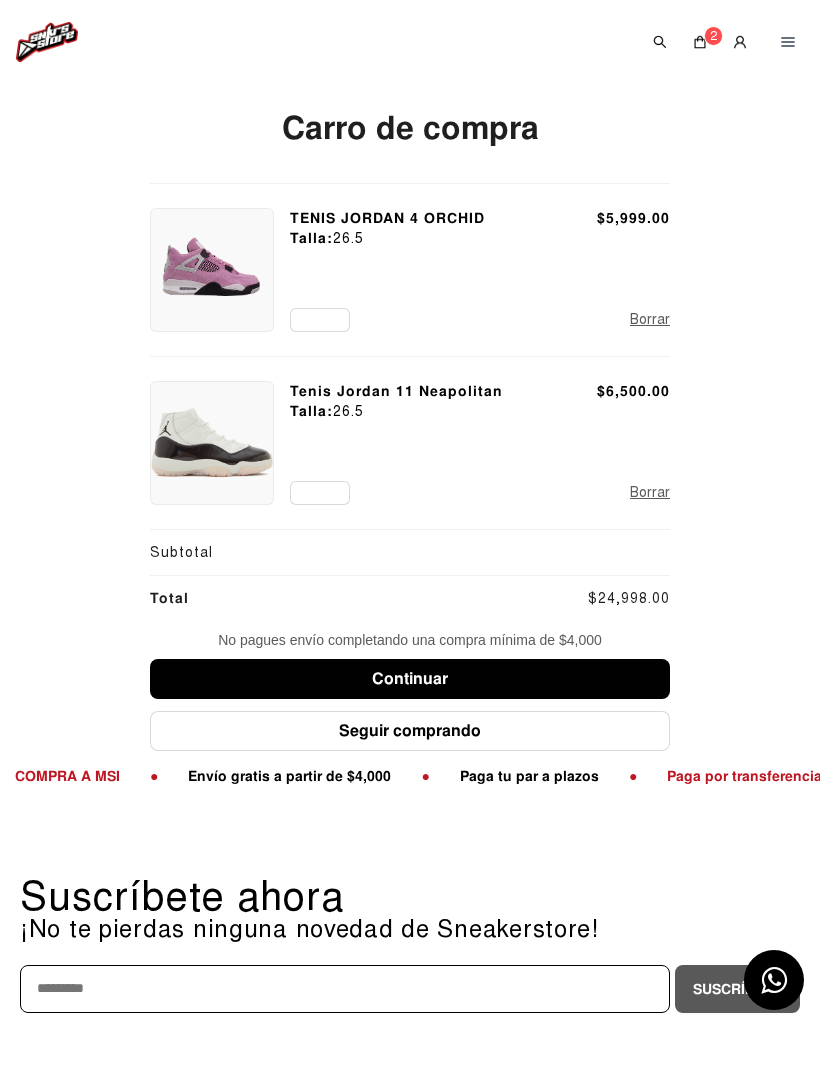 scroll, scrollTop: 0, scrollLeft: 0, axis: both 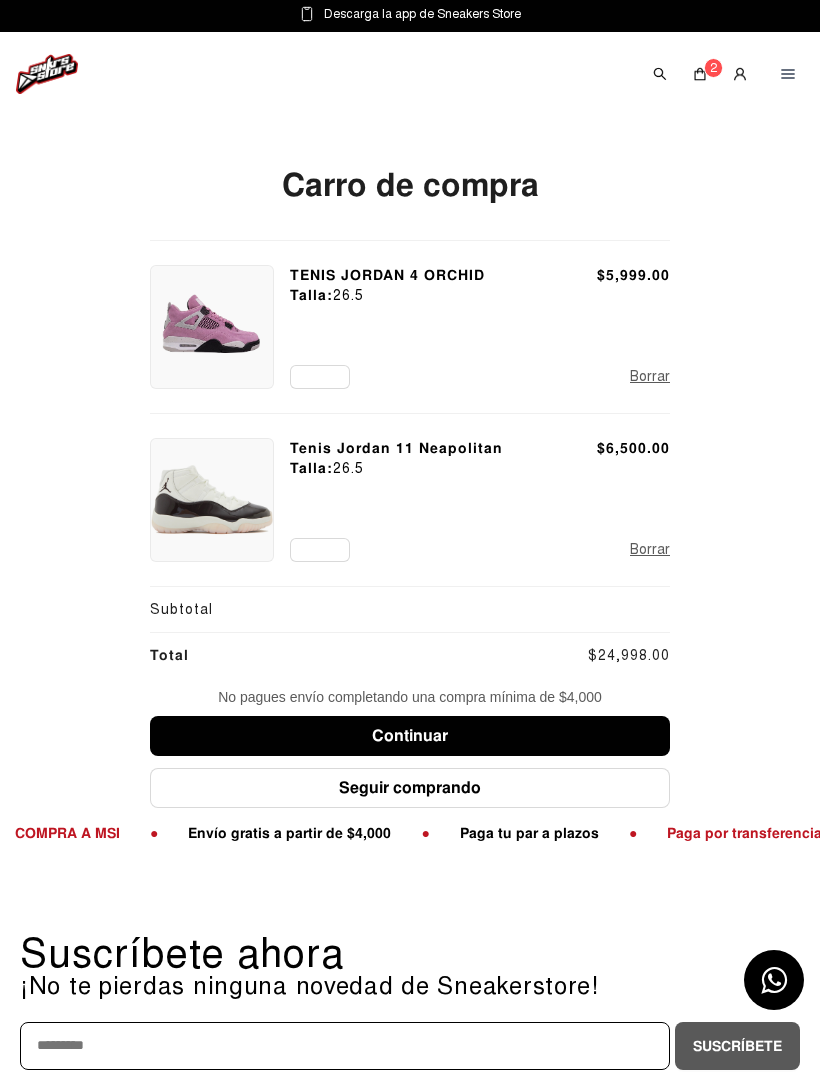 click on "*" 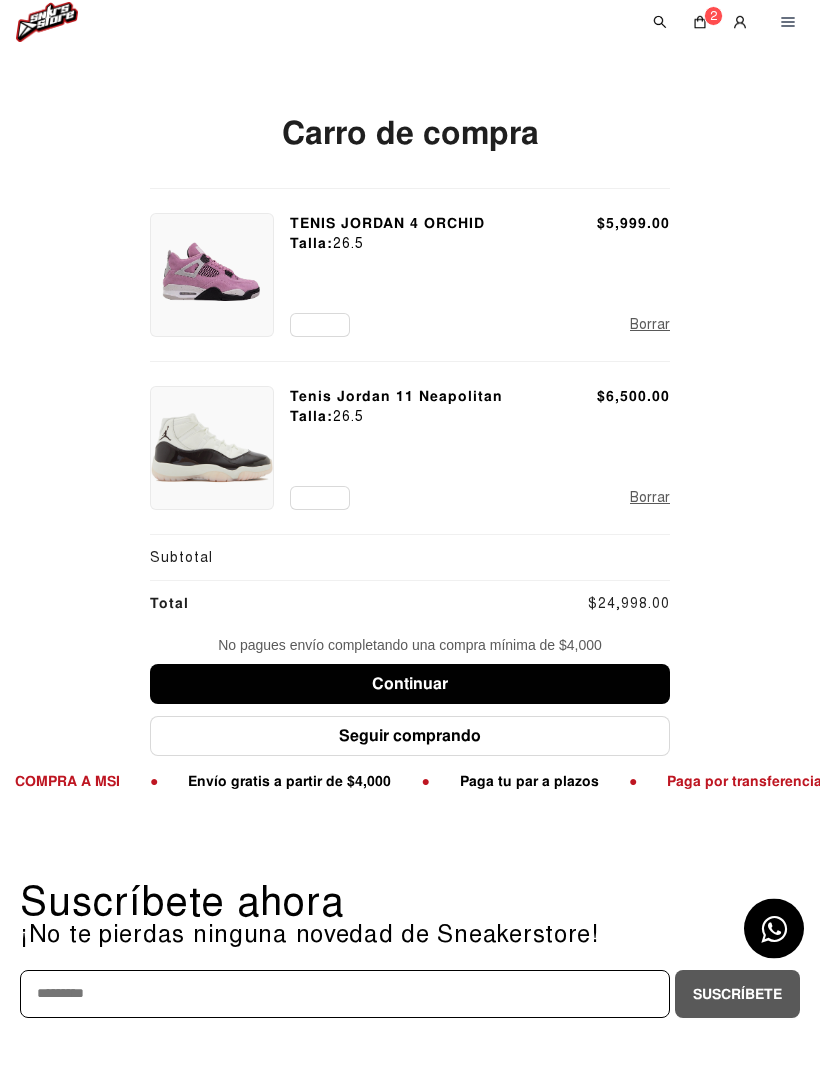 type on "*" 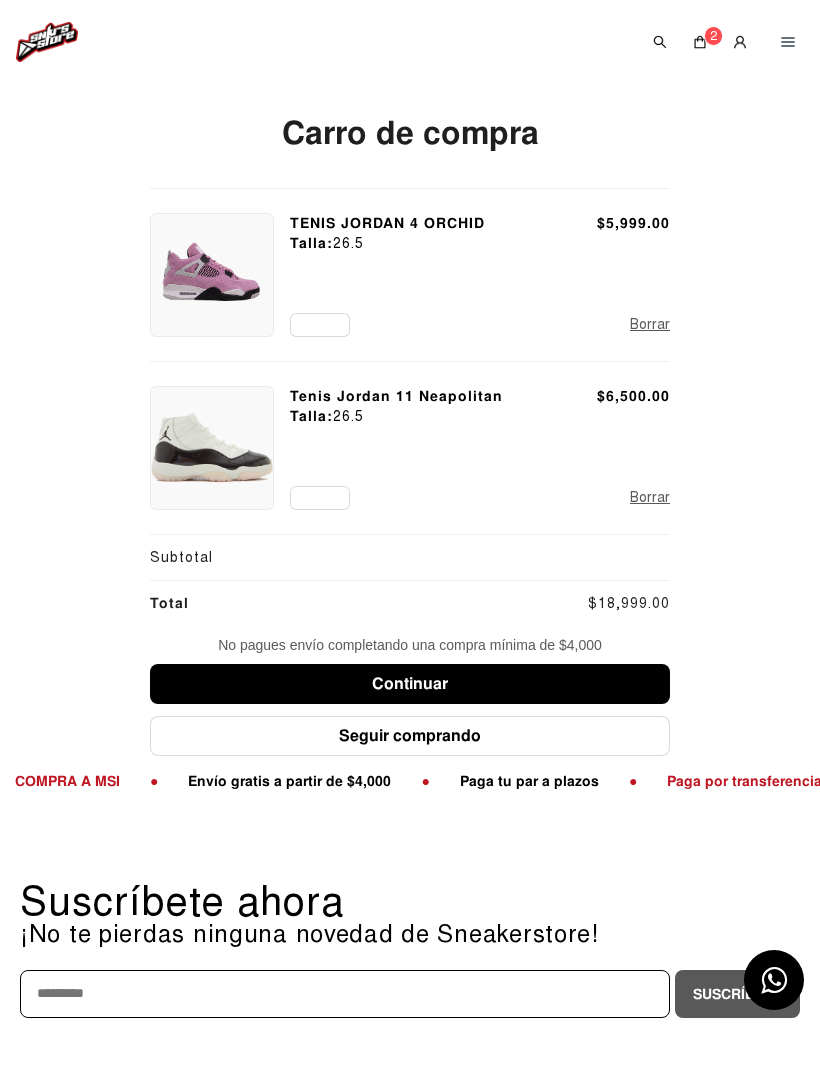 click on "Borrar" 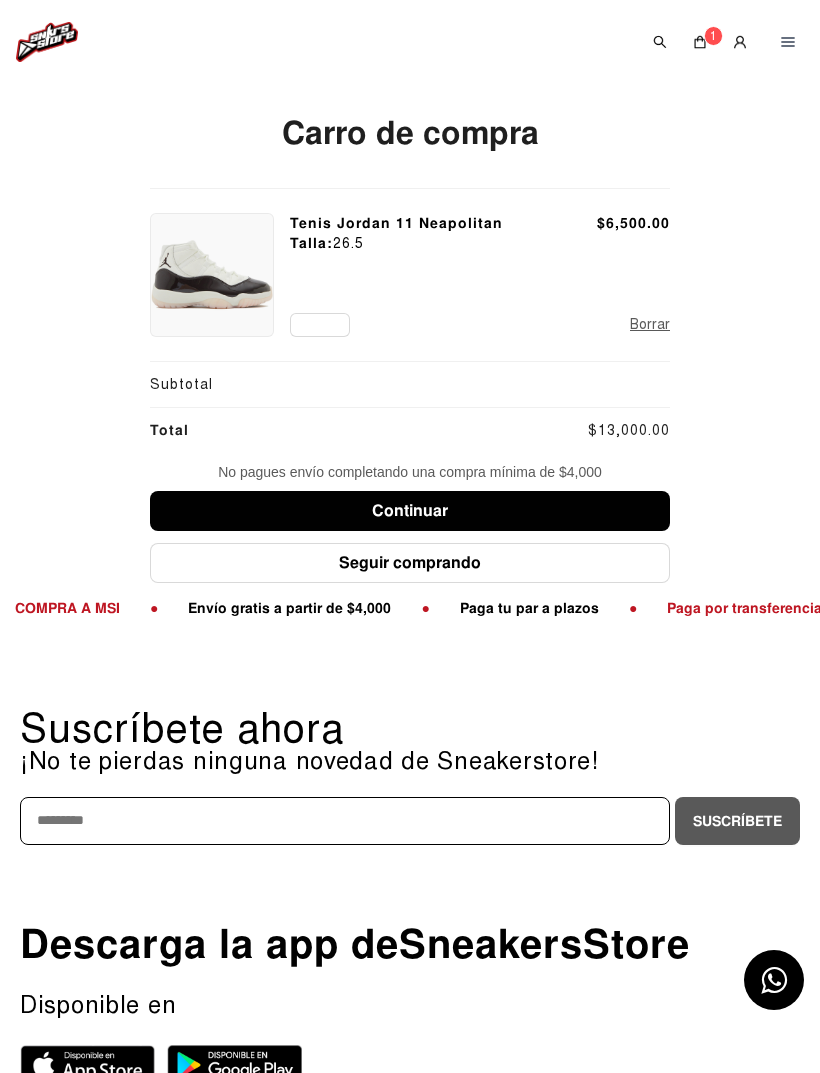 click on "Borrar" 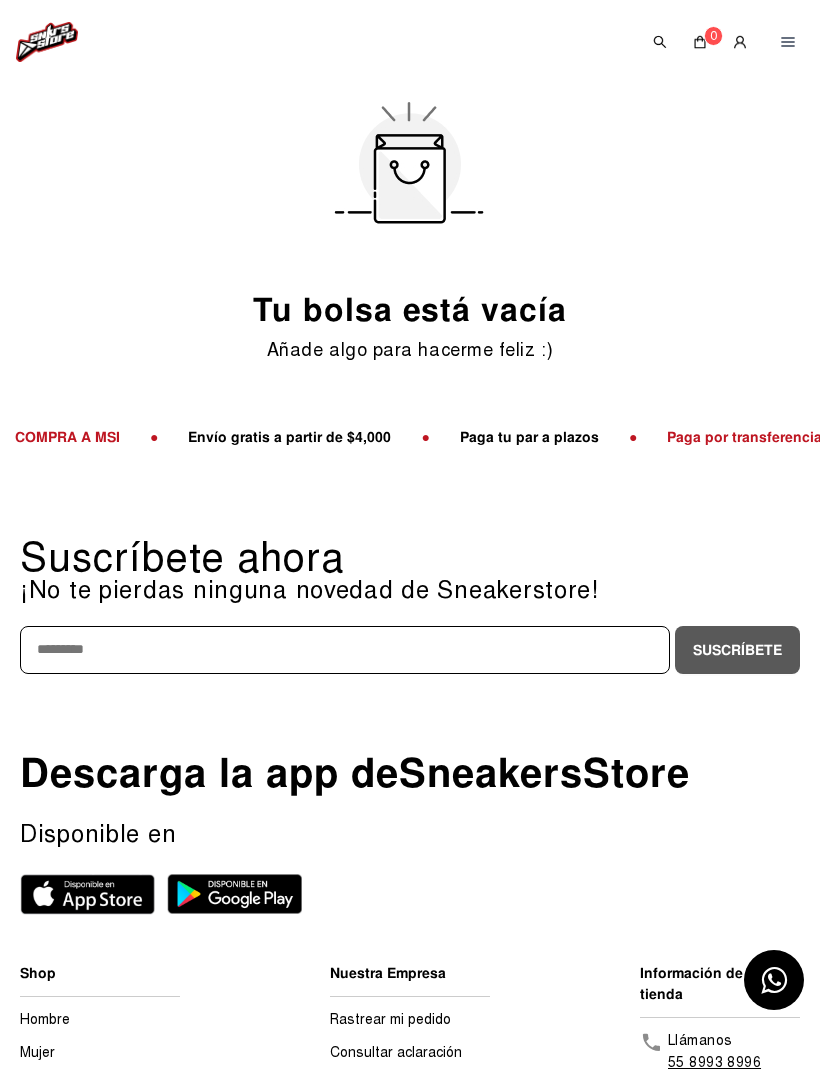 click 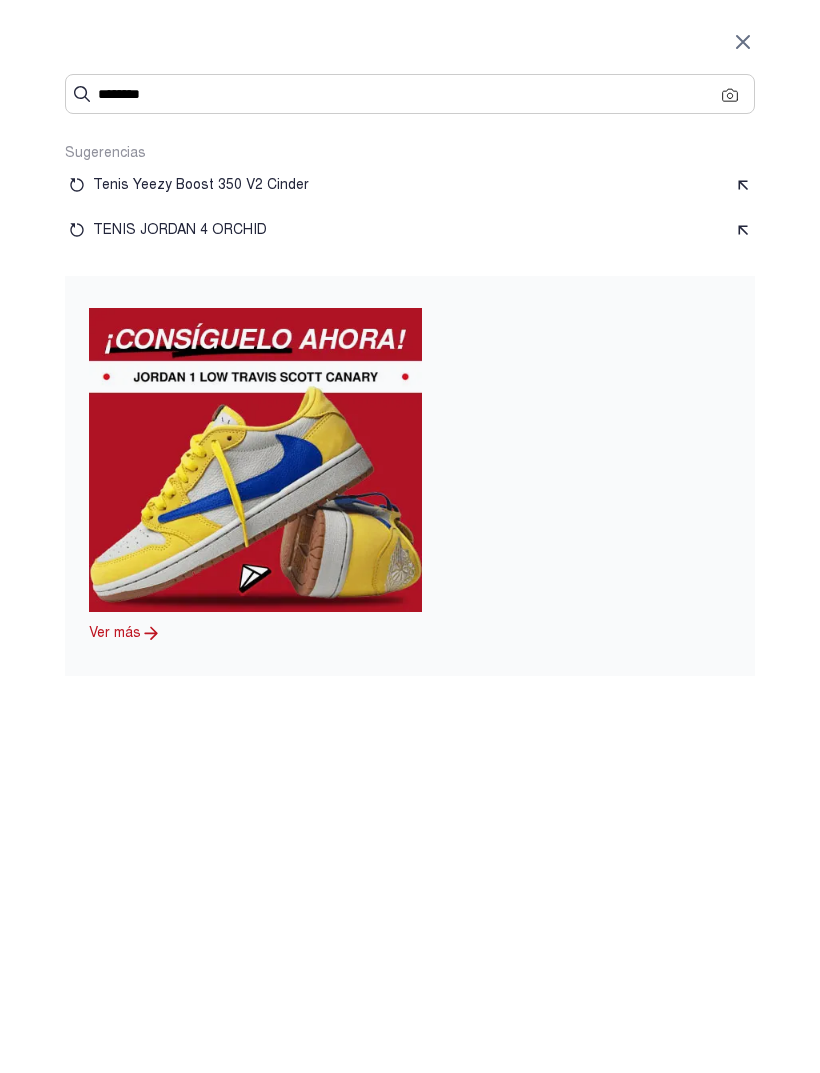 click on "********" at bounding box center [410, 94] 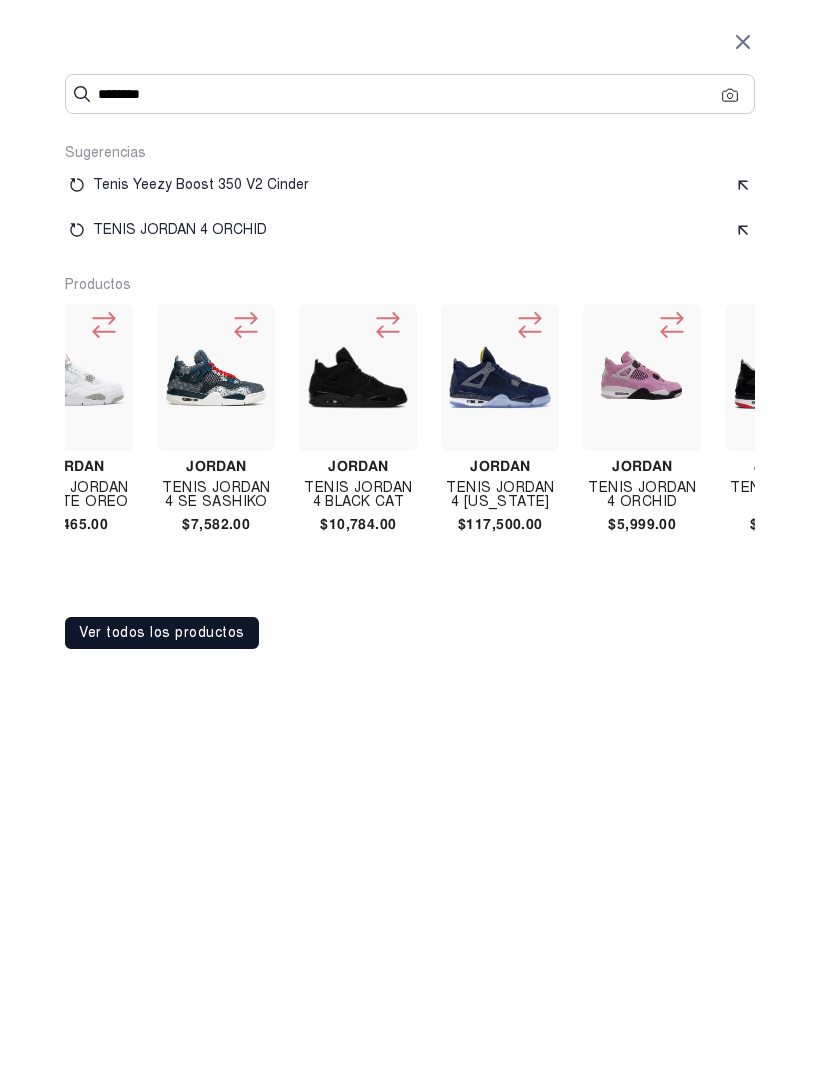 scroll, scrollTop: 0, scrollLeft: 3595, axis: horizontal 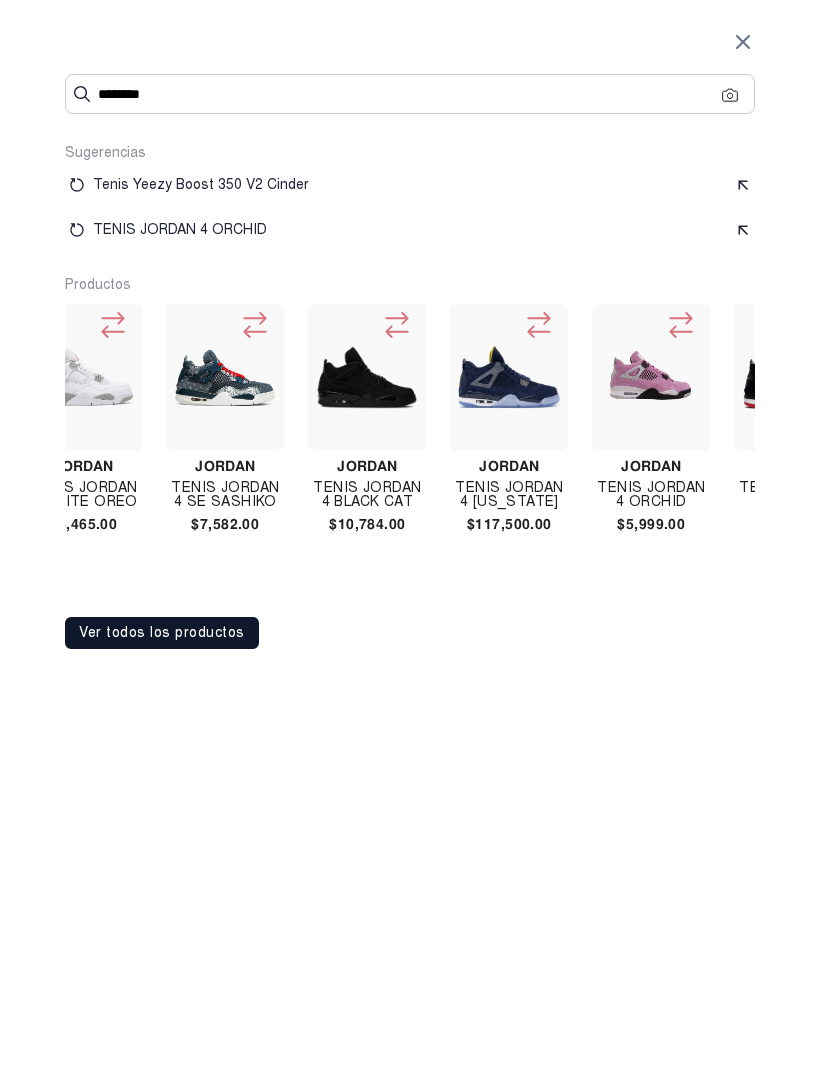 click at bounding box center [651, 378] 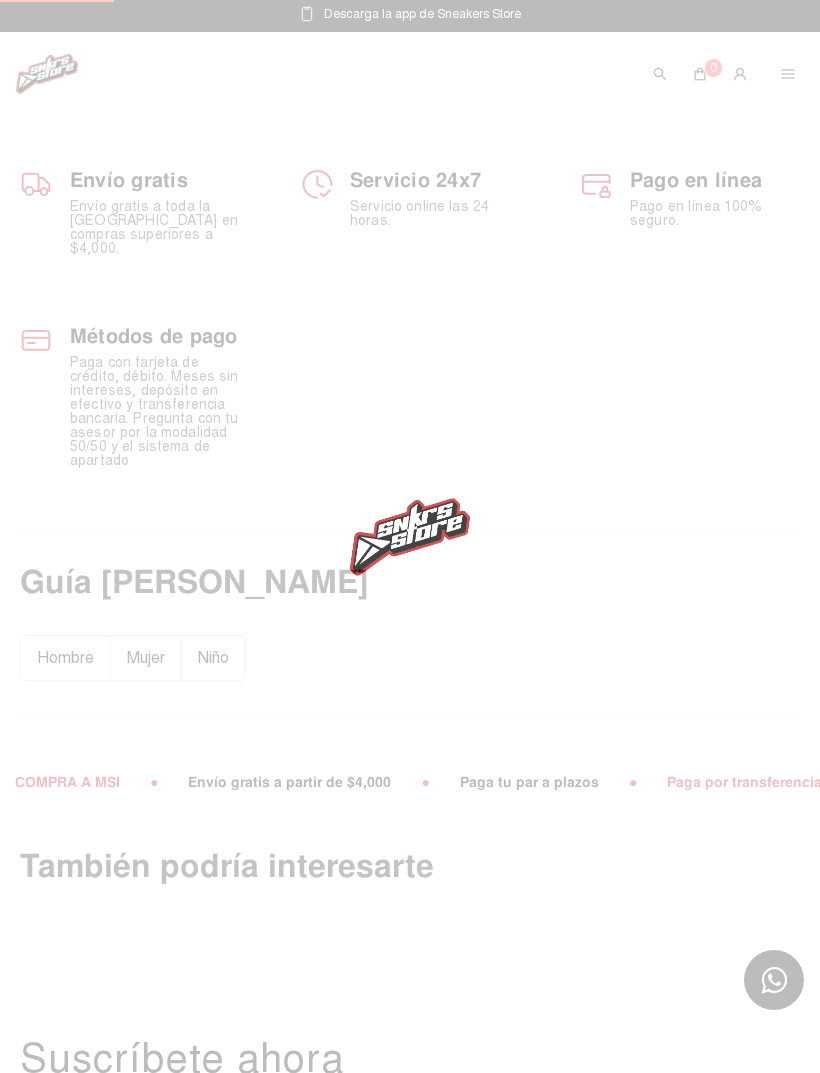 scroll, scrollTop: 0, scrollLeft: 0, axis: both 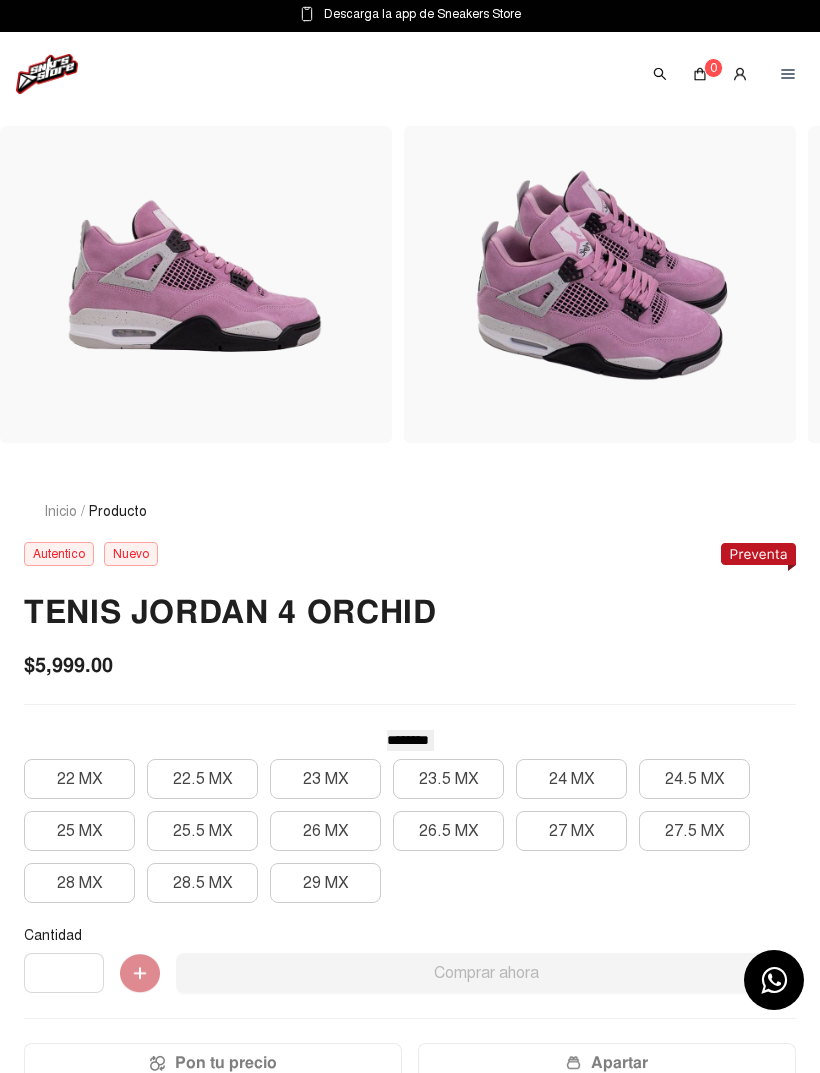 click on "26.5 MX" 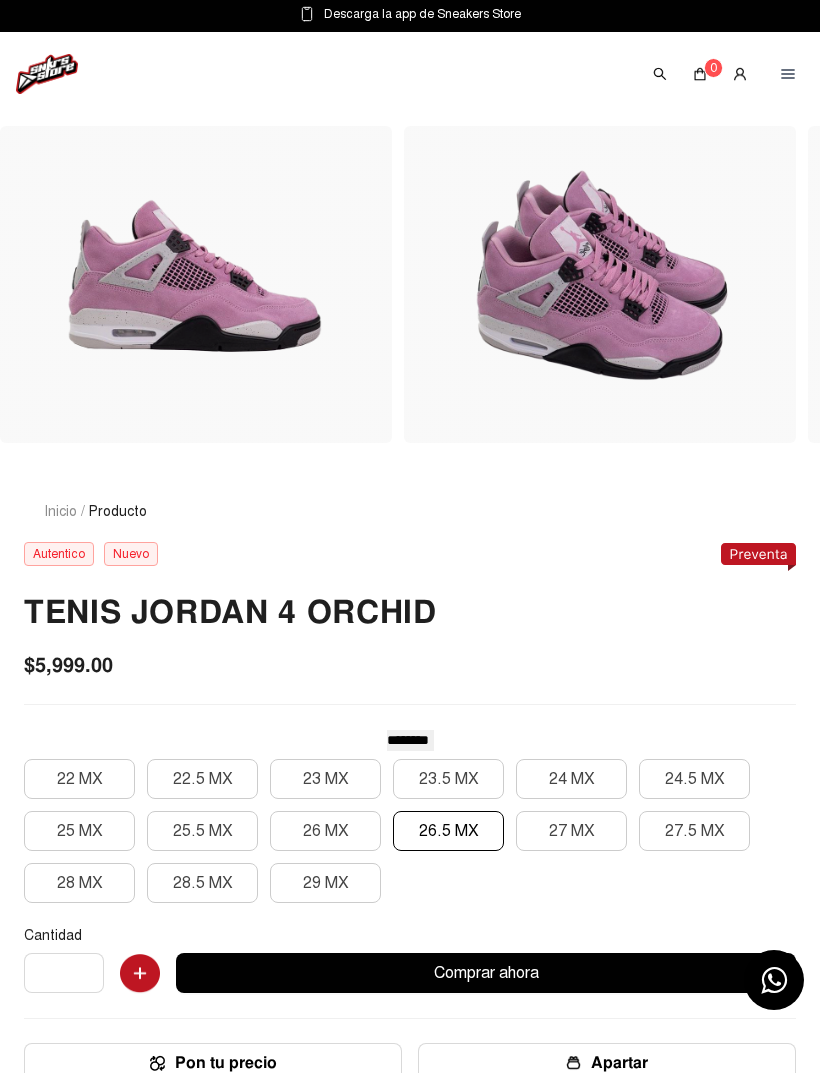 click 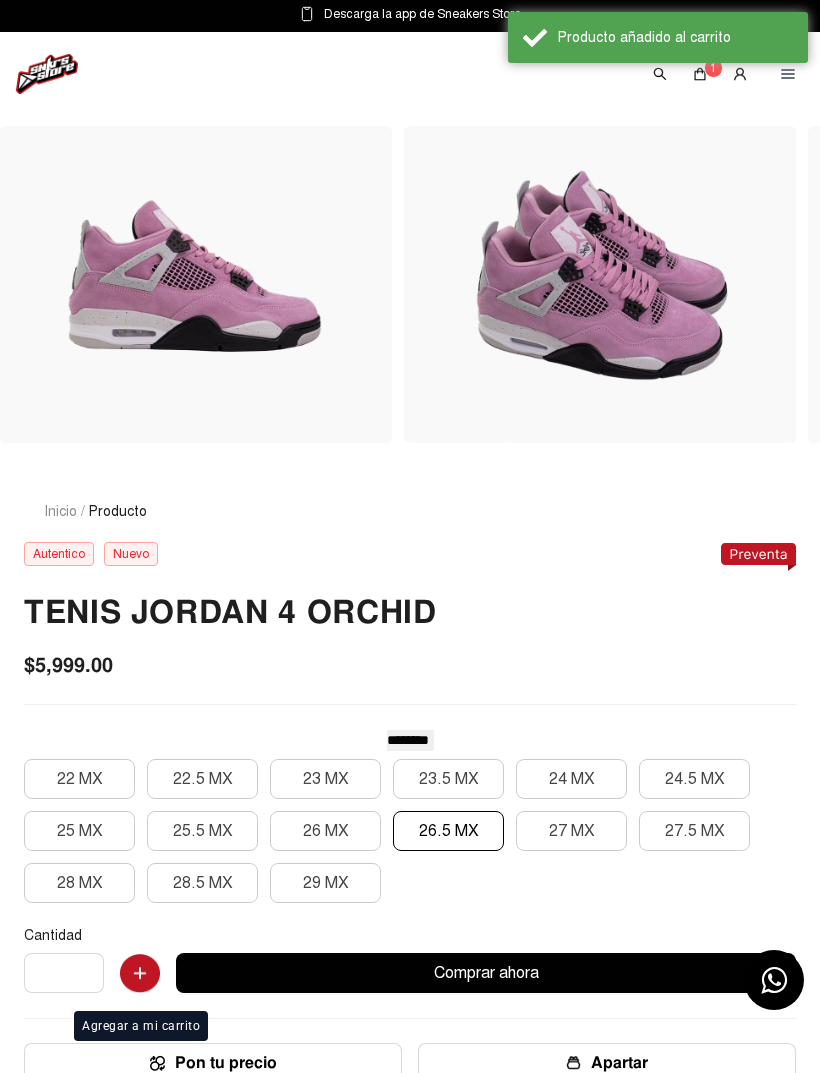 click 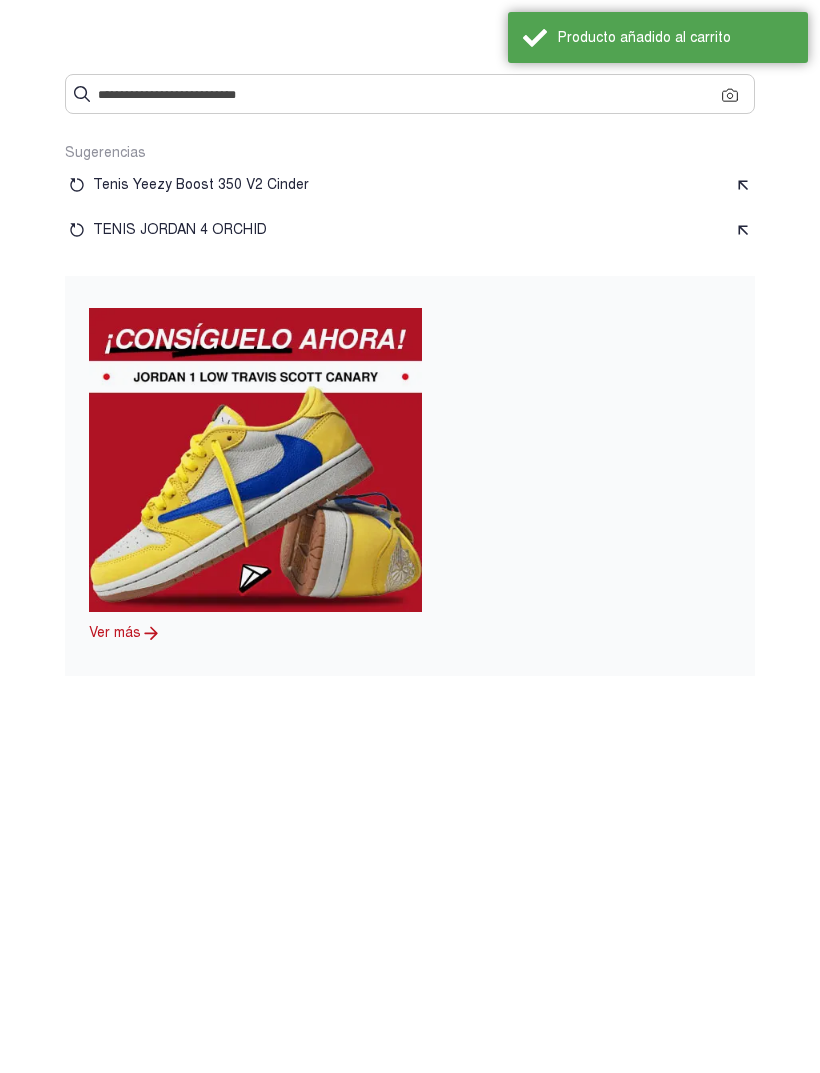 click at bounding box center [410, 94] 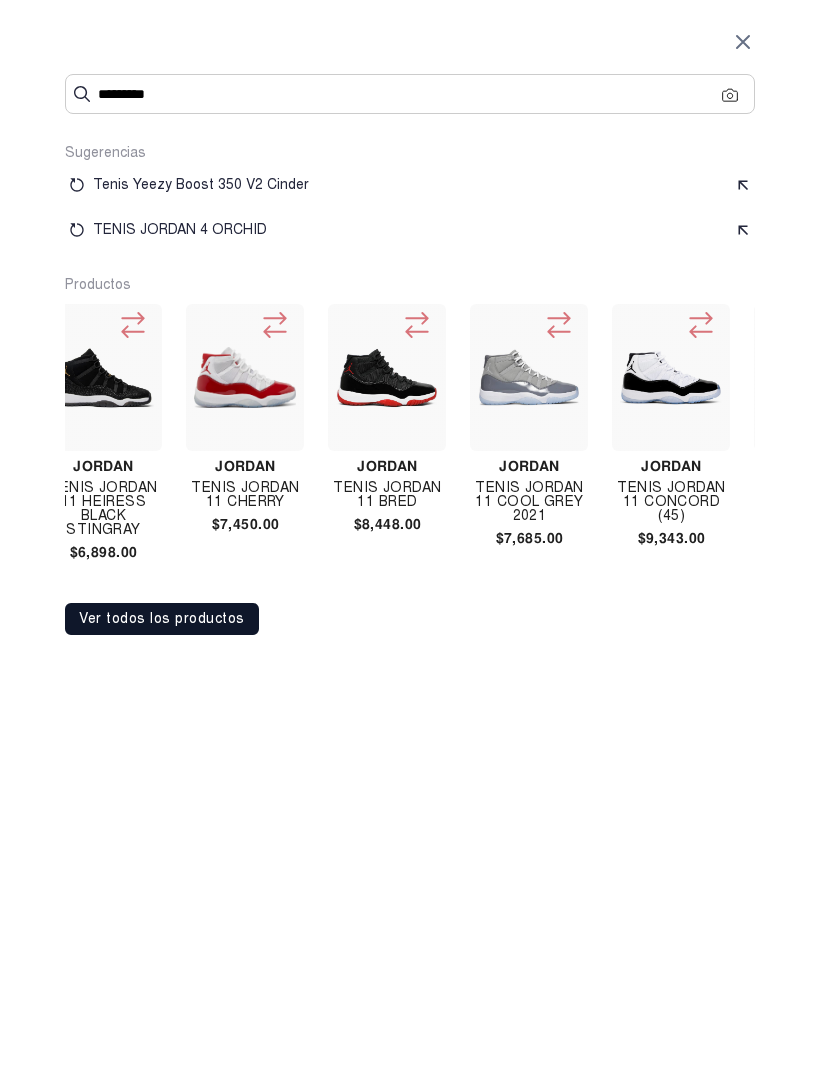 scroll, scrollTop: 0, scrollLeft: 1028, axis: horizontal 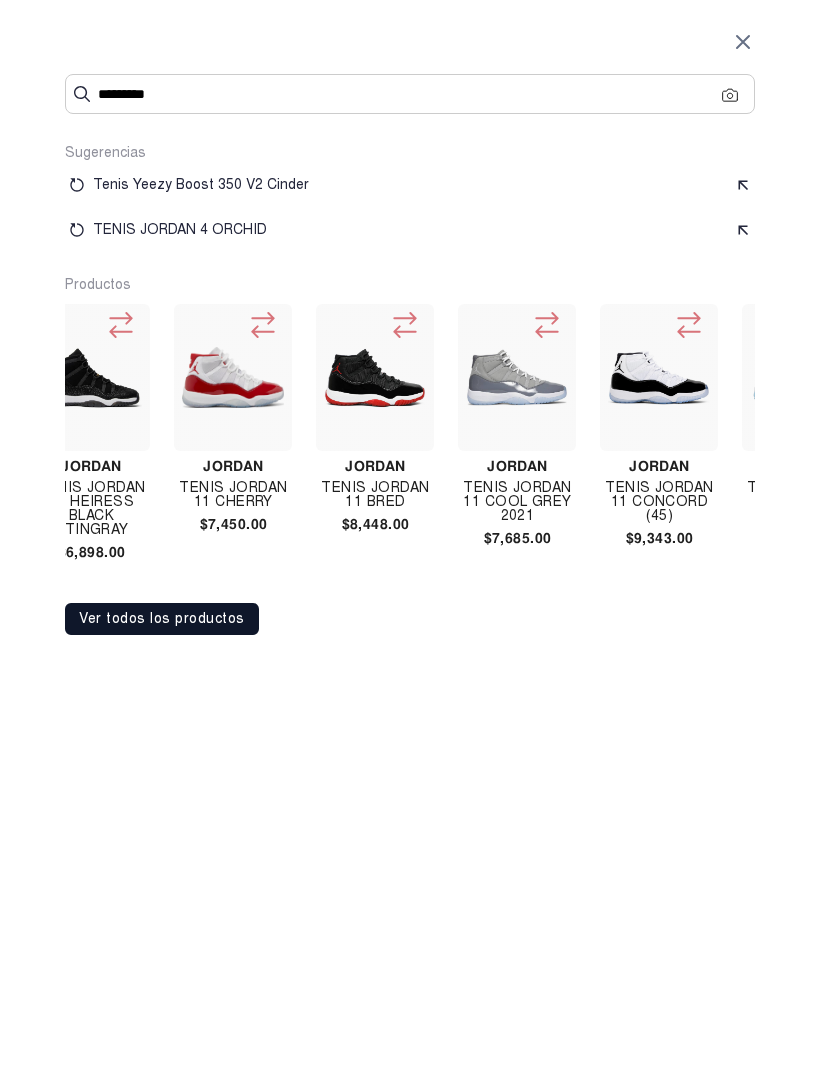 type on "*********" 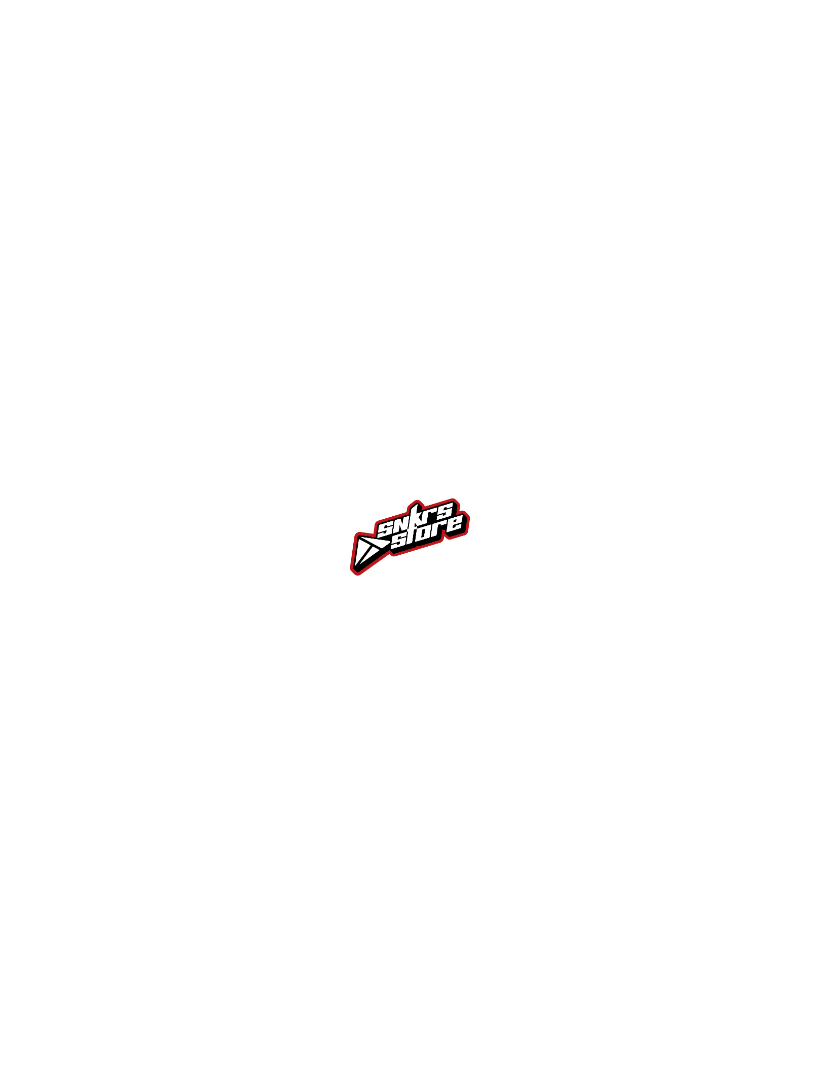 scroll, scrollTop: 0, scrollLeft: 0, axis: both 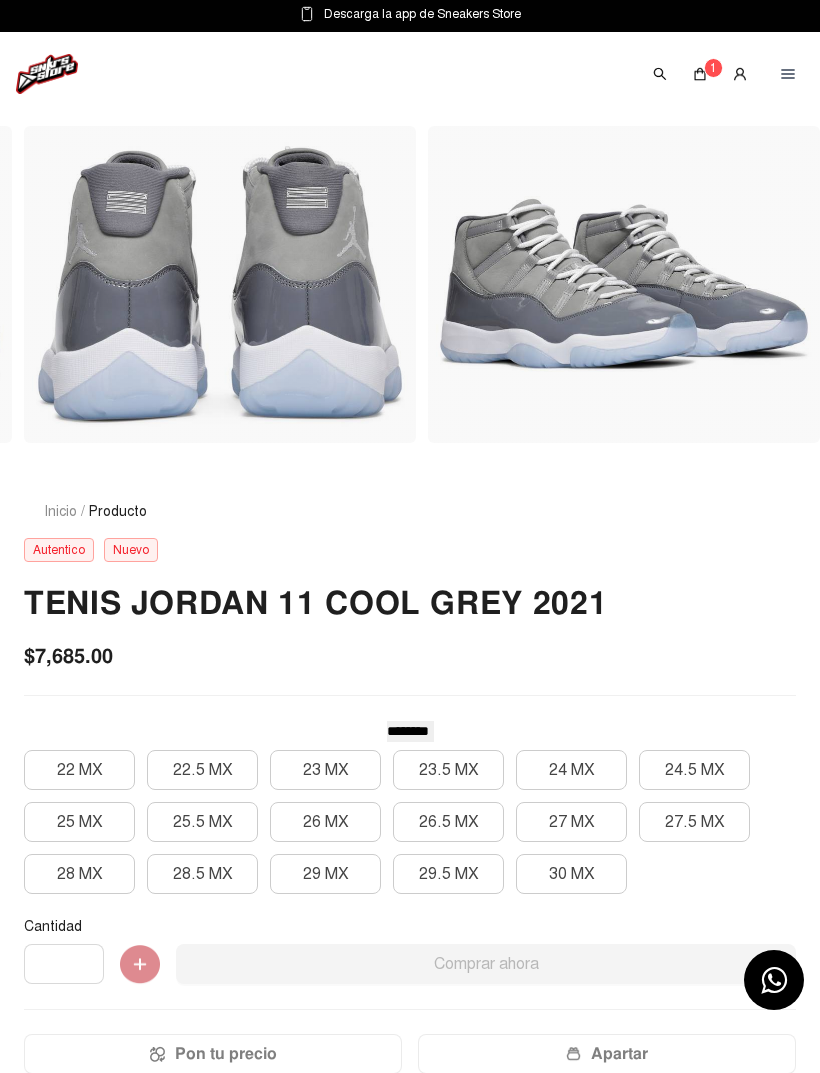 click 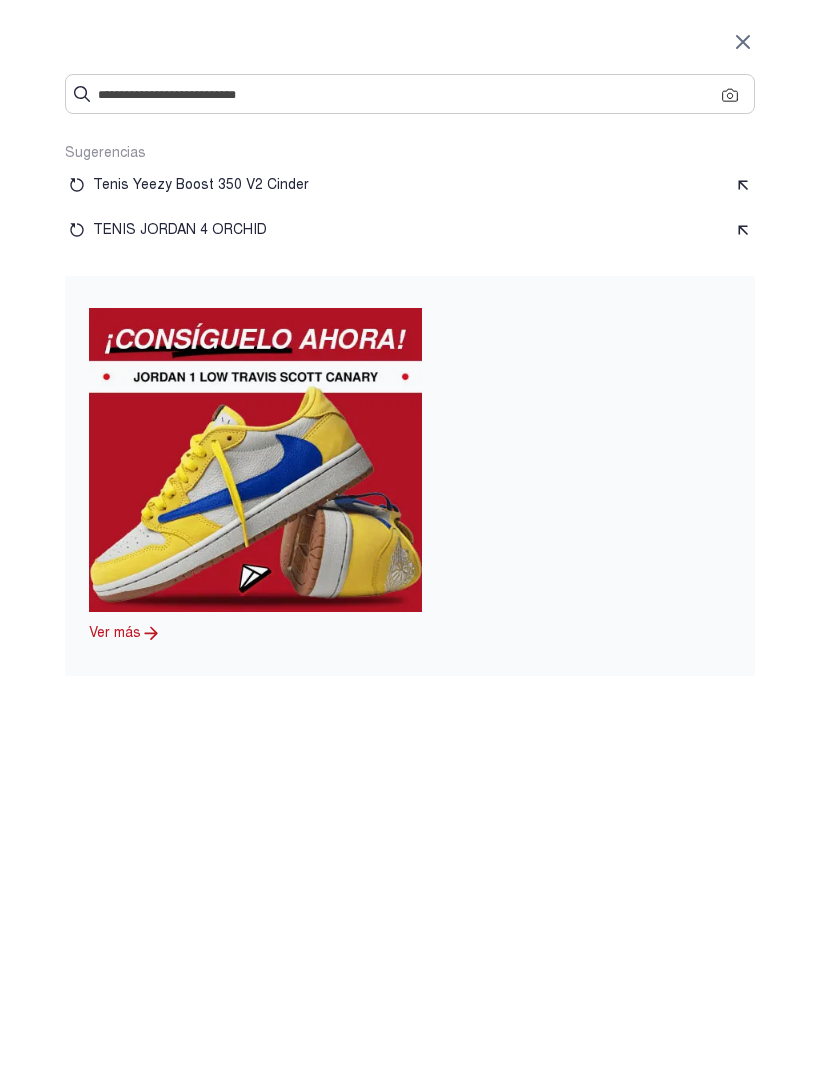 click at bounding box center [410, 94] 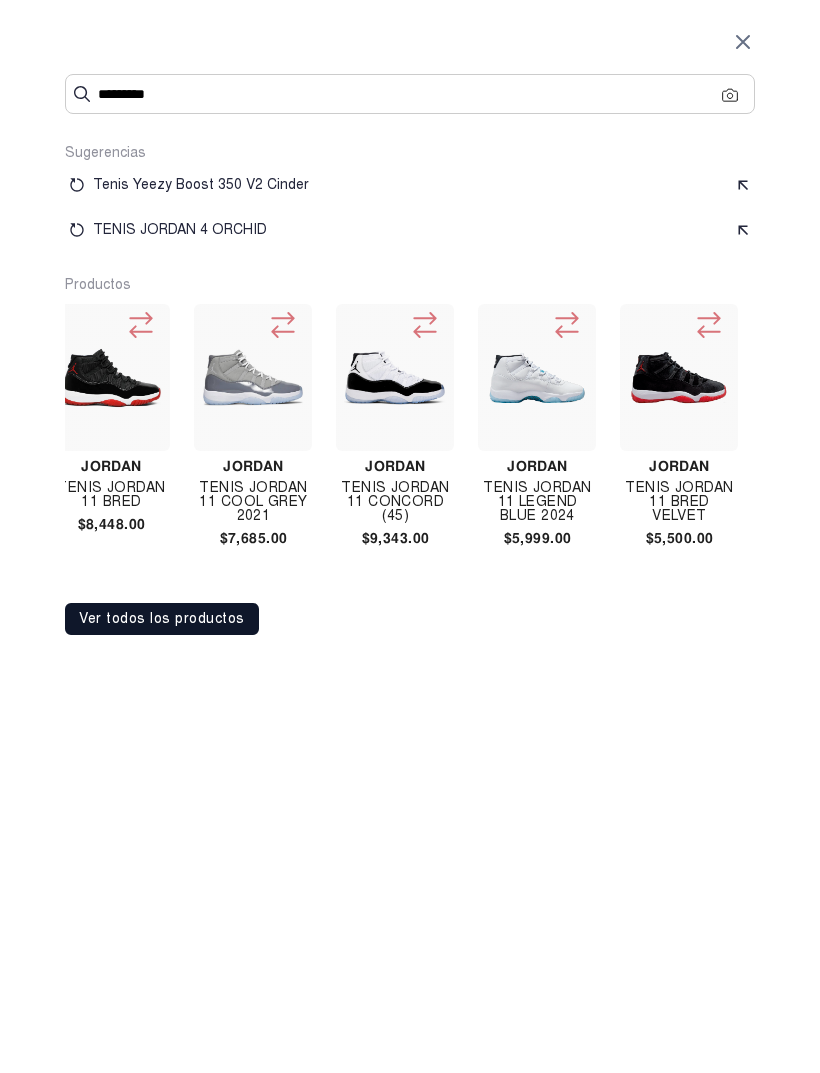 scroll, scrollTop: 0, scrollLeft: 1245, axis: horizontal 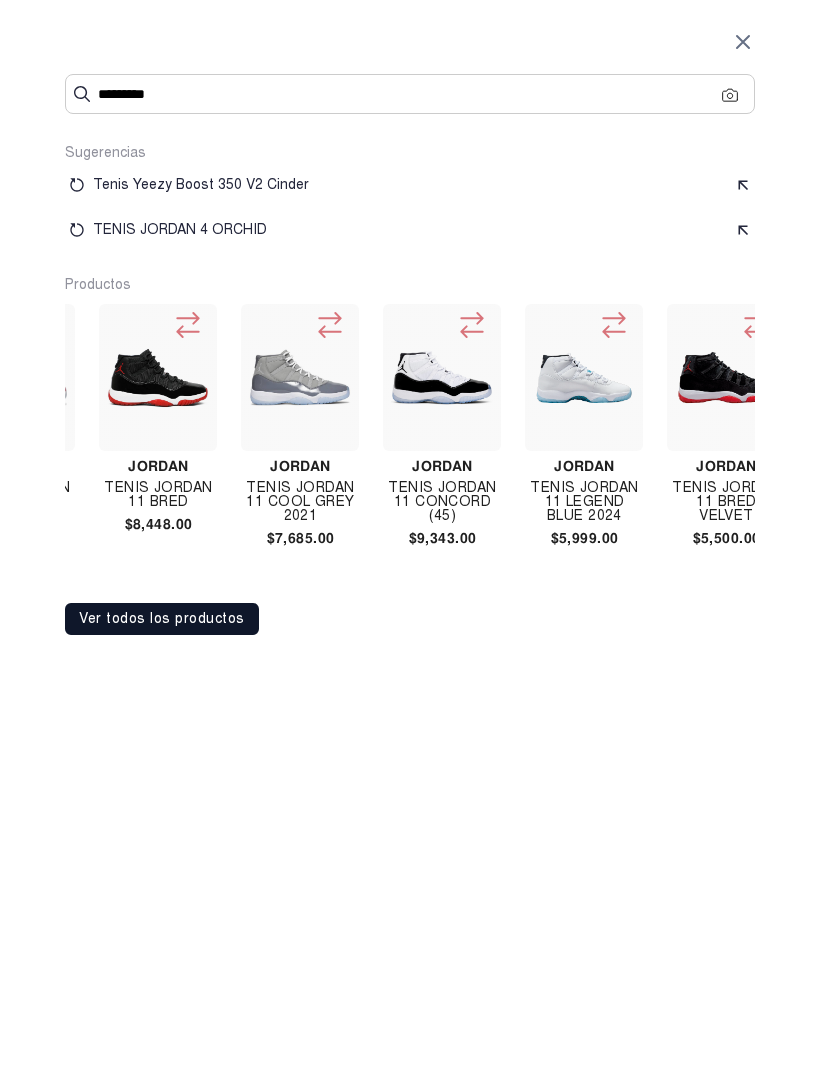 type on "*********" 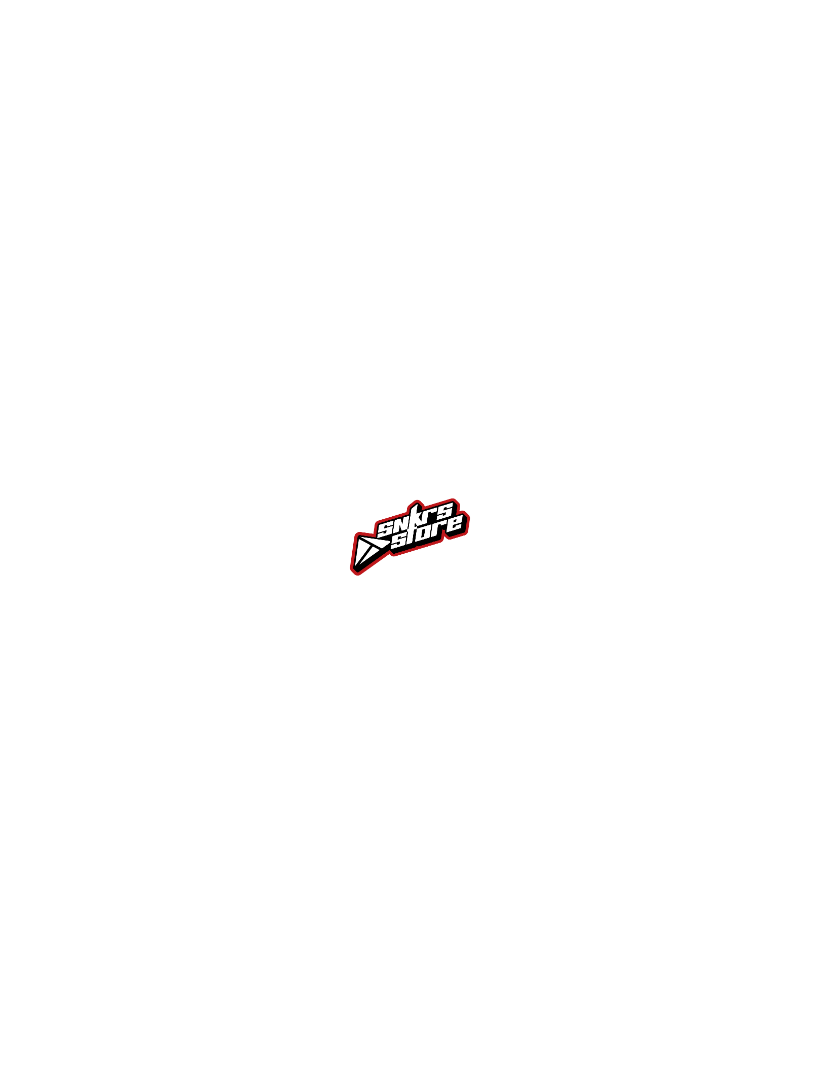 scroll, scrollTop: 0, scrollLeft: 0, axis: both 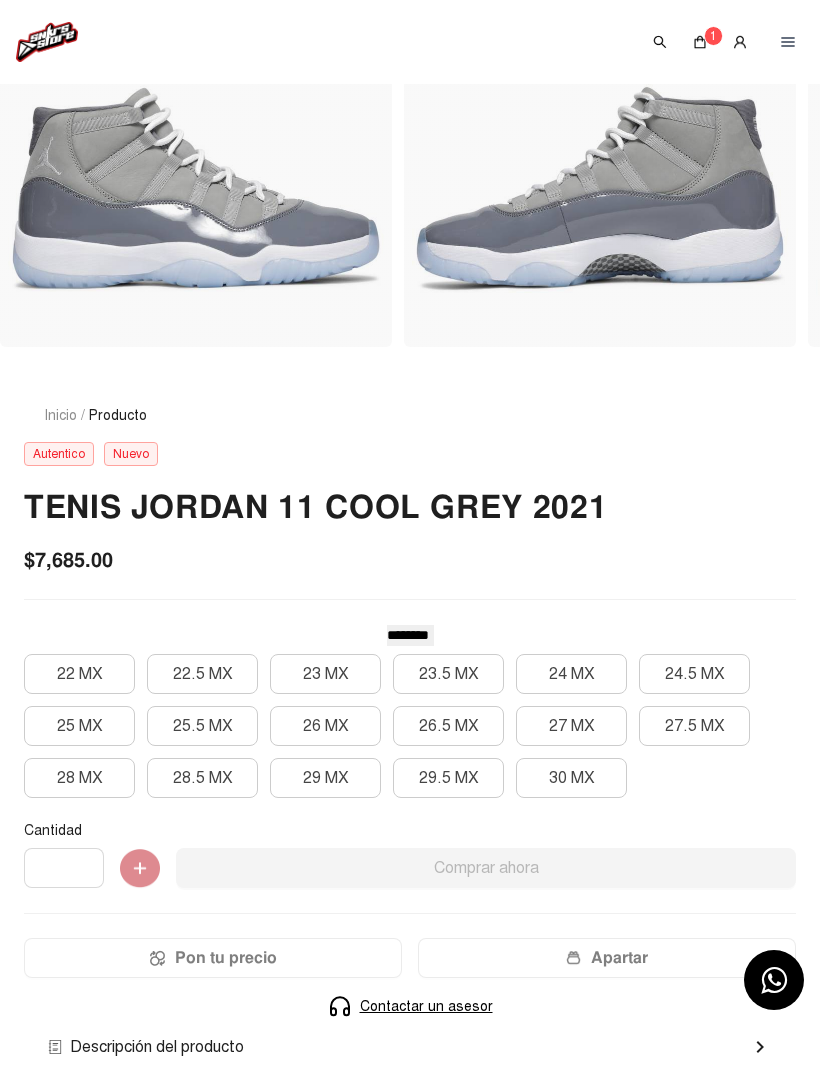 click on "26 MX" 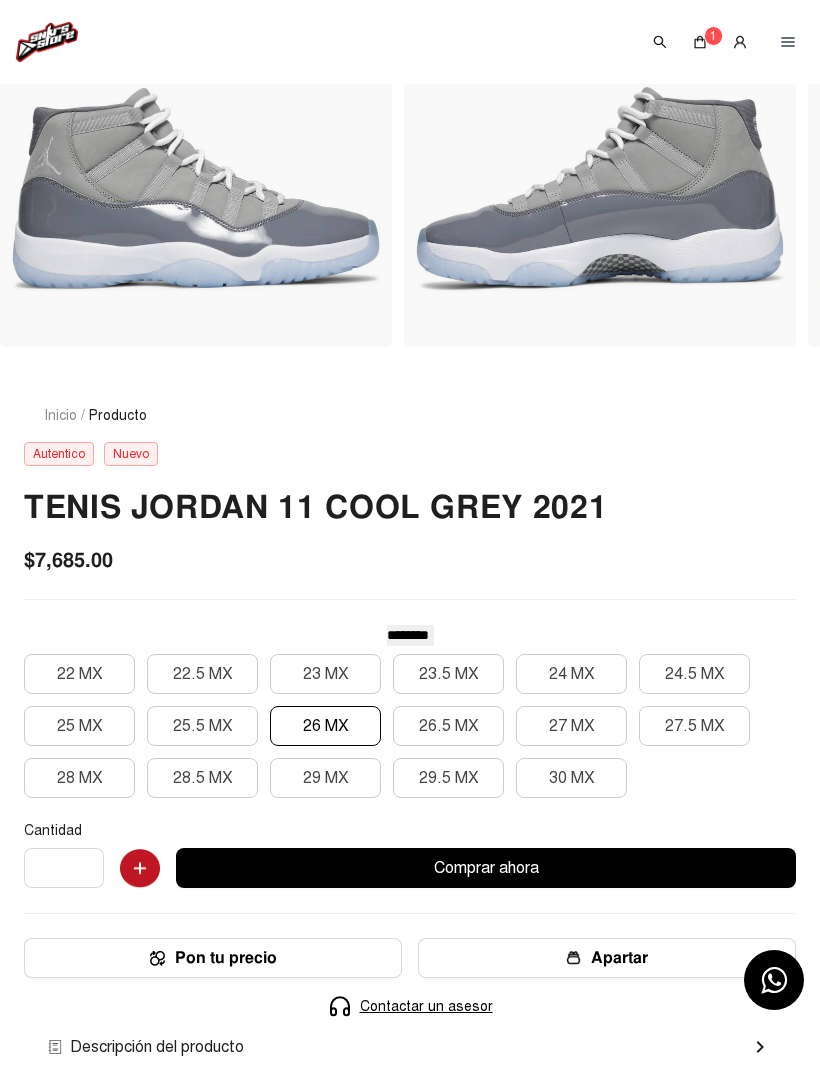 click on "26.5 MX" 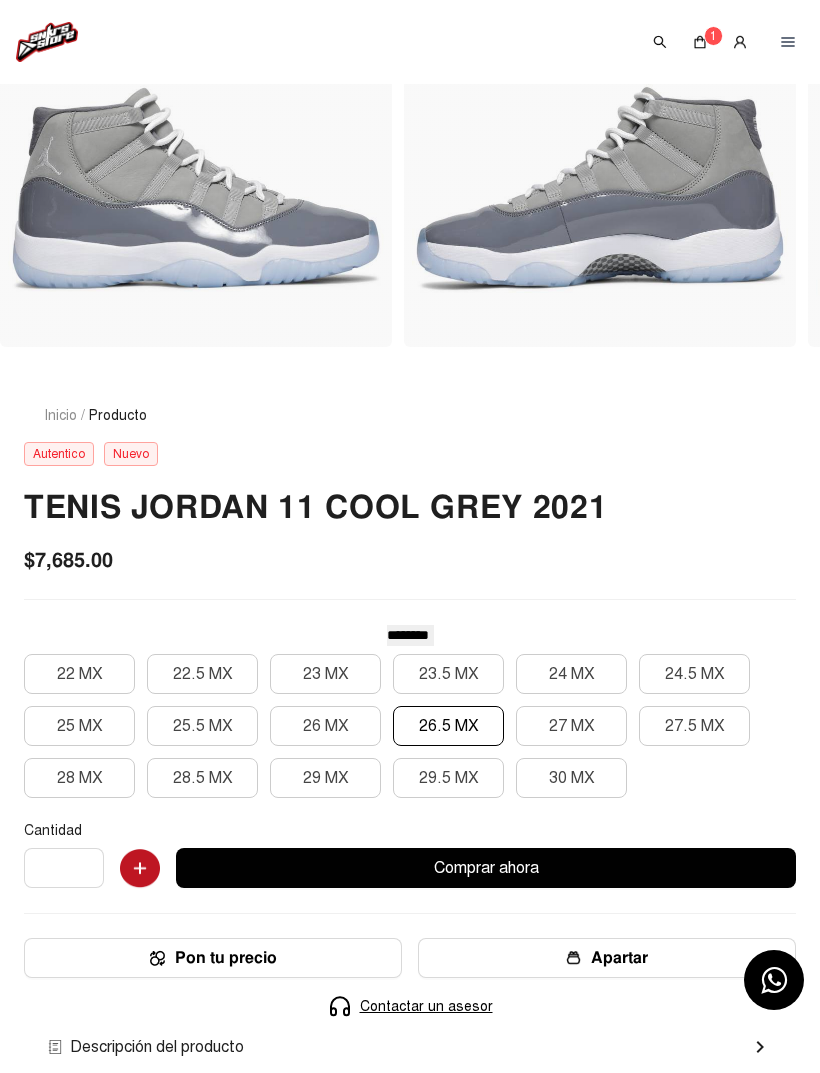 click 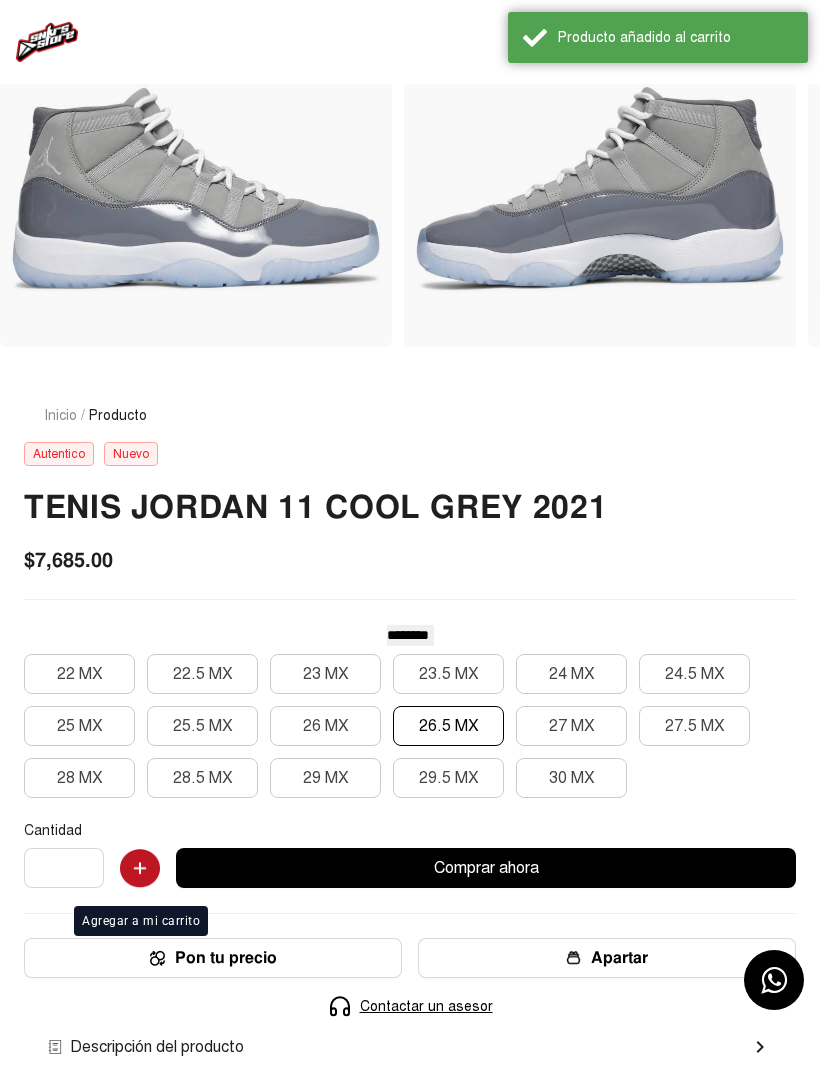 scroll, scrollTop: 0, scrollLeft: 0, axis: both 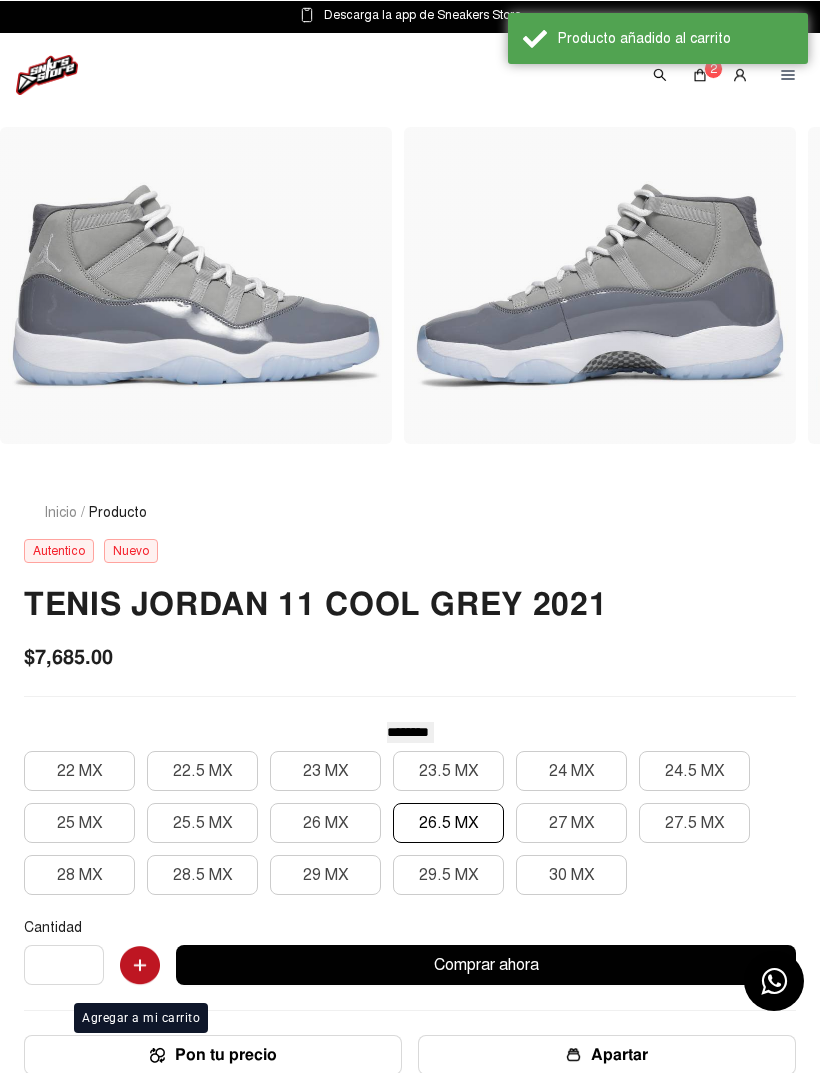 click 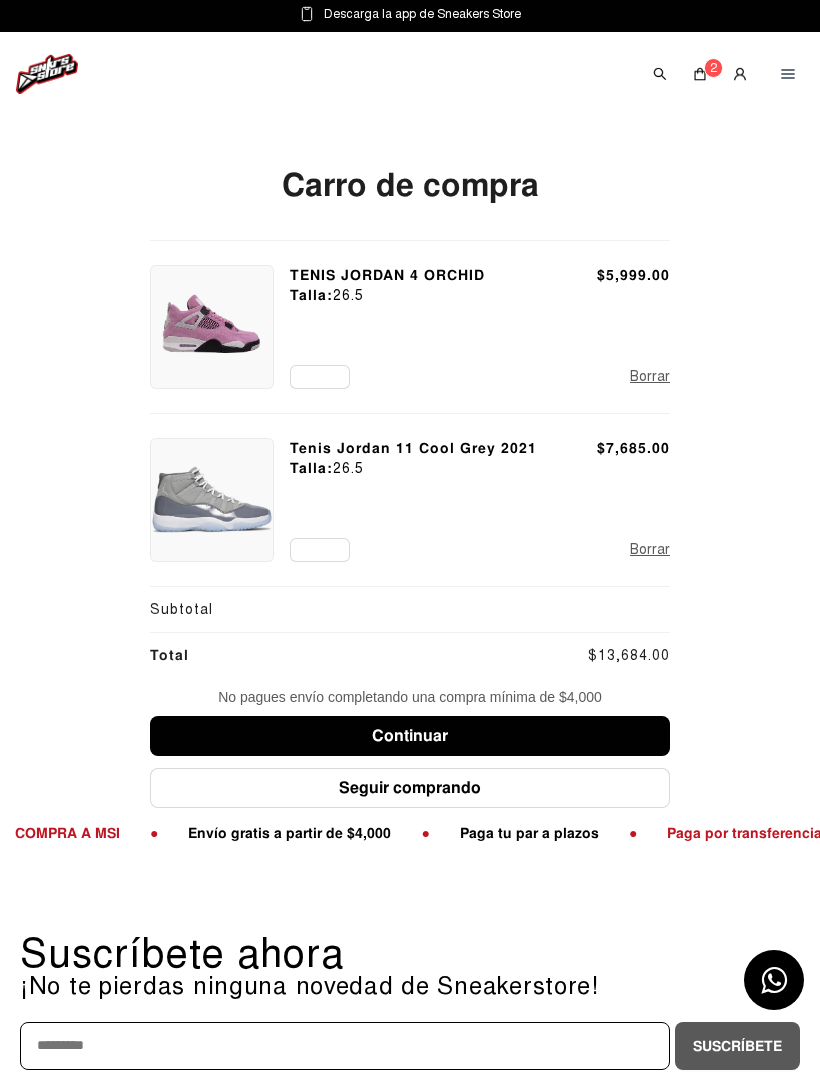 click 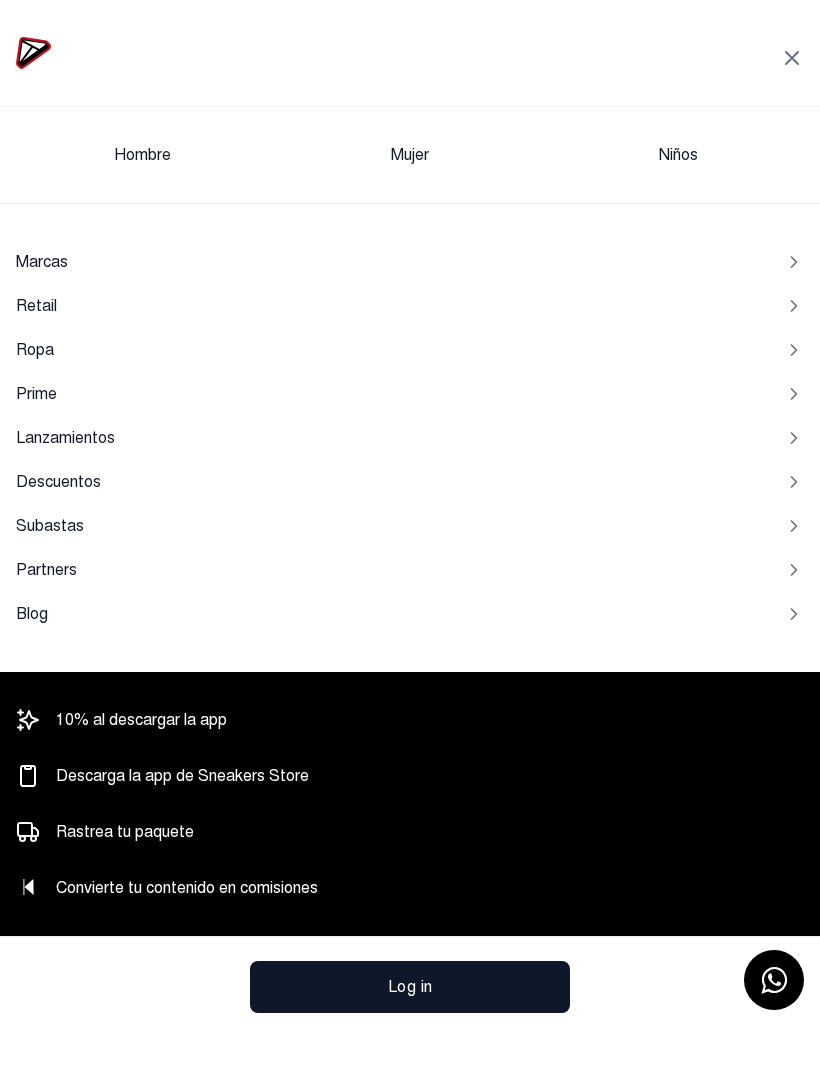 click 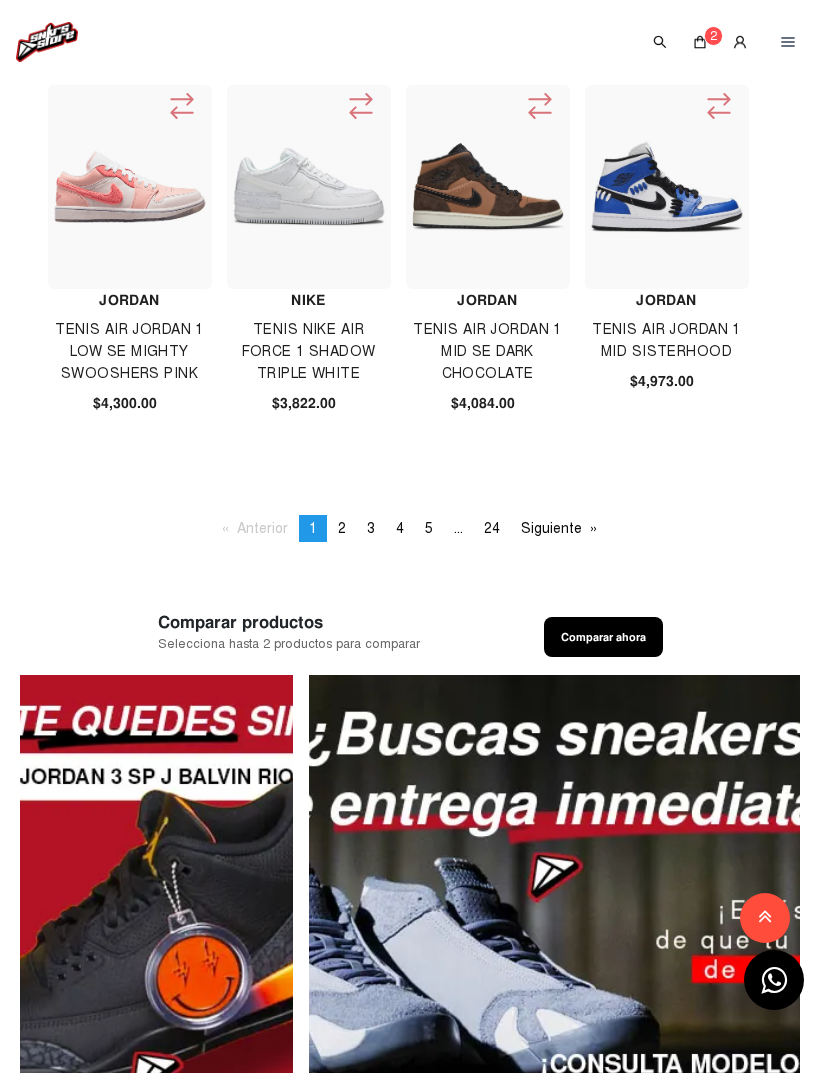 scroll, scrollTop: 1639, scrollLeft: 0, axis: vertical 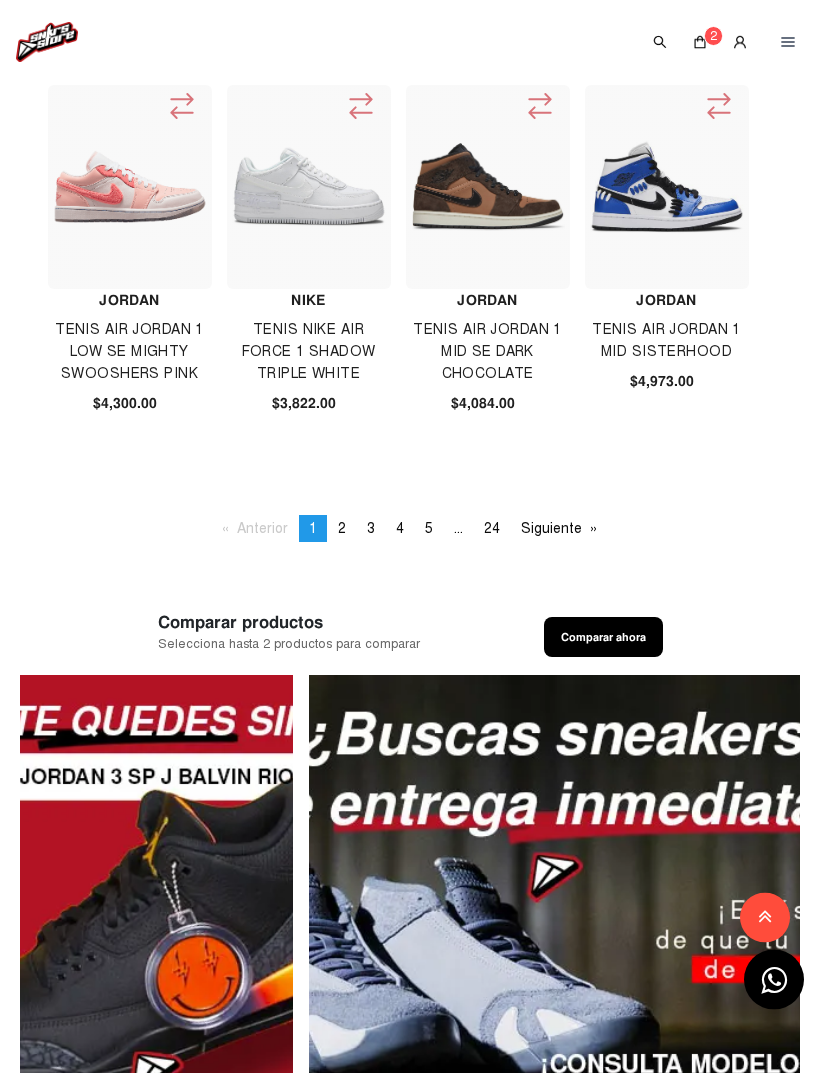 click on "page  2" 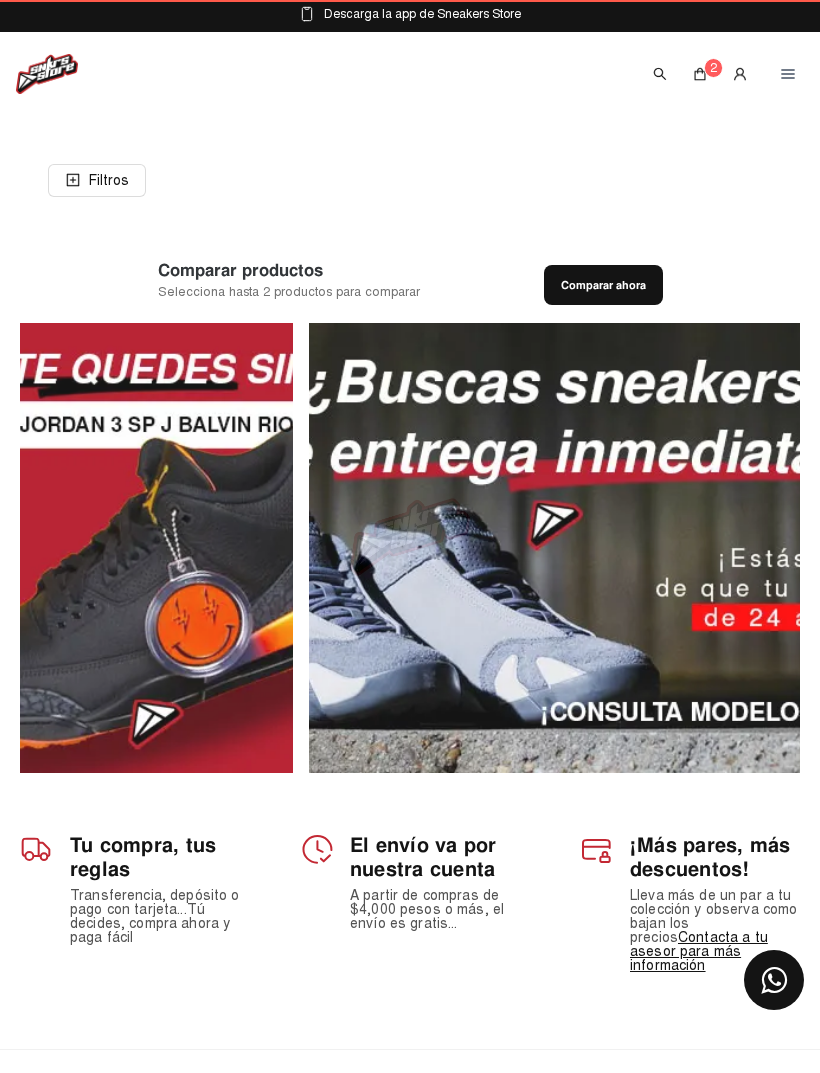 scroll, scrollTop: 0, scrollLeft: 0, axis: both 